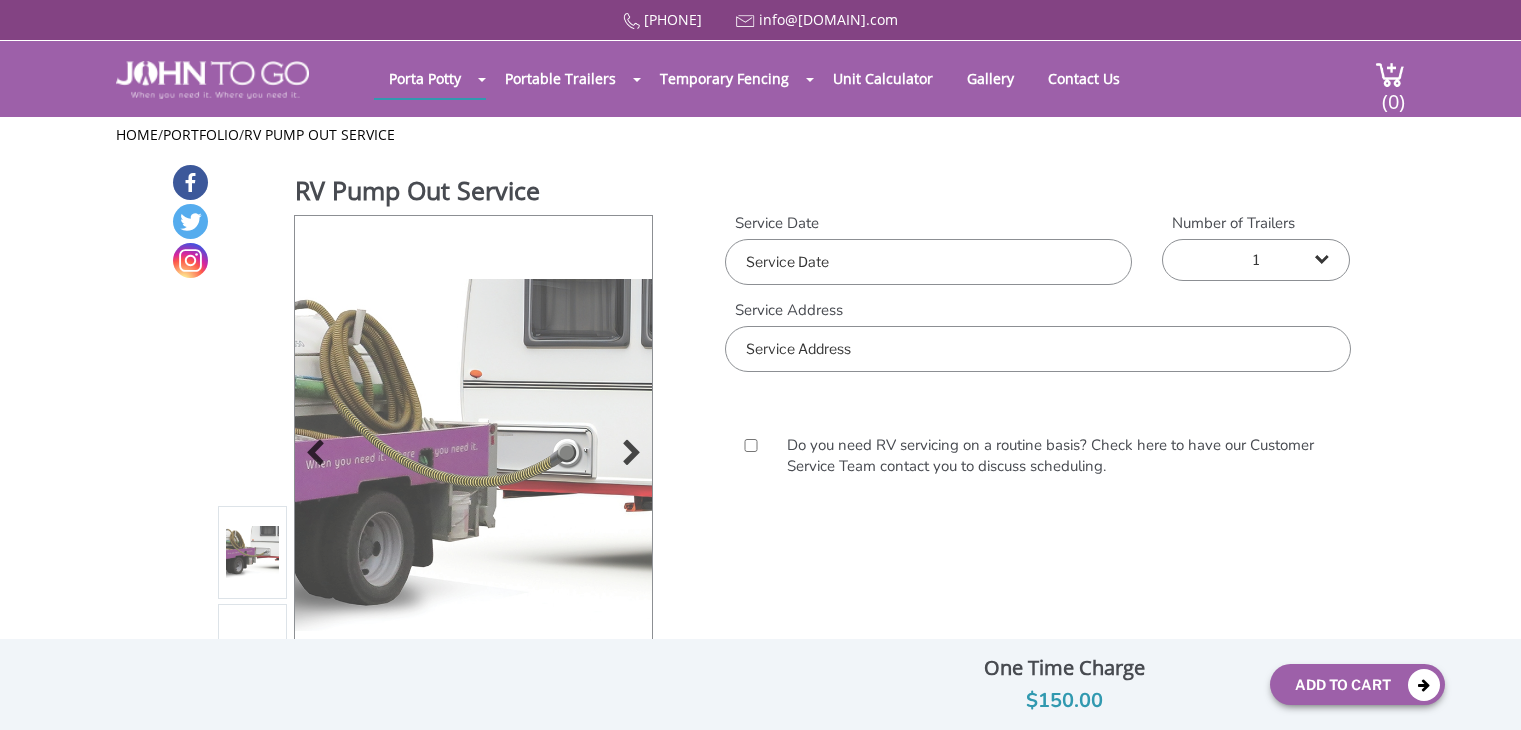 scroll, scrollTop: 0, scrollLeft: 0, axis: both 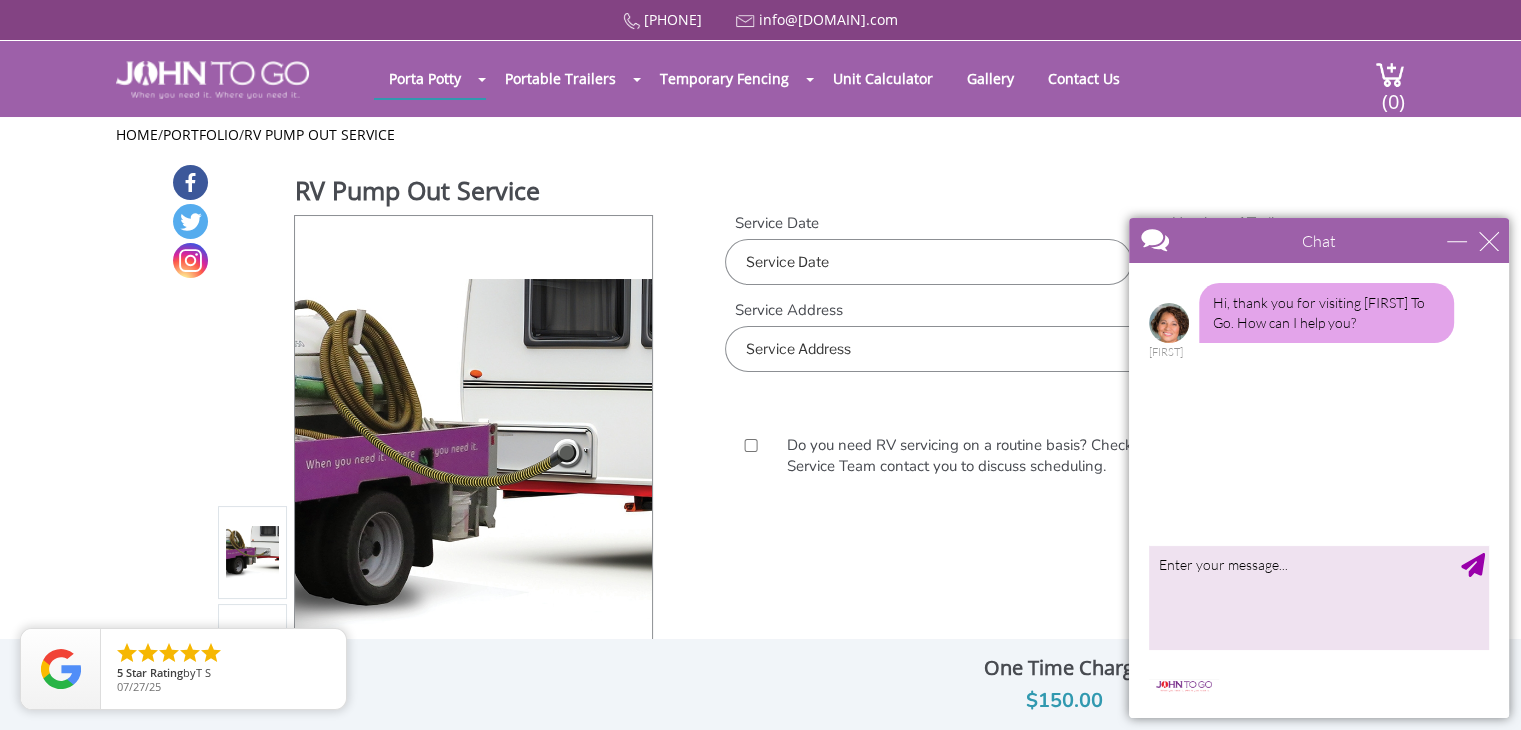 click on "Chat" at bounding box center (1319, 240) 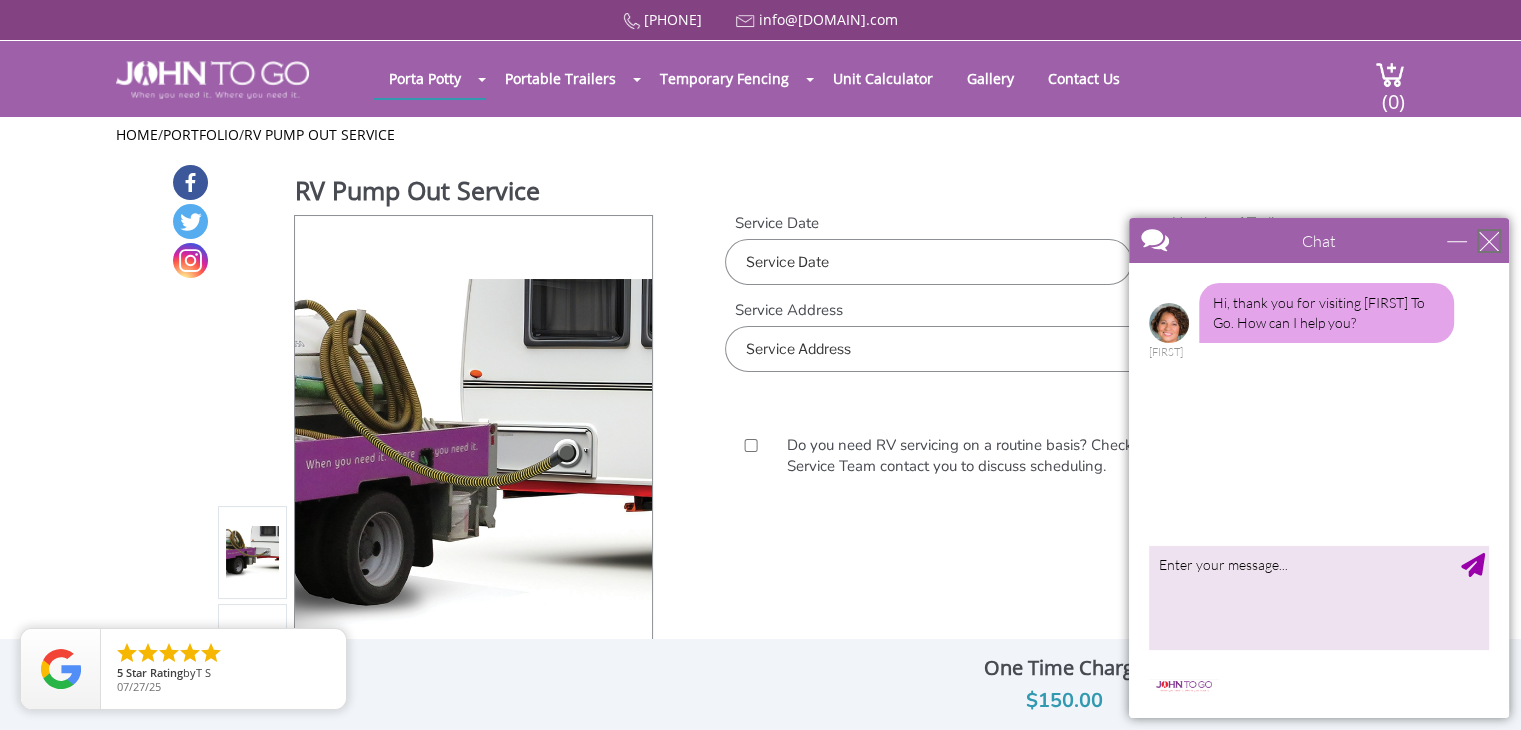 click at bounding box center (1489, 241) 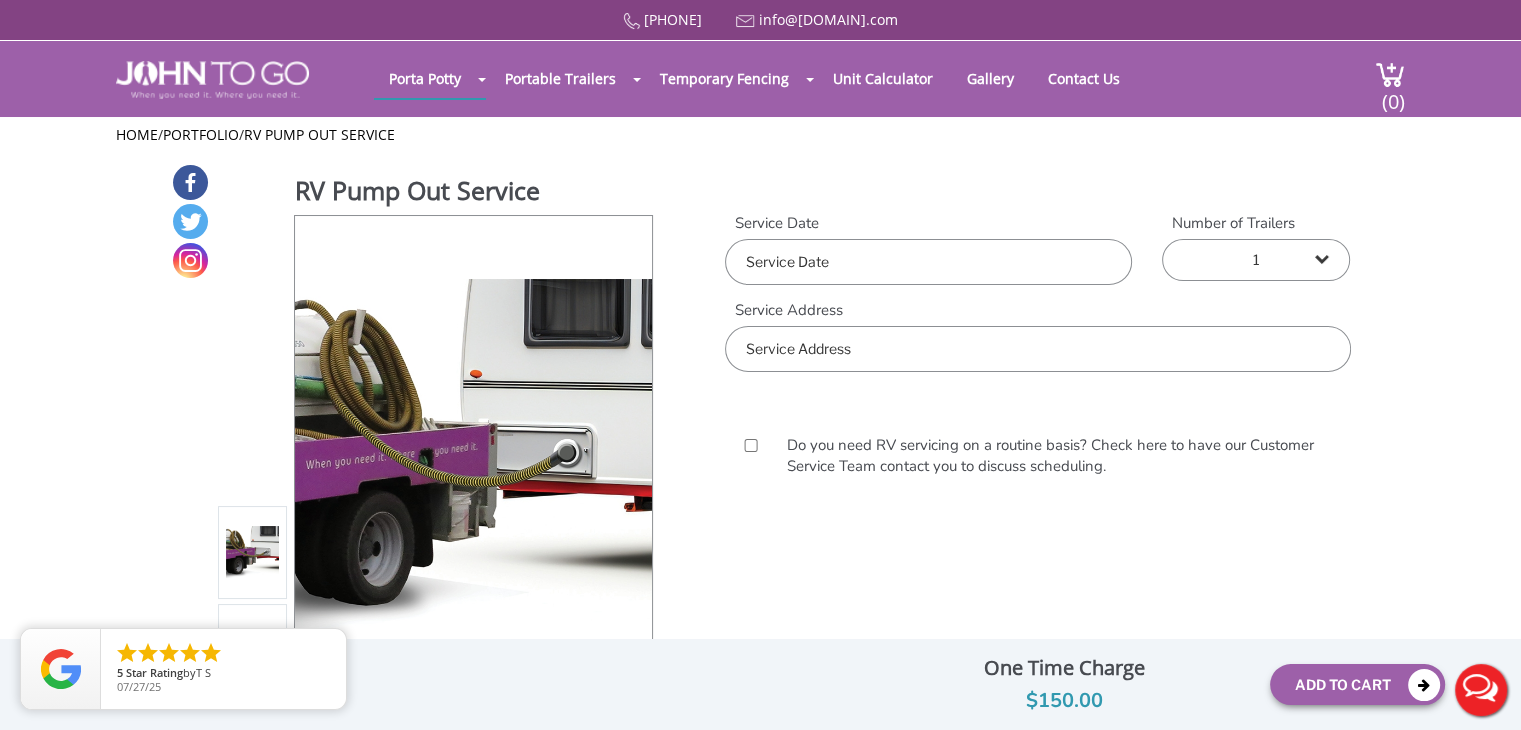 scroll, scrollTop: 0, scrollLeft: 0, axis: both 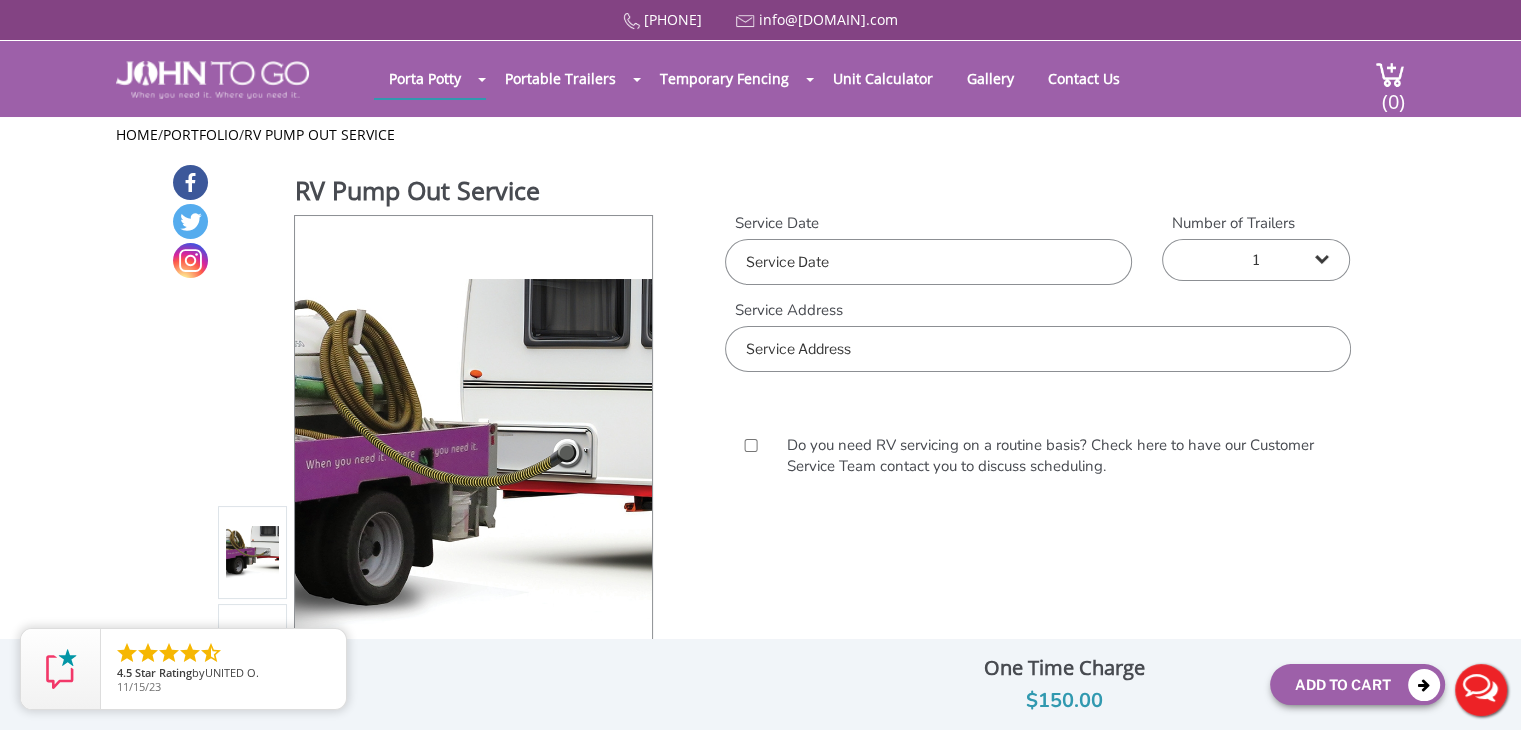 click at bounding box center (928, 262) 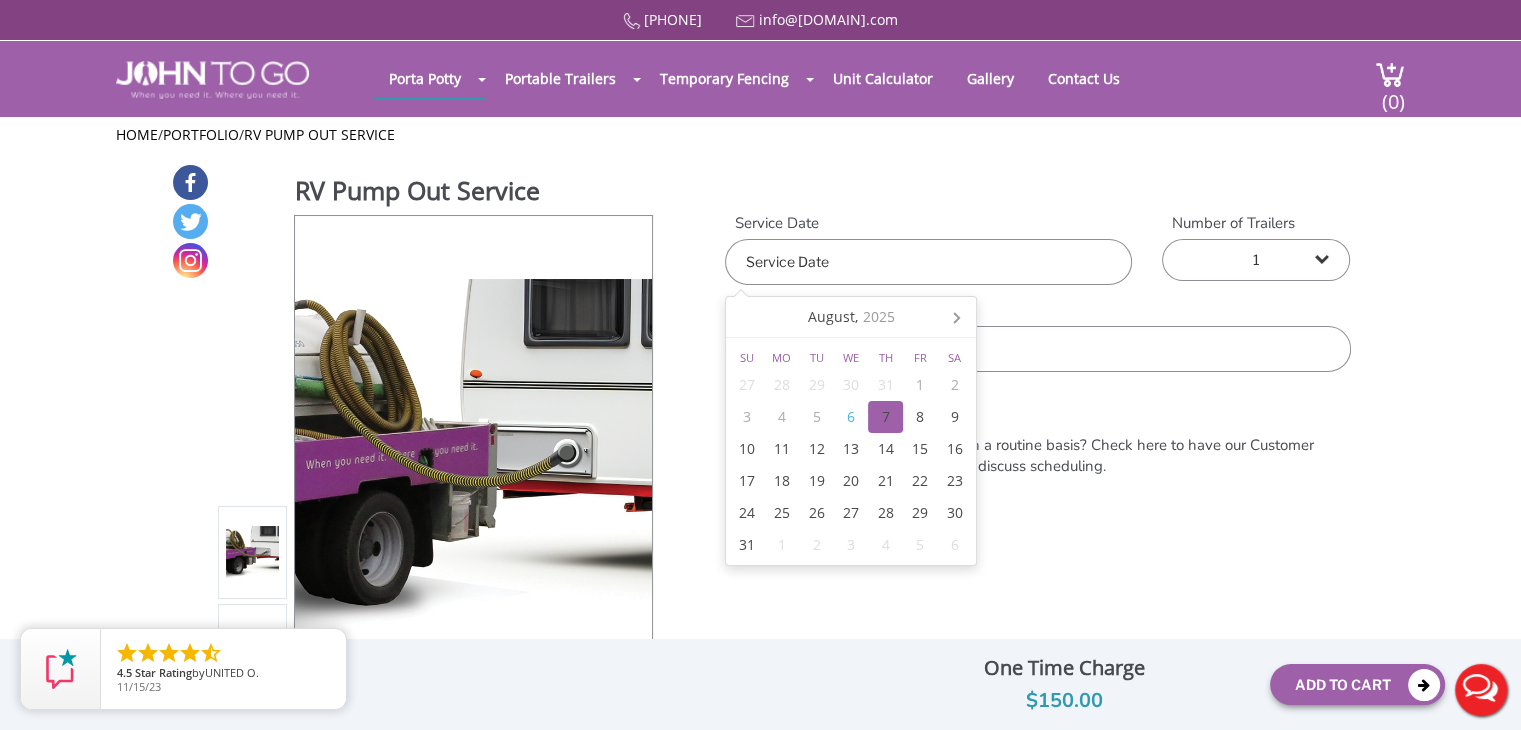 click on "7" at bounding box center [885, 417] 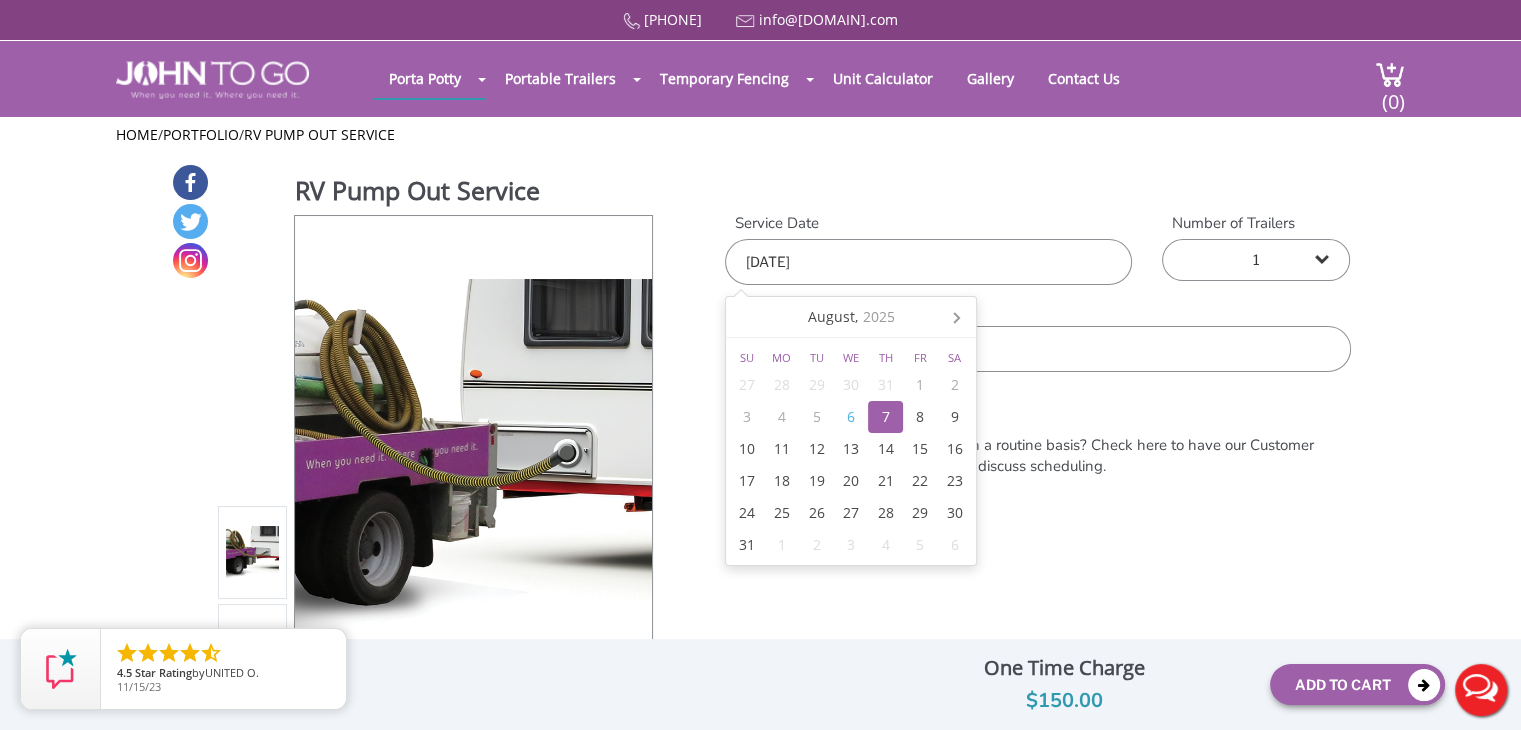 click on "Do you need RV servicing on a routine basis? Check here to have our Customer Service Team contact you to discuss scheduling." at bounding box center (1037, 458) 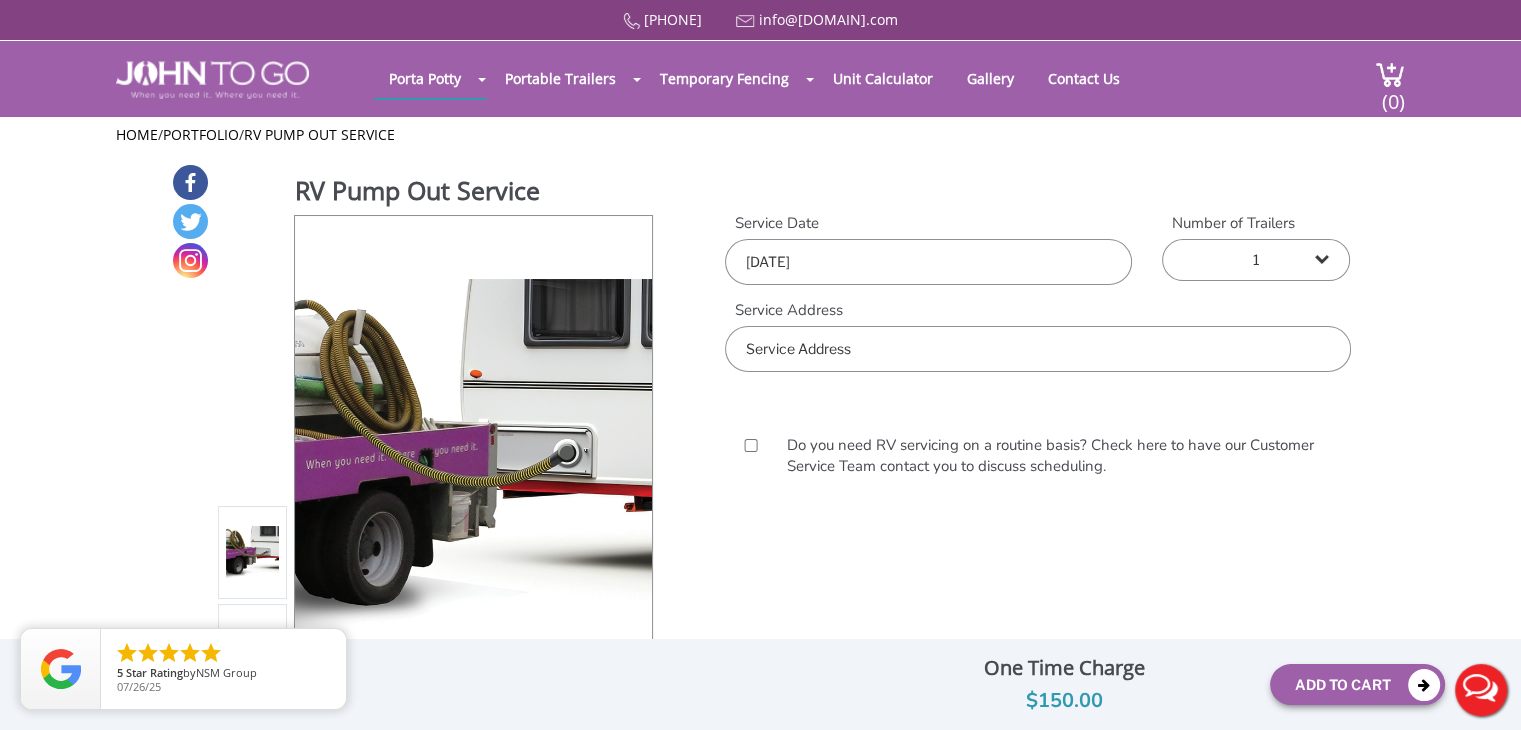 click at bounding box center [1037, 349] 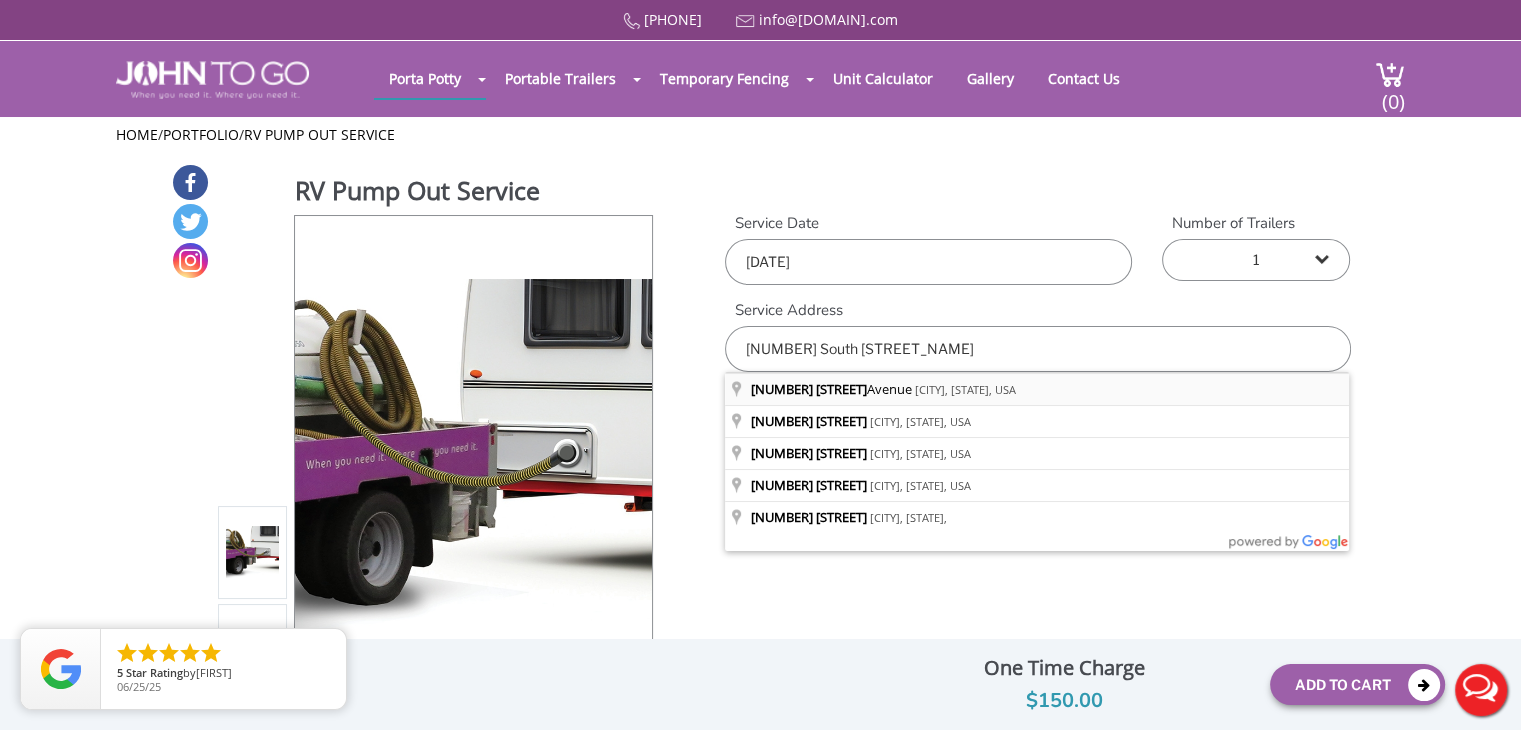 type on "745 South Springfield Avenue, Springfield, NJ, USA" 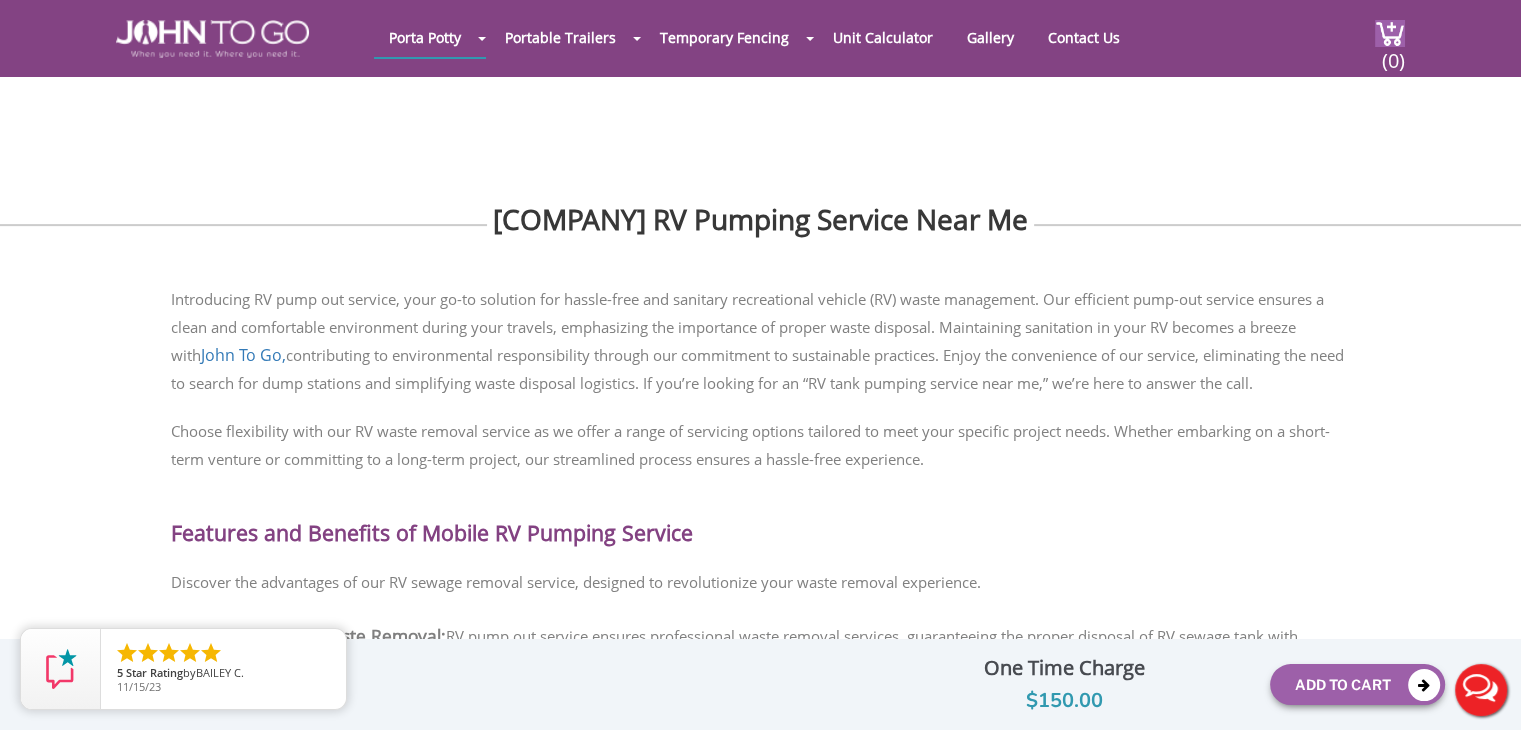 scroll, scrollTop: 671, scrollLeft: 0, axis: vertical 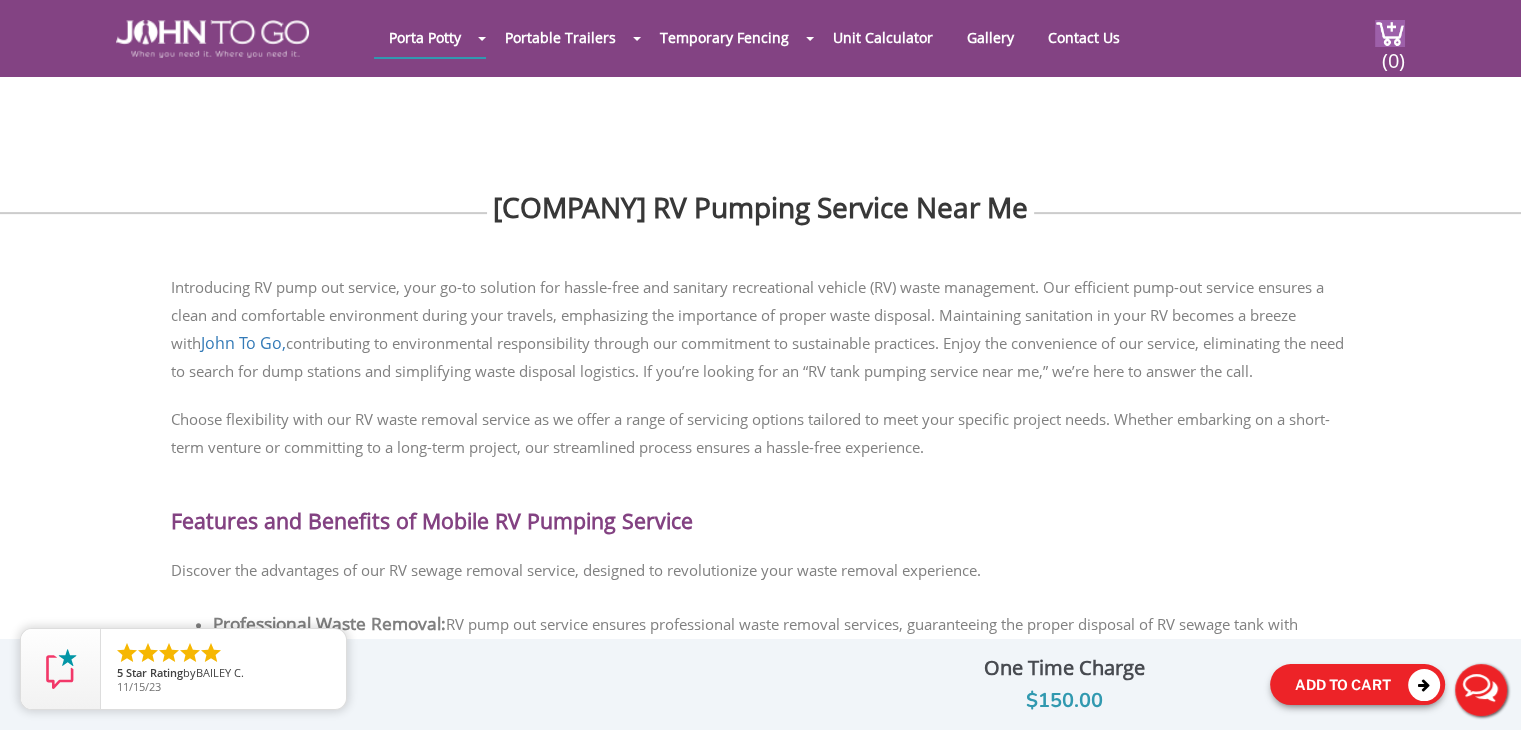 click on "Add To Cart" at bounding box center [1357, 684] 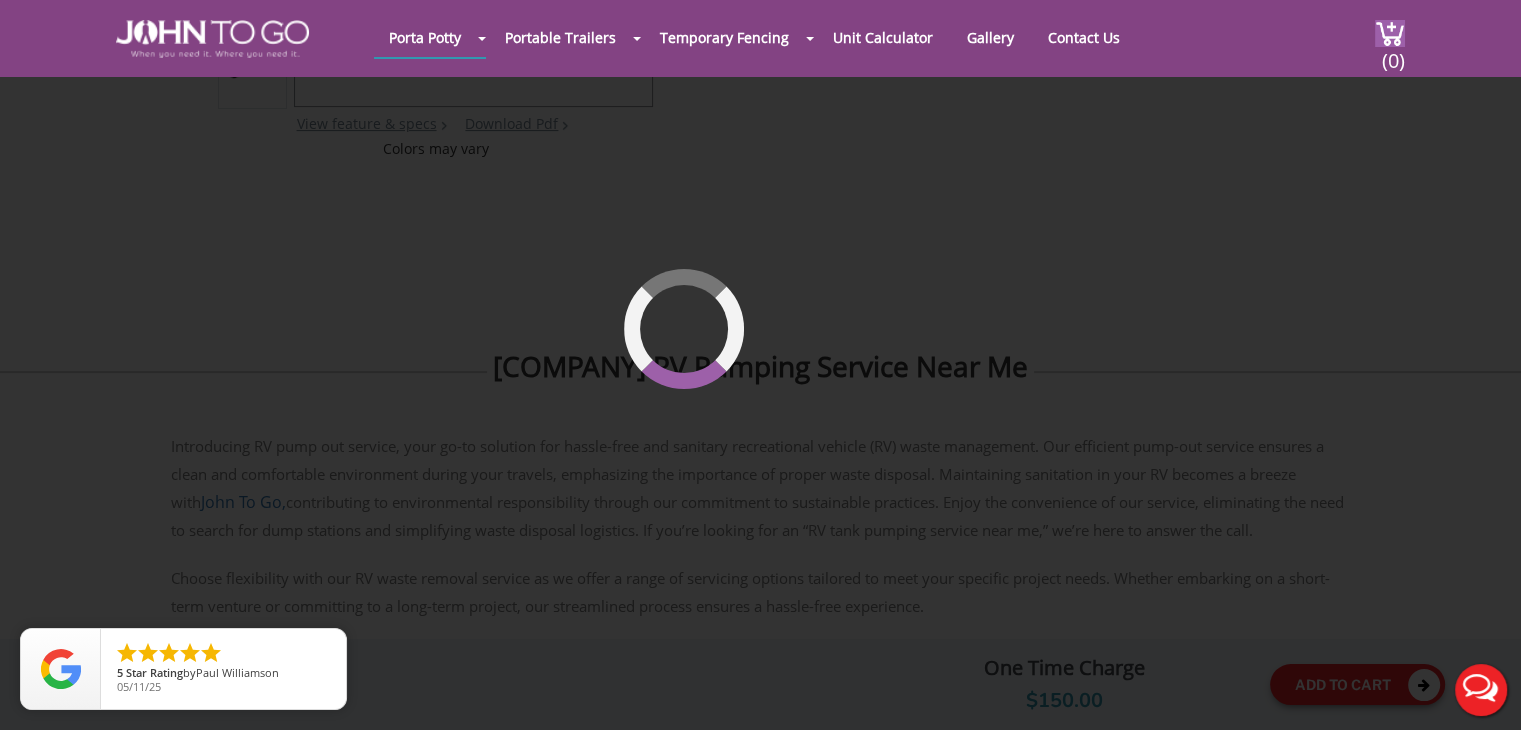 scroll, scrollTop: 136, scrollLeft: 0, axis: vertical 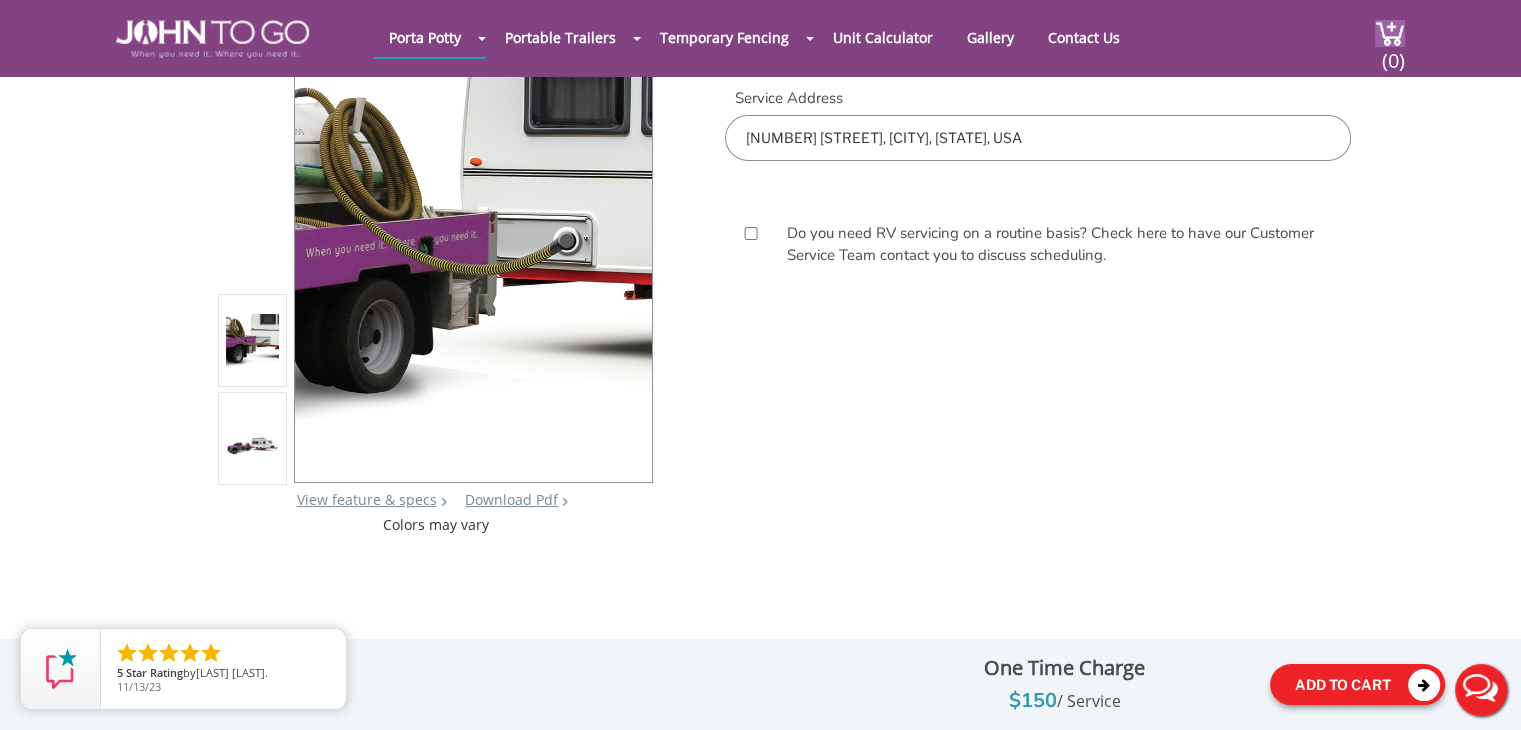 type 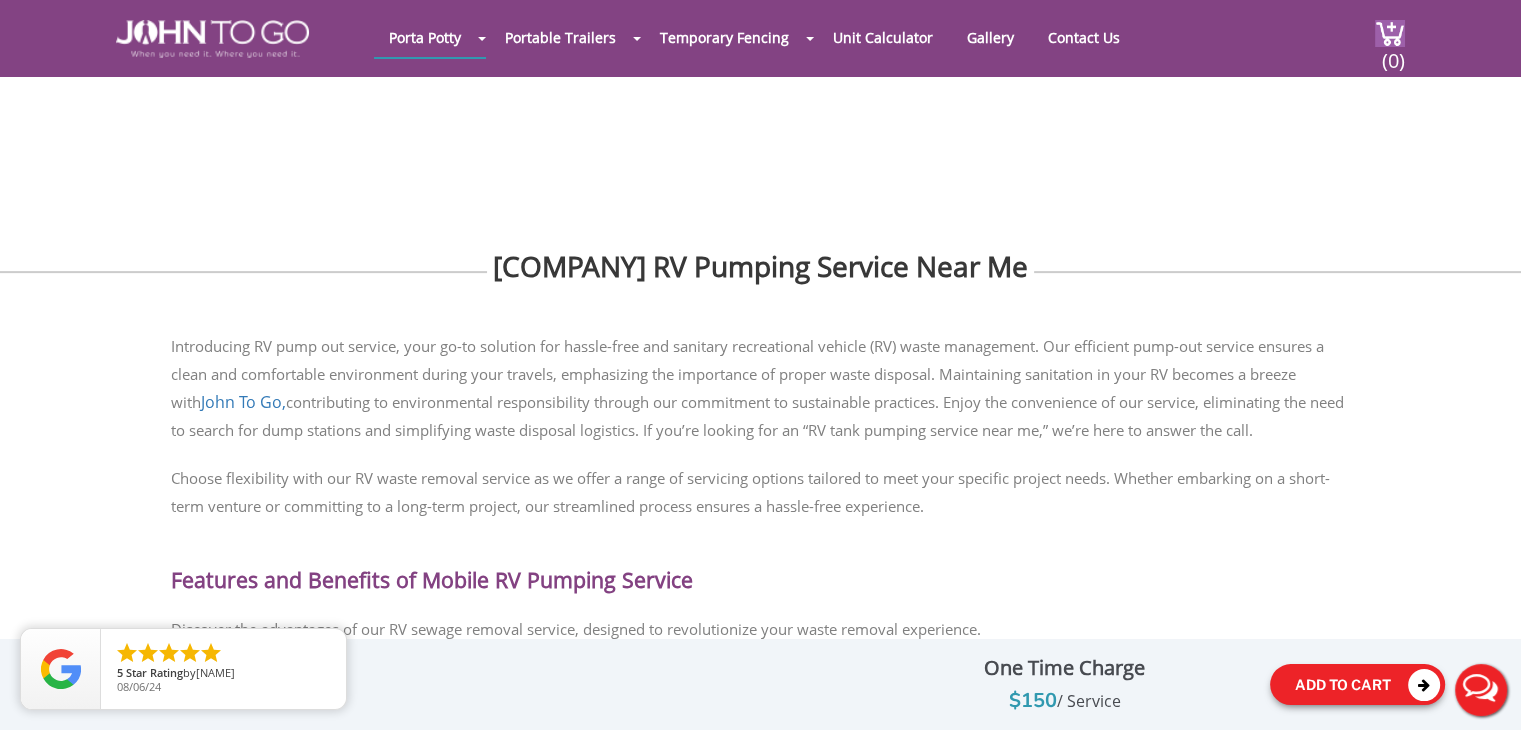scroll, scrollTop: 640, scrollLeft: 0, axis: vertical 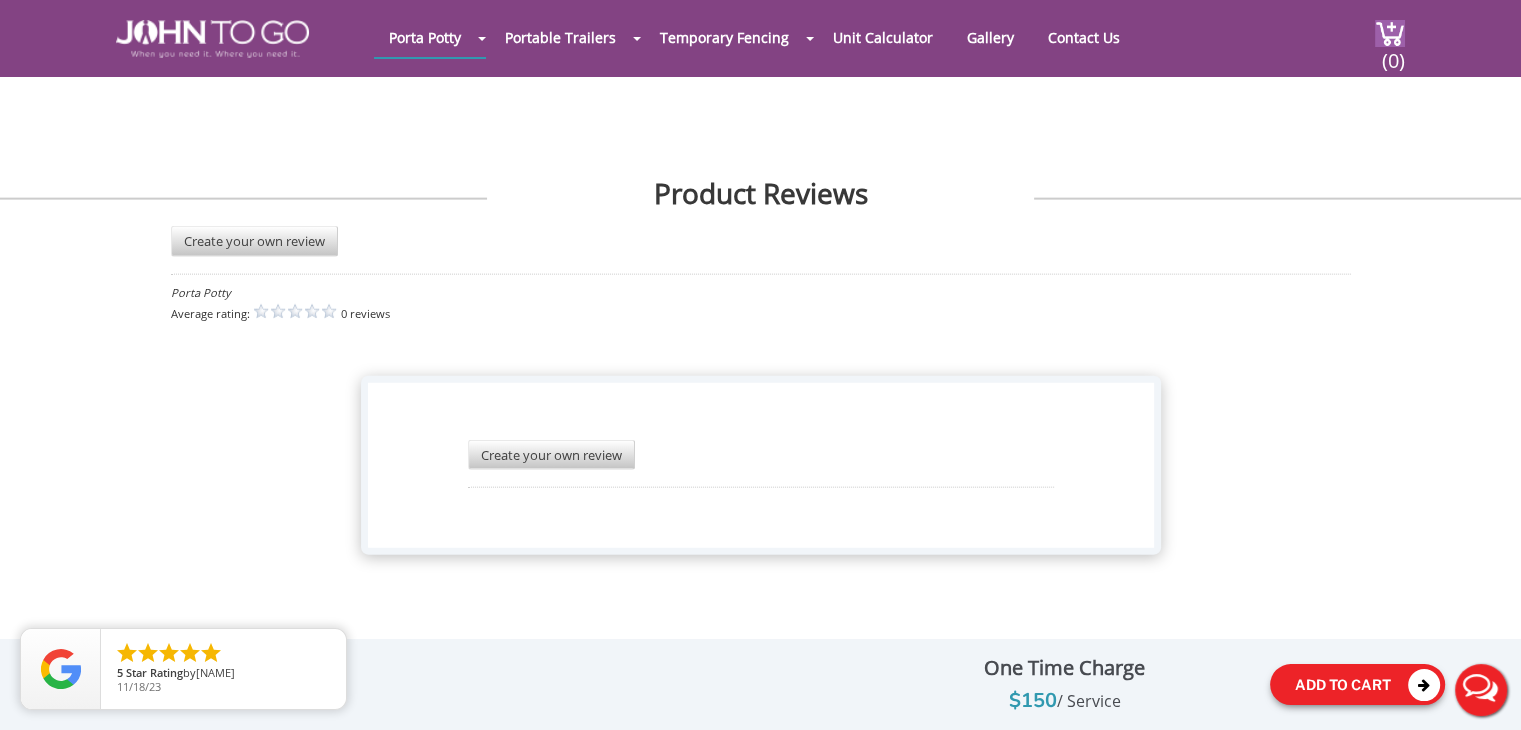 click on "Add To Cart" at bounding box center (1357, 684) 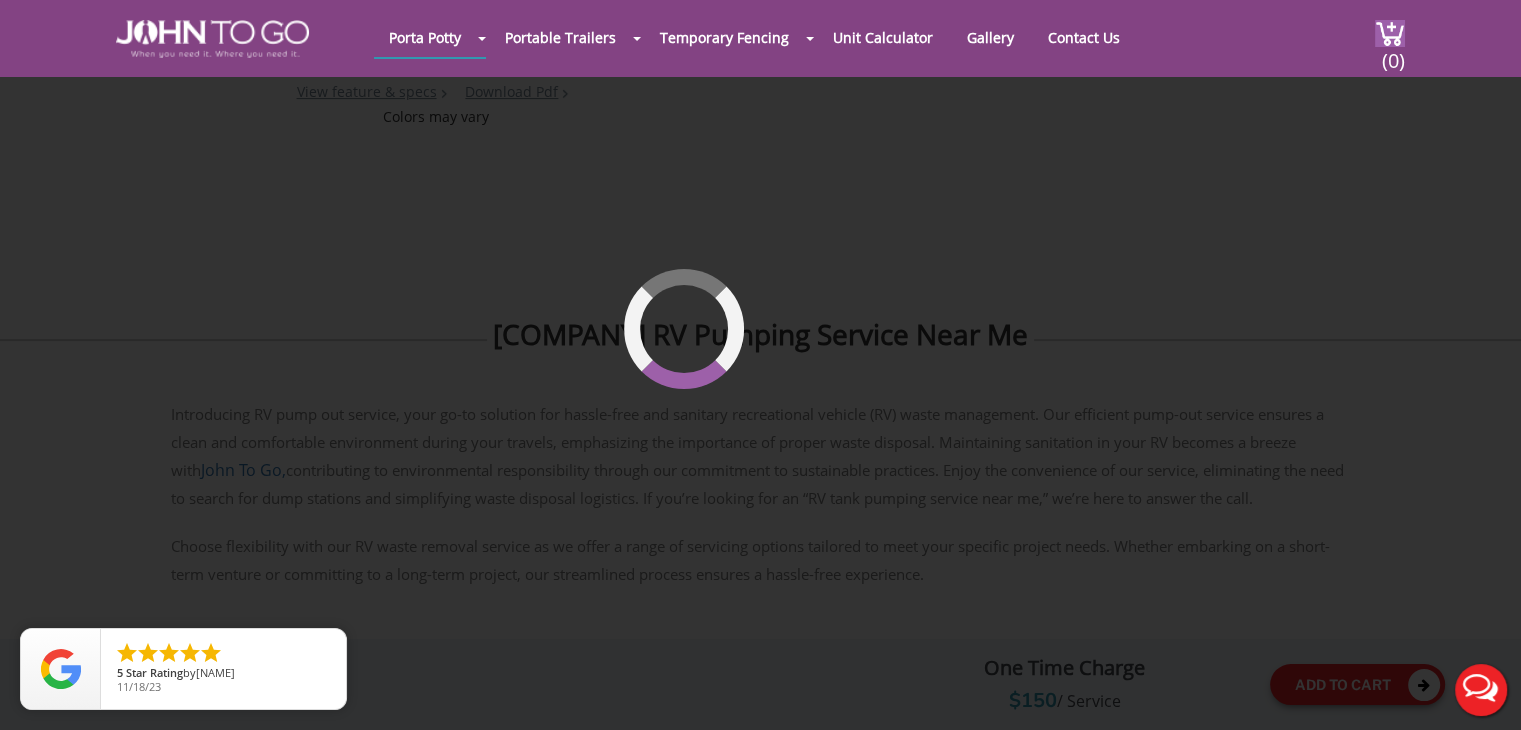 scroll, scrollTop: 136, scrollLeft: 0, axis: vertical 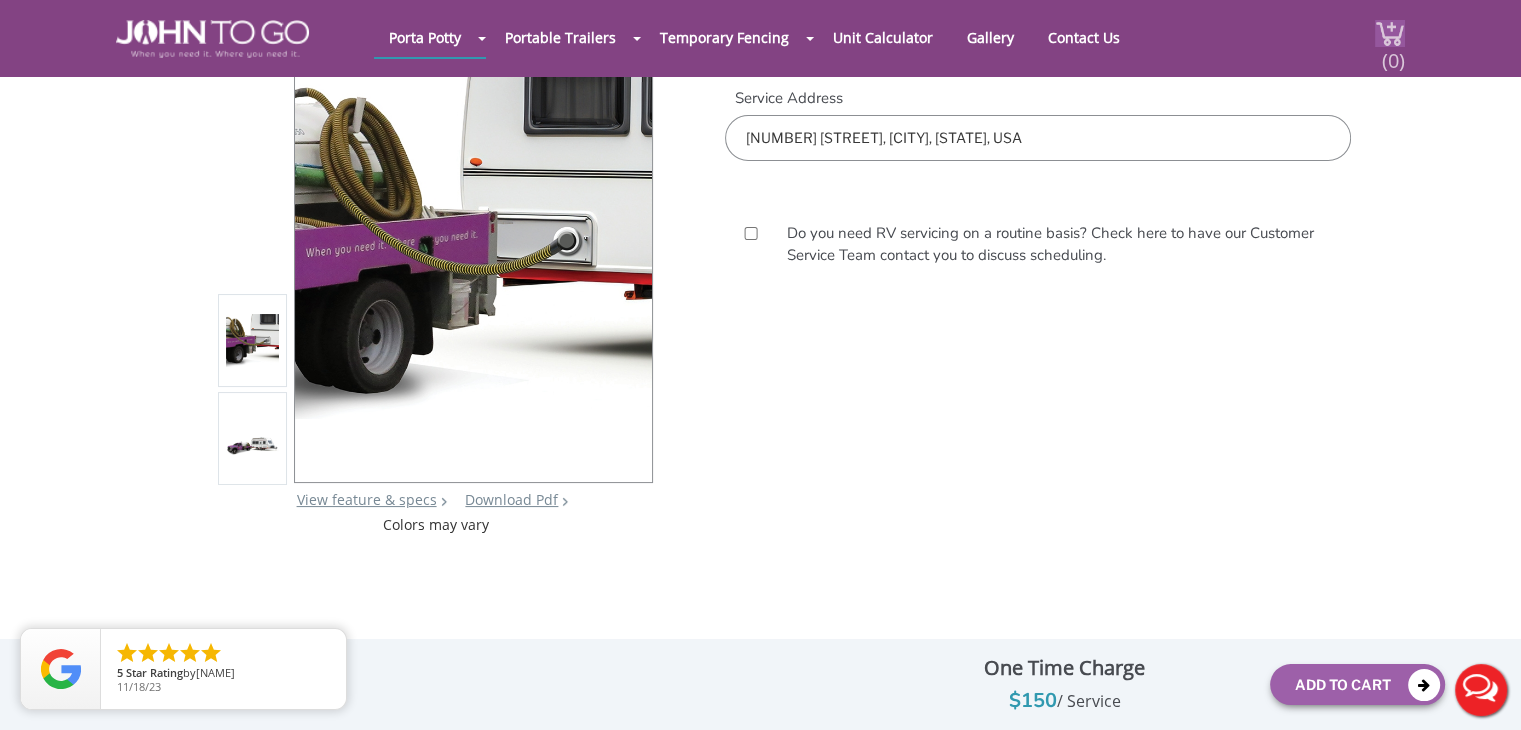 click on "(0)" at bounding box center (1393, 52) 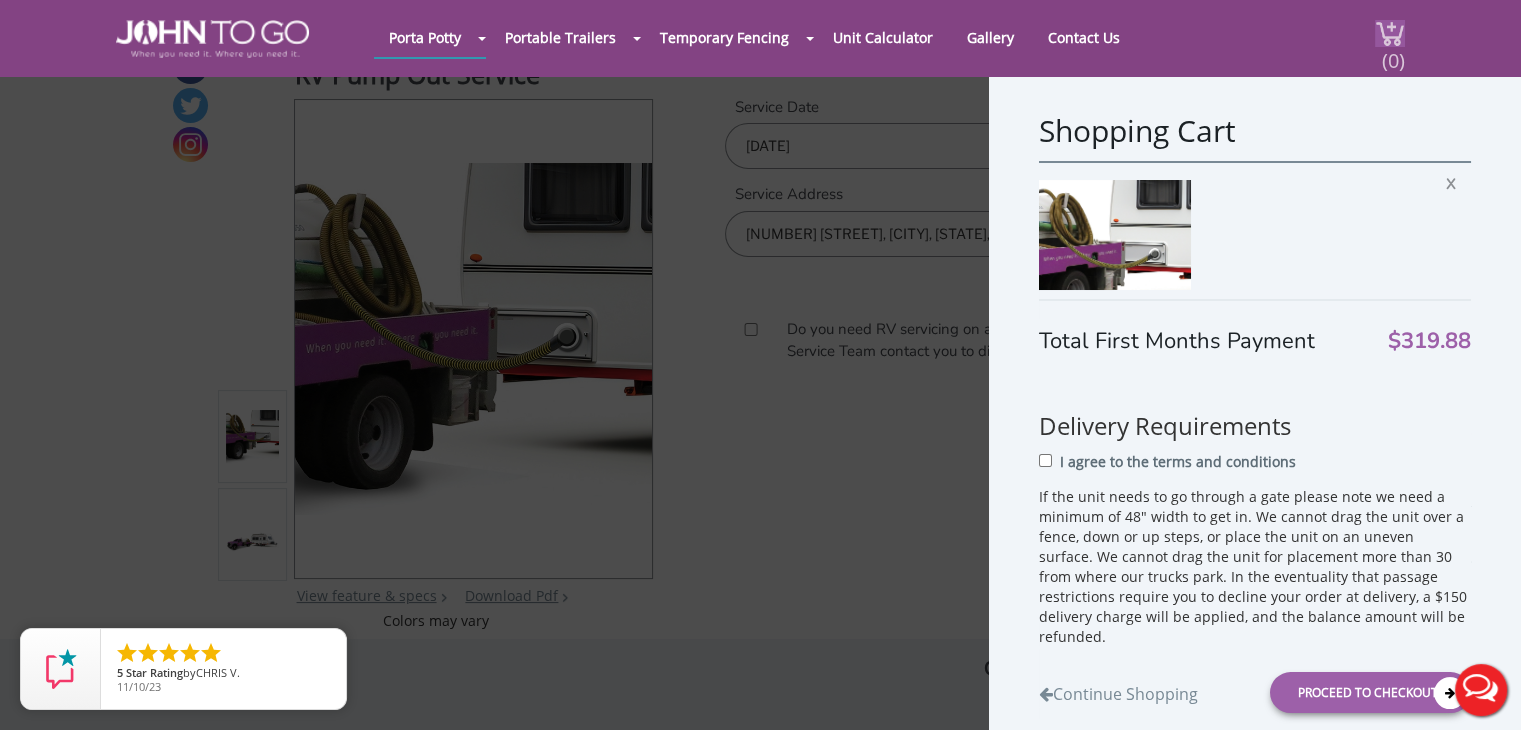 scroll, scrollTop: 36, scrollLeft: 0, axis: vertical 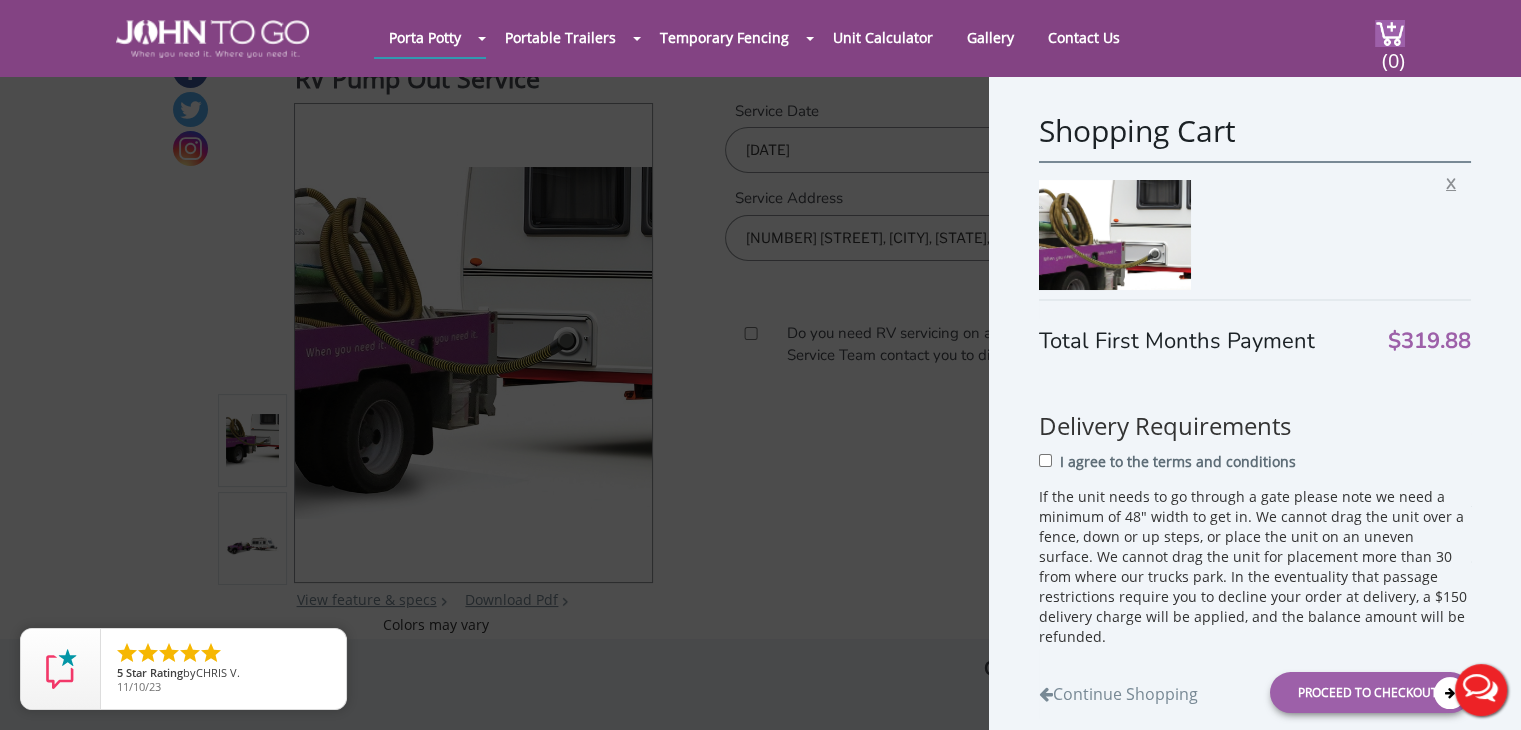 click on "X" at bounding box center (1456, 181) 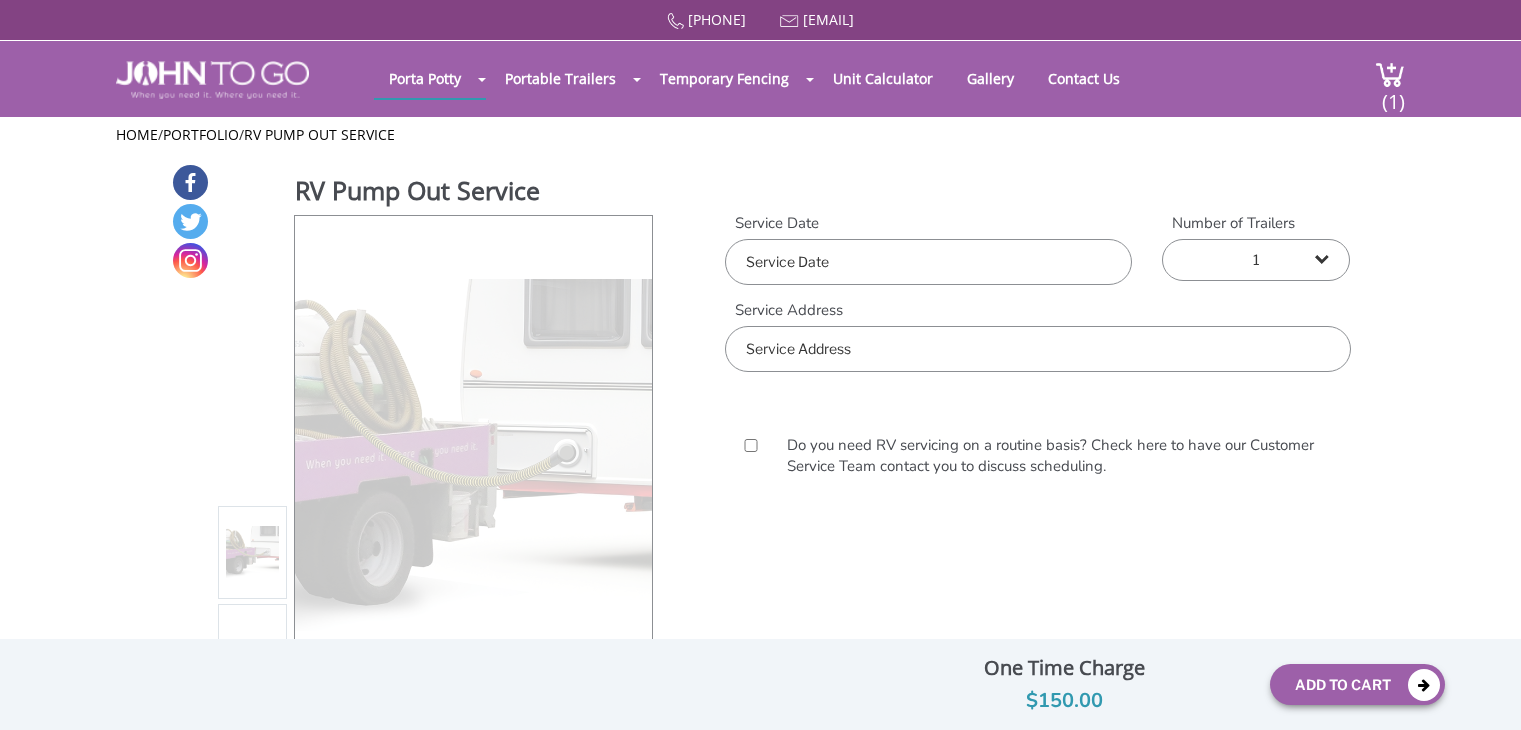 scroll, scrollTop: 0, scrollLeft: 0, axis: both 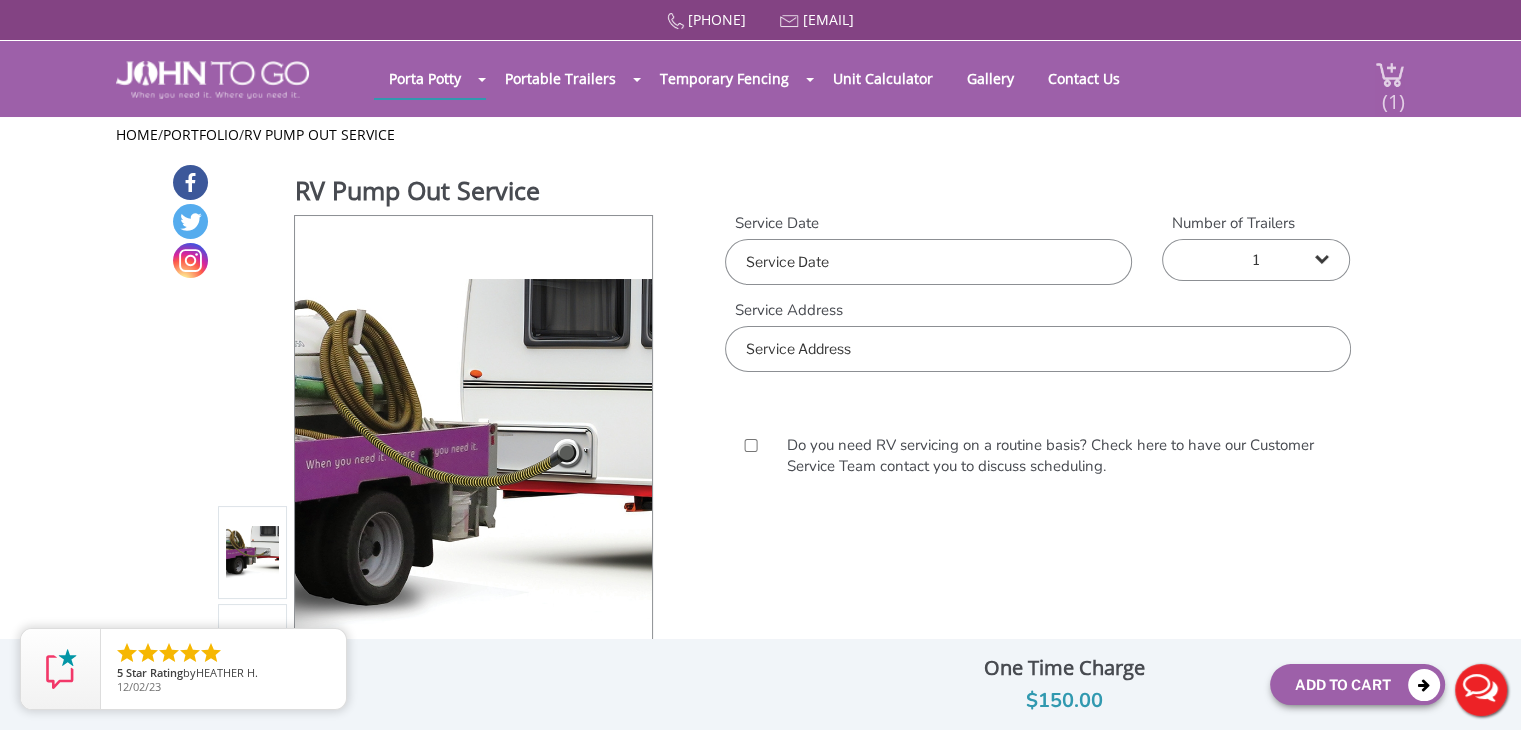 click on "(1)" at bounding box center [1393, 93] 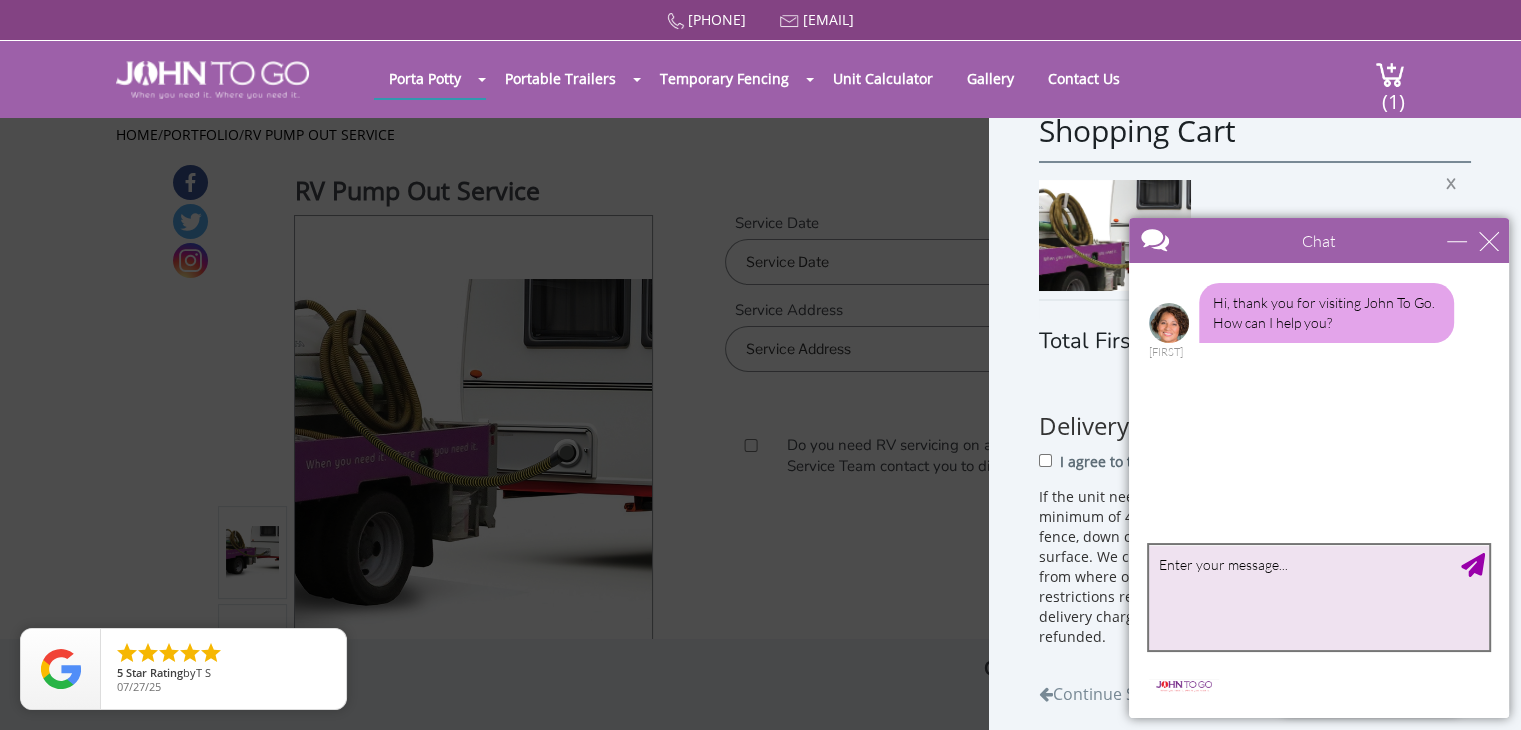 click at bounding box center [1319, 597] 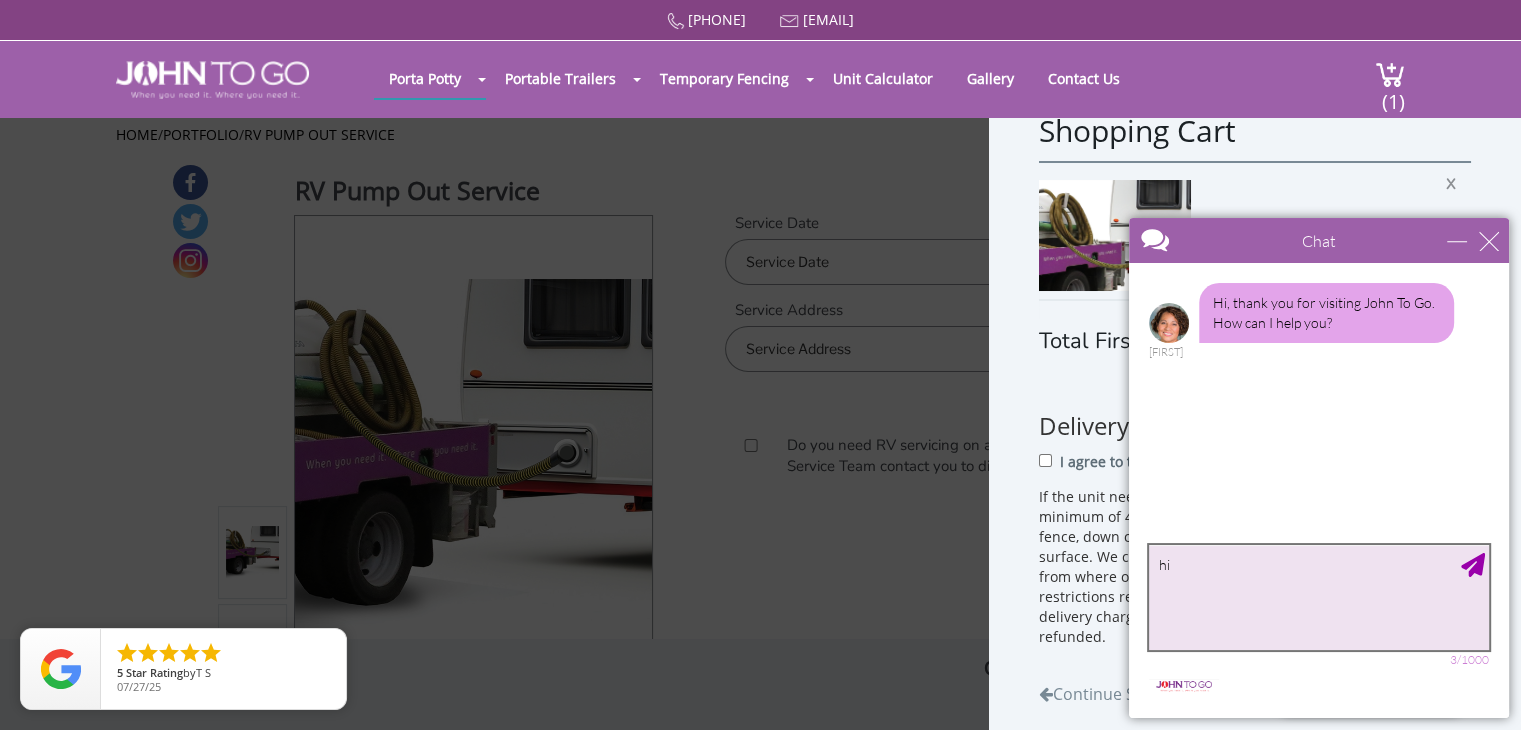 type on "h" 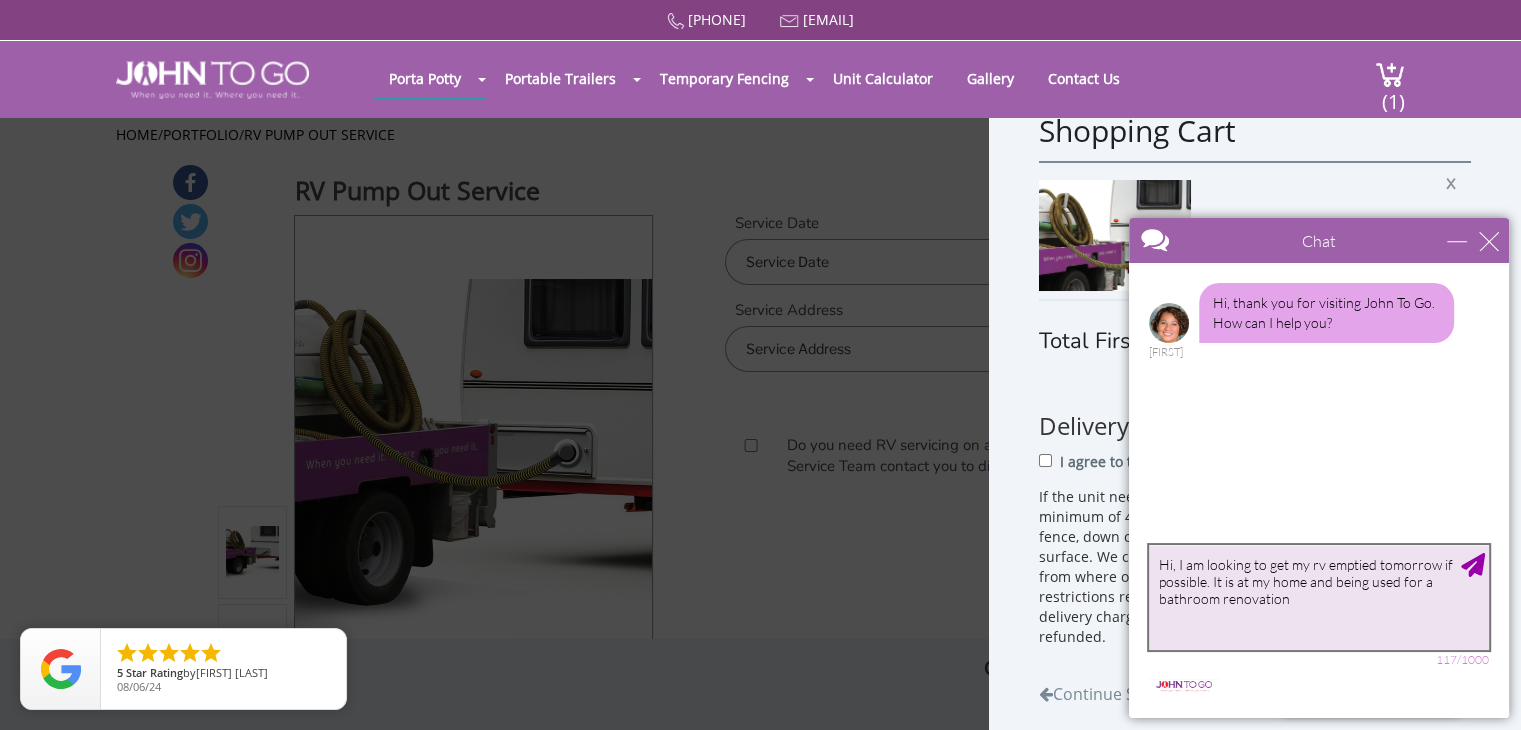 type on "Hi, I am looking to get my rv emptied tomorrow if possible. It is at my home and being used for a bathroom renovation" 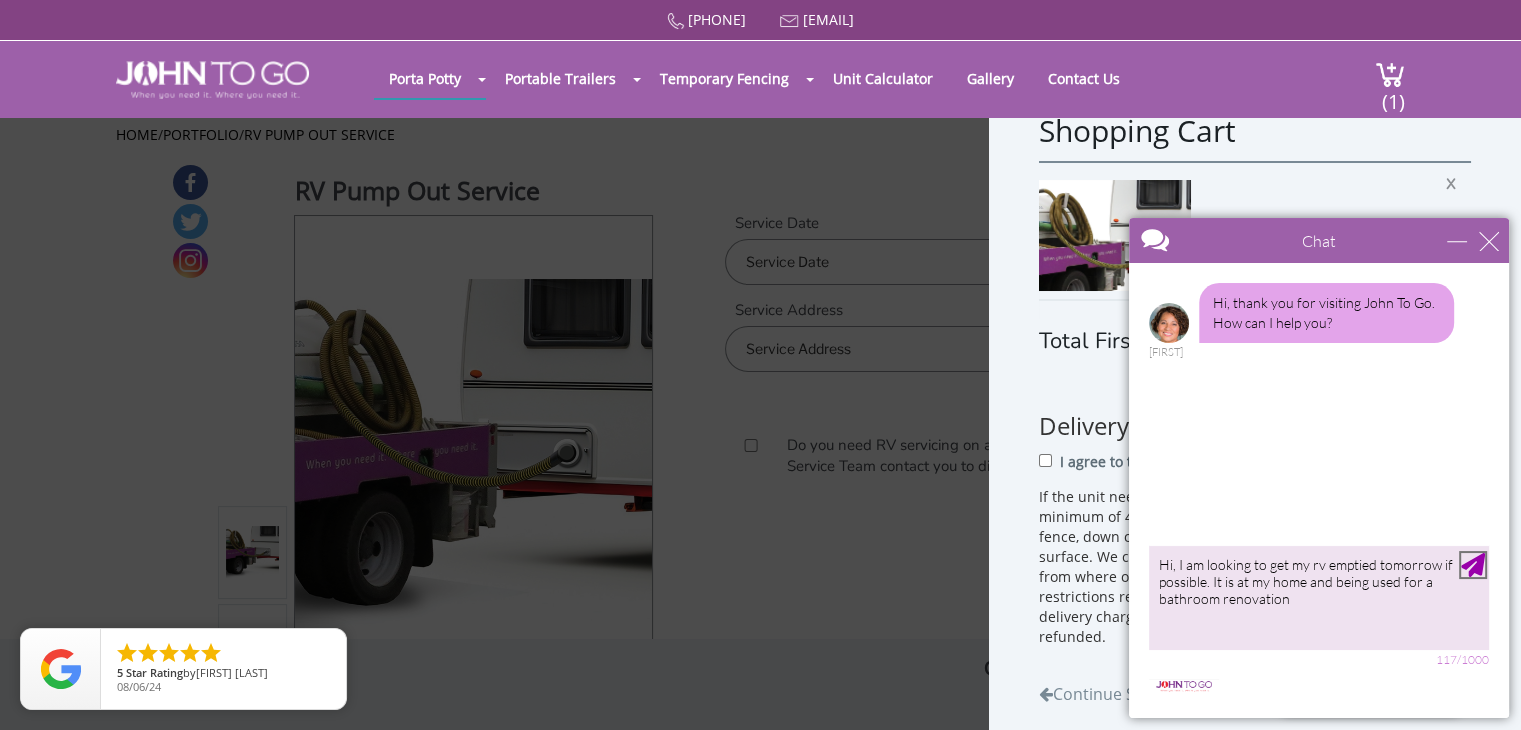 click at bounding box center (1473, 565) 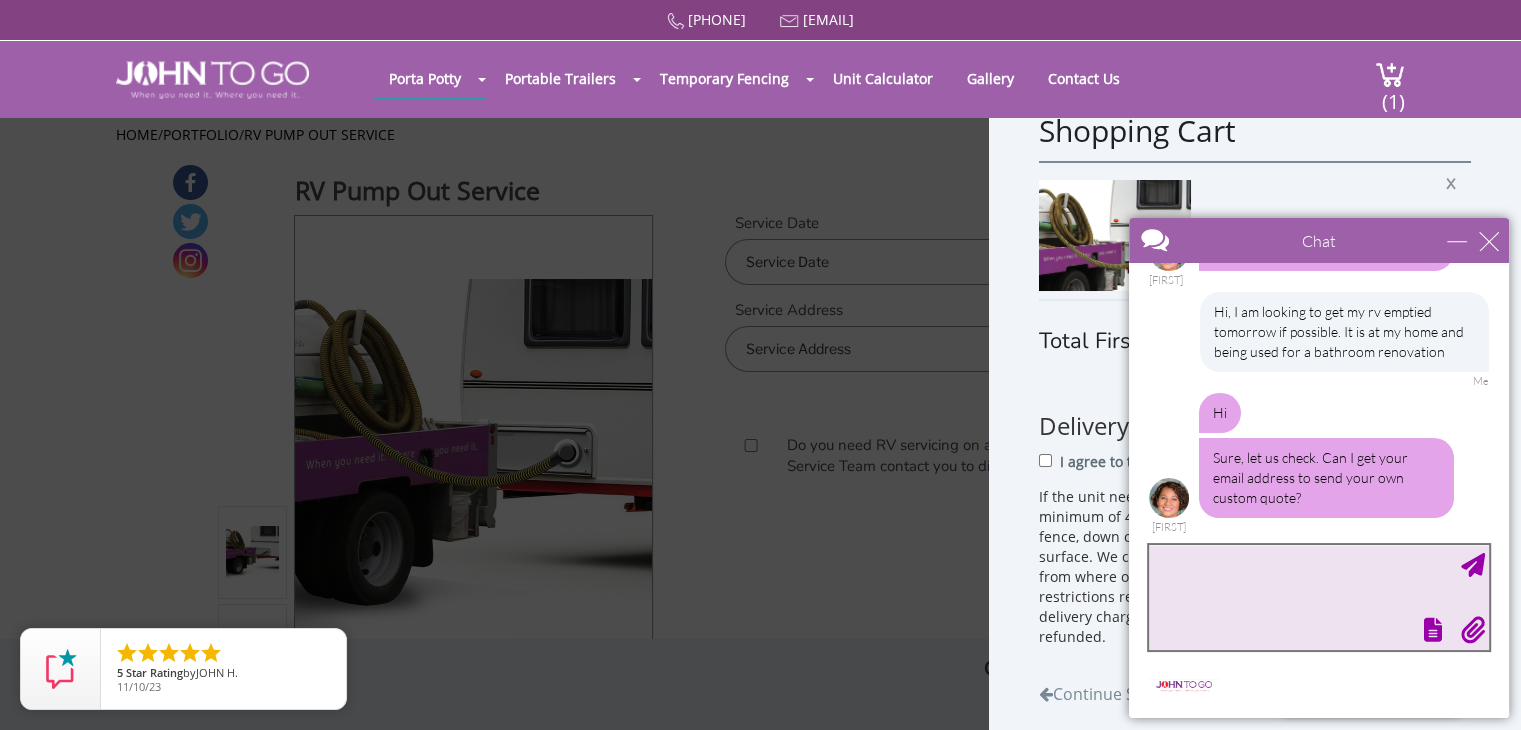 scroll, scrollTop: 132, scrollLeft: 0, axis: vertical 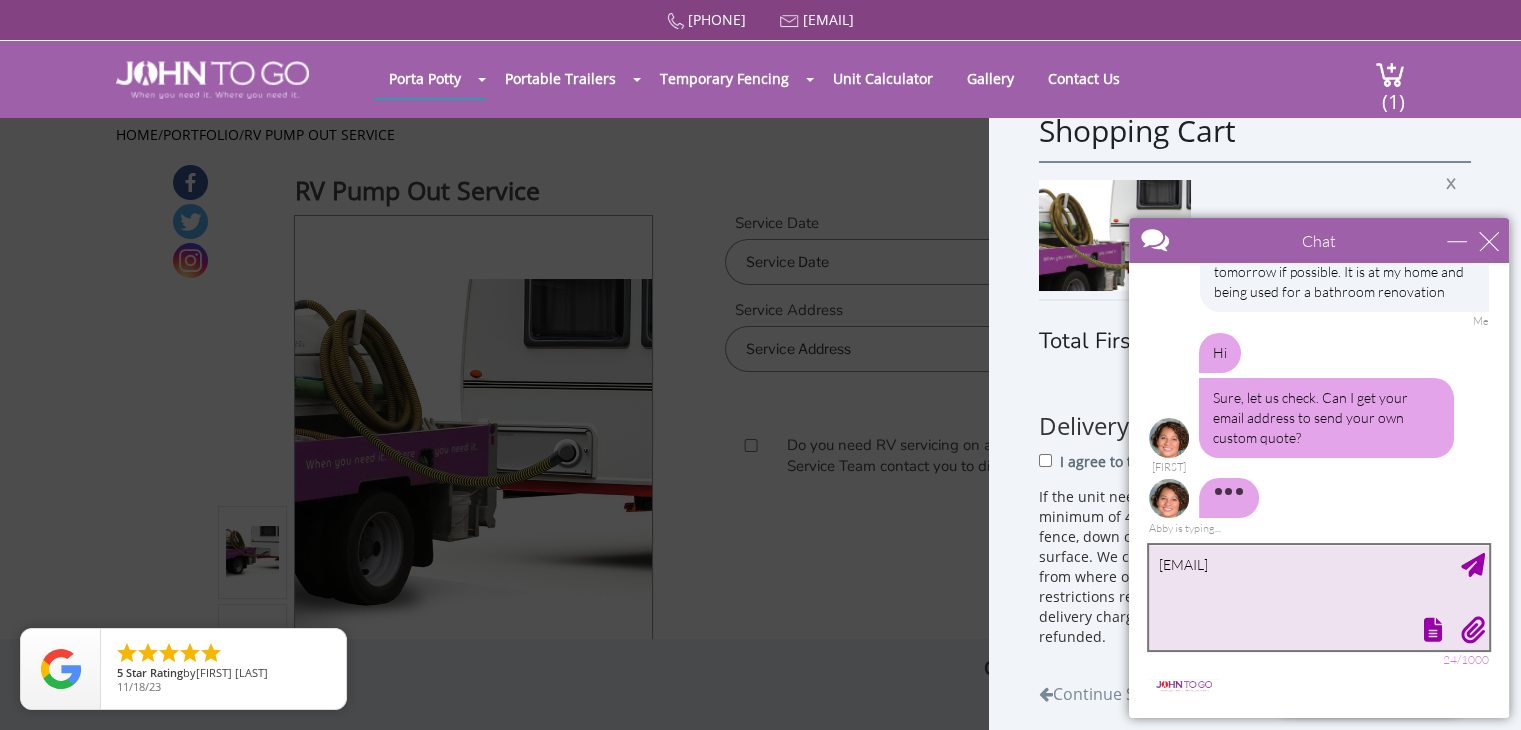 type on "[EMAIL]" 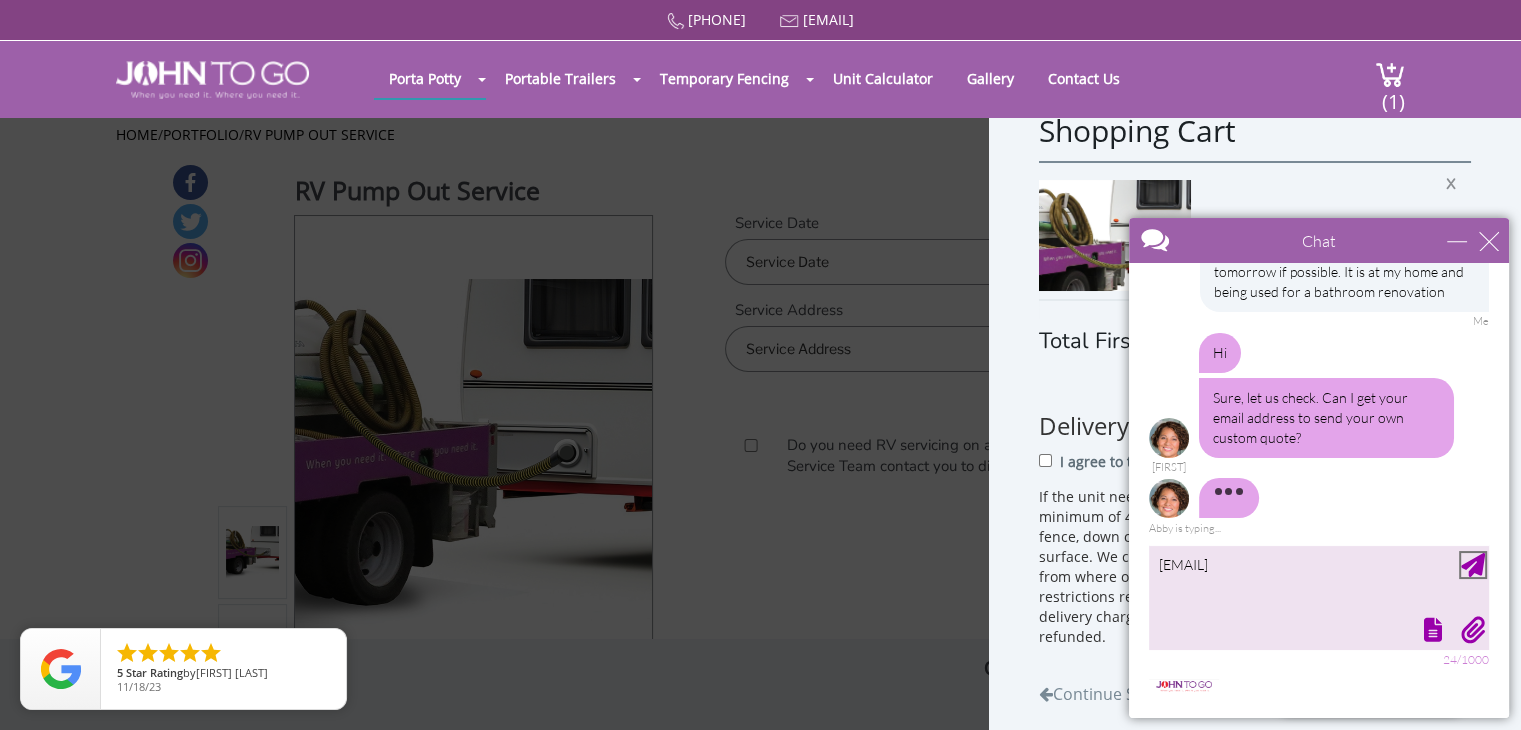 click at bounding box center [1473, 565] 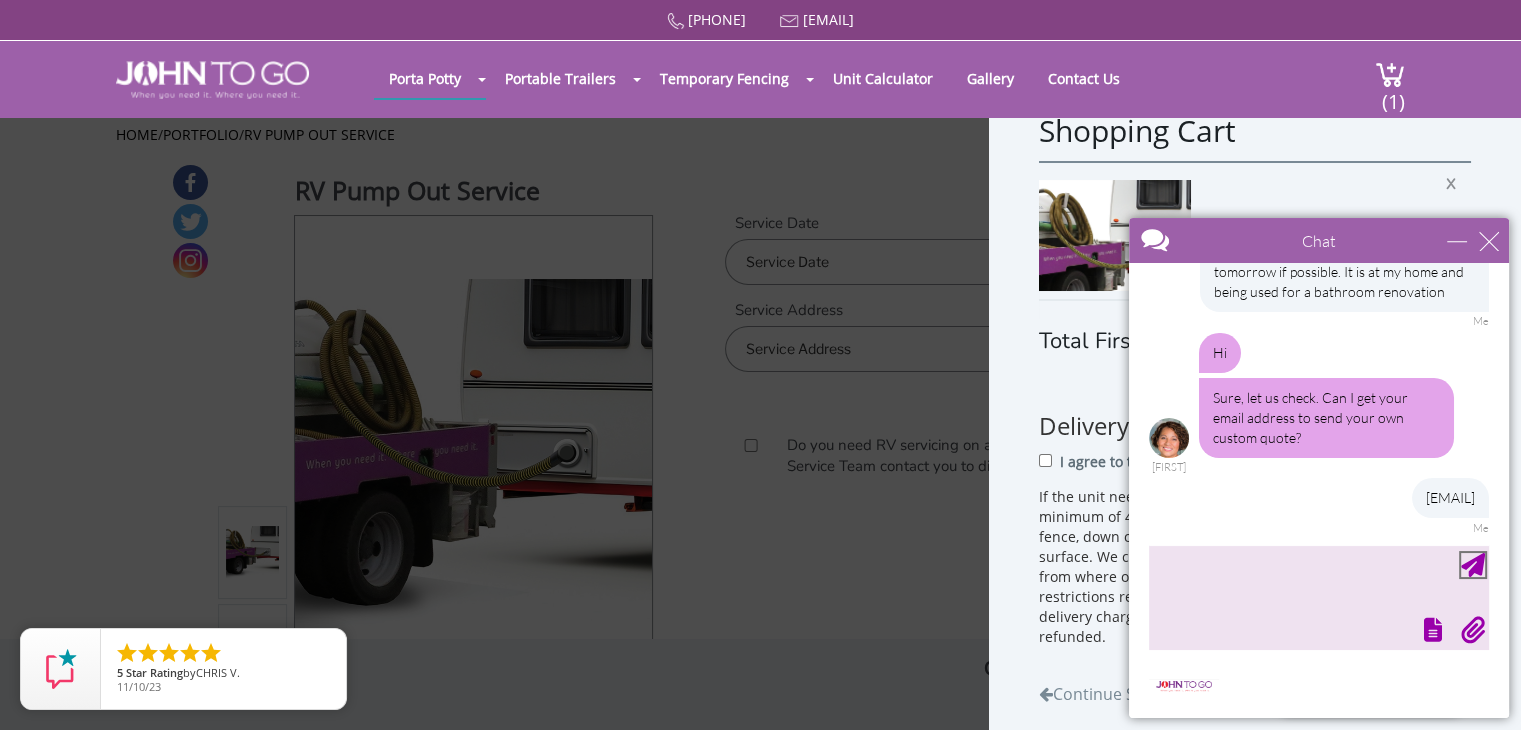 scroll, scrollTop: 193, scrollLeft: 0, axis: vertical 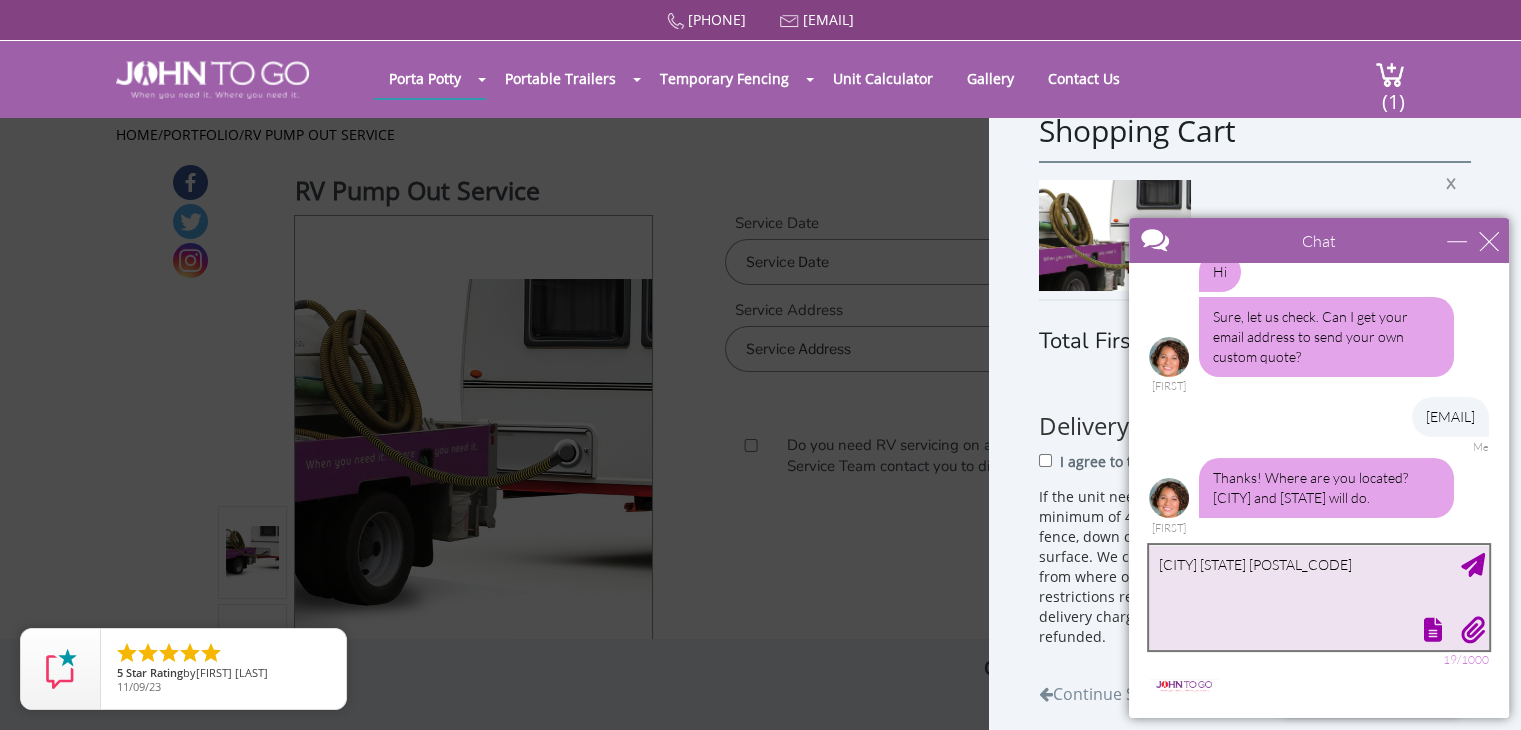 type on "Springfield NJ 07081" 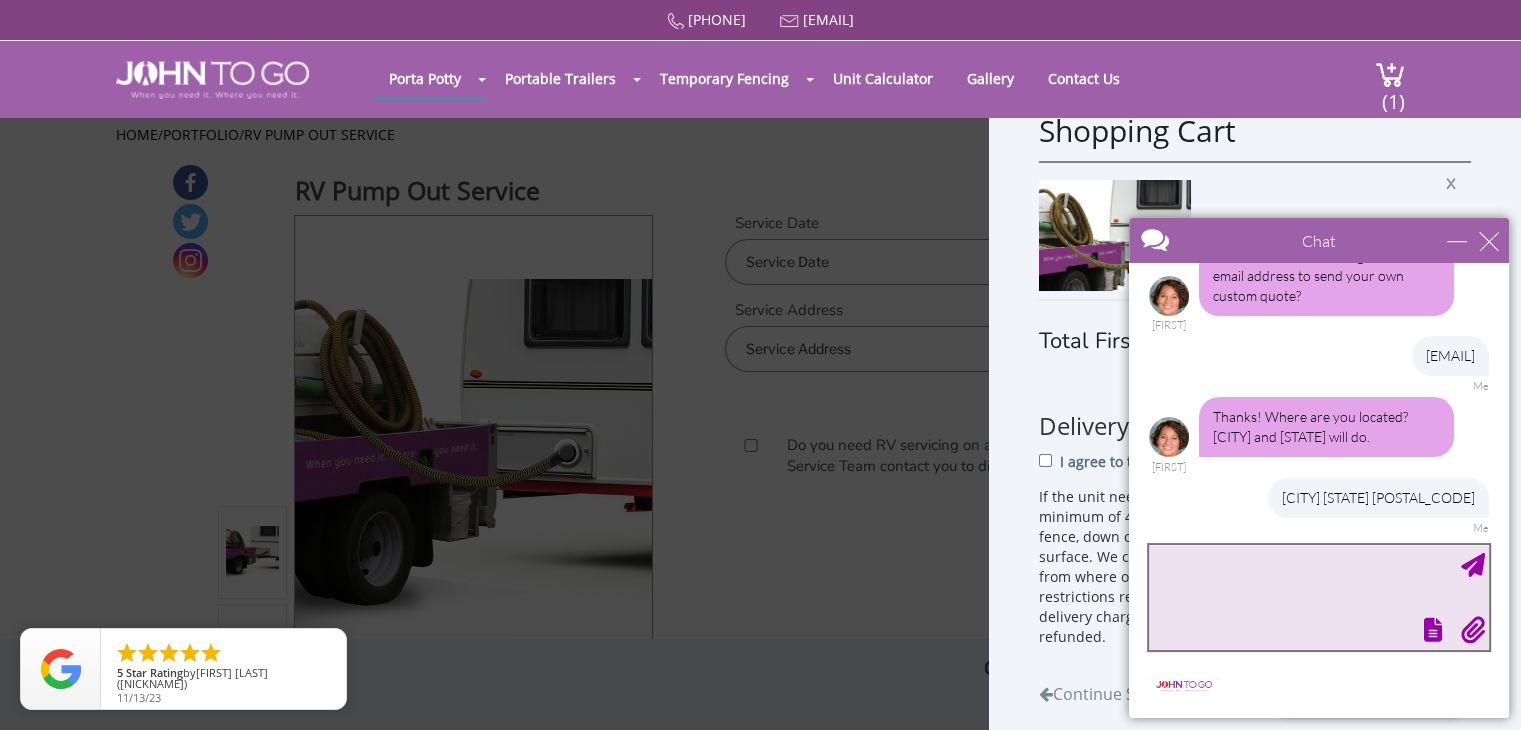 scroll, scrollTop: 335, scrollLeft: 0, axis: vertical 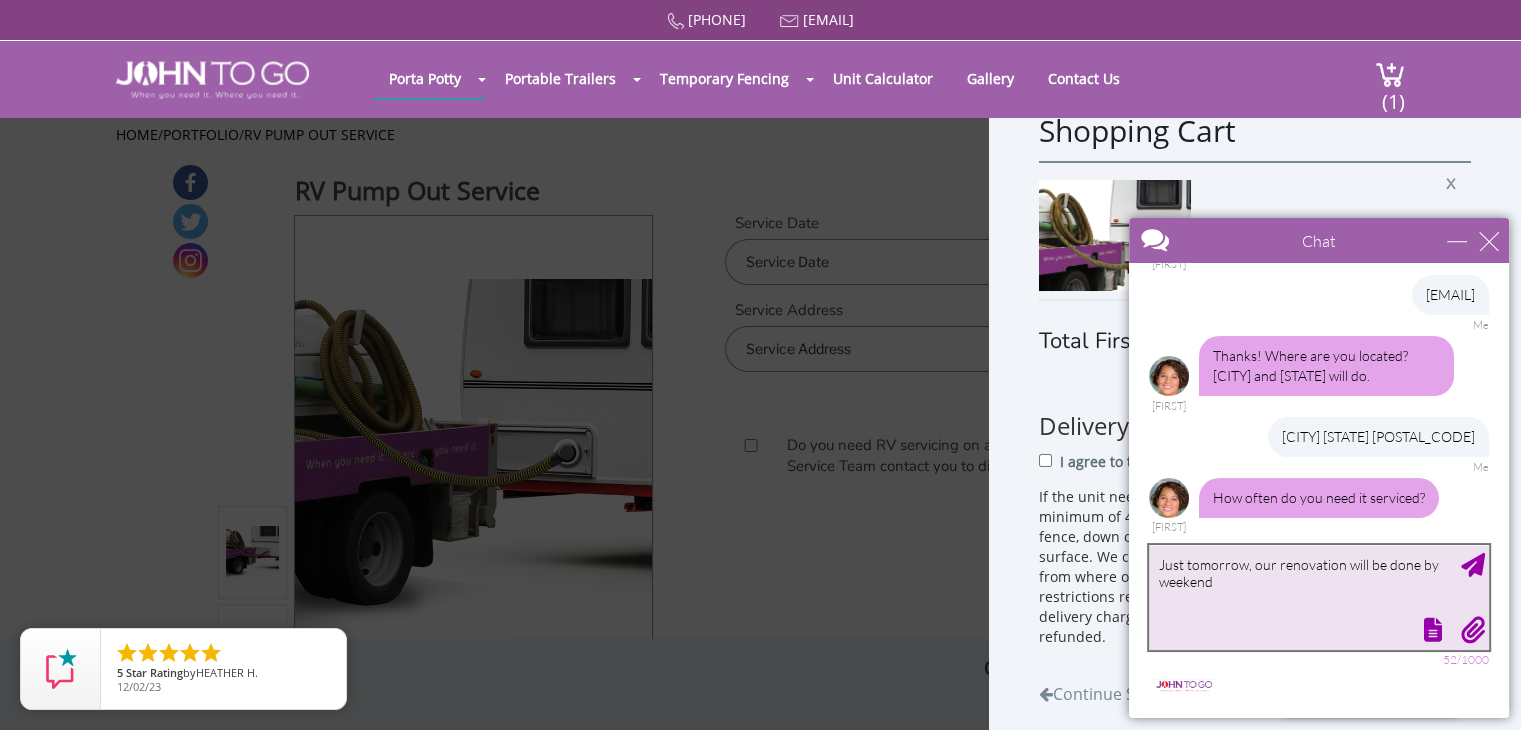 type on "Just tomorrow, our renovation will be done by weekend" 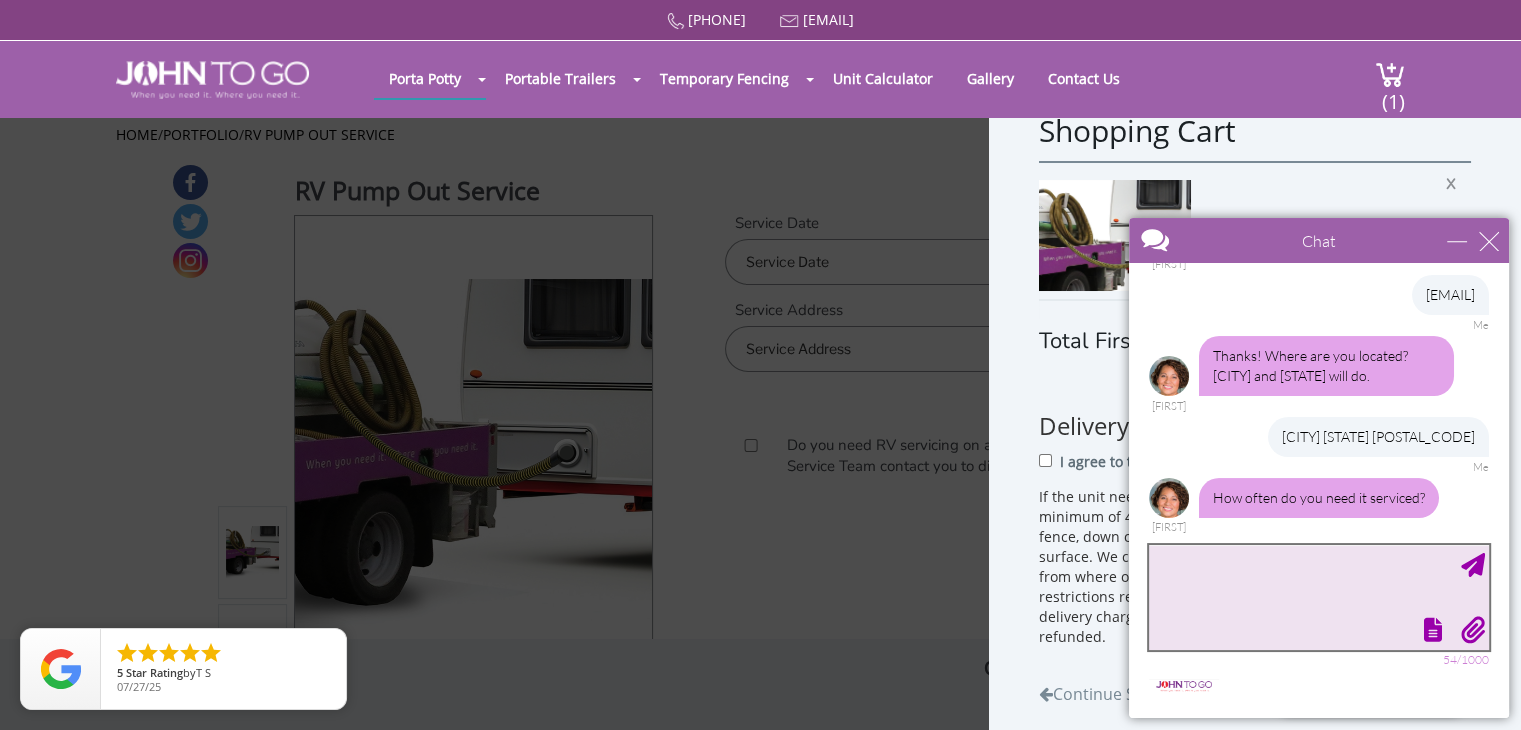 scroll, scrollTop: 416, scrollLeft: 0, axis: vertical 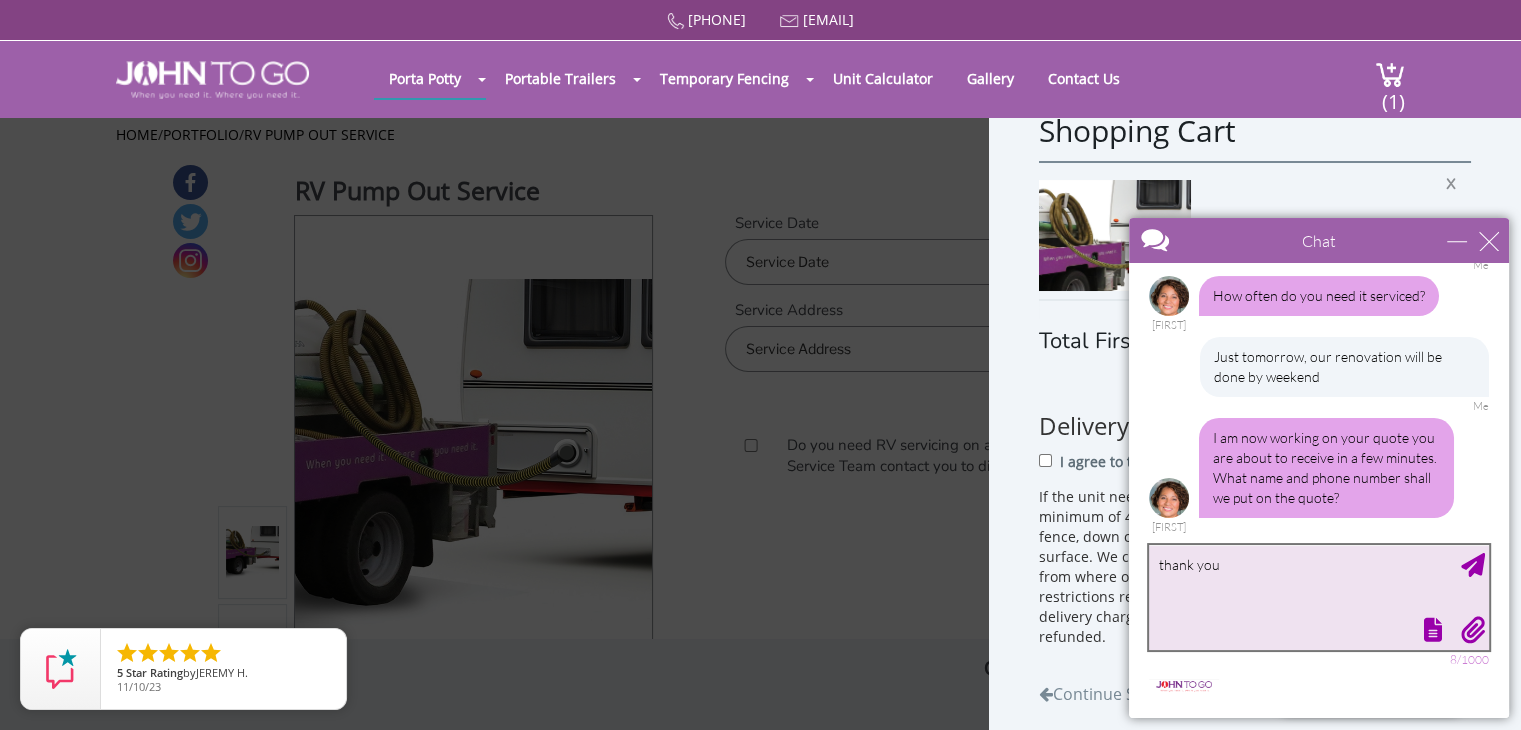 type on "thank you" 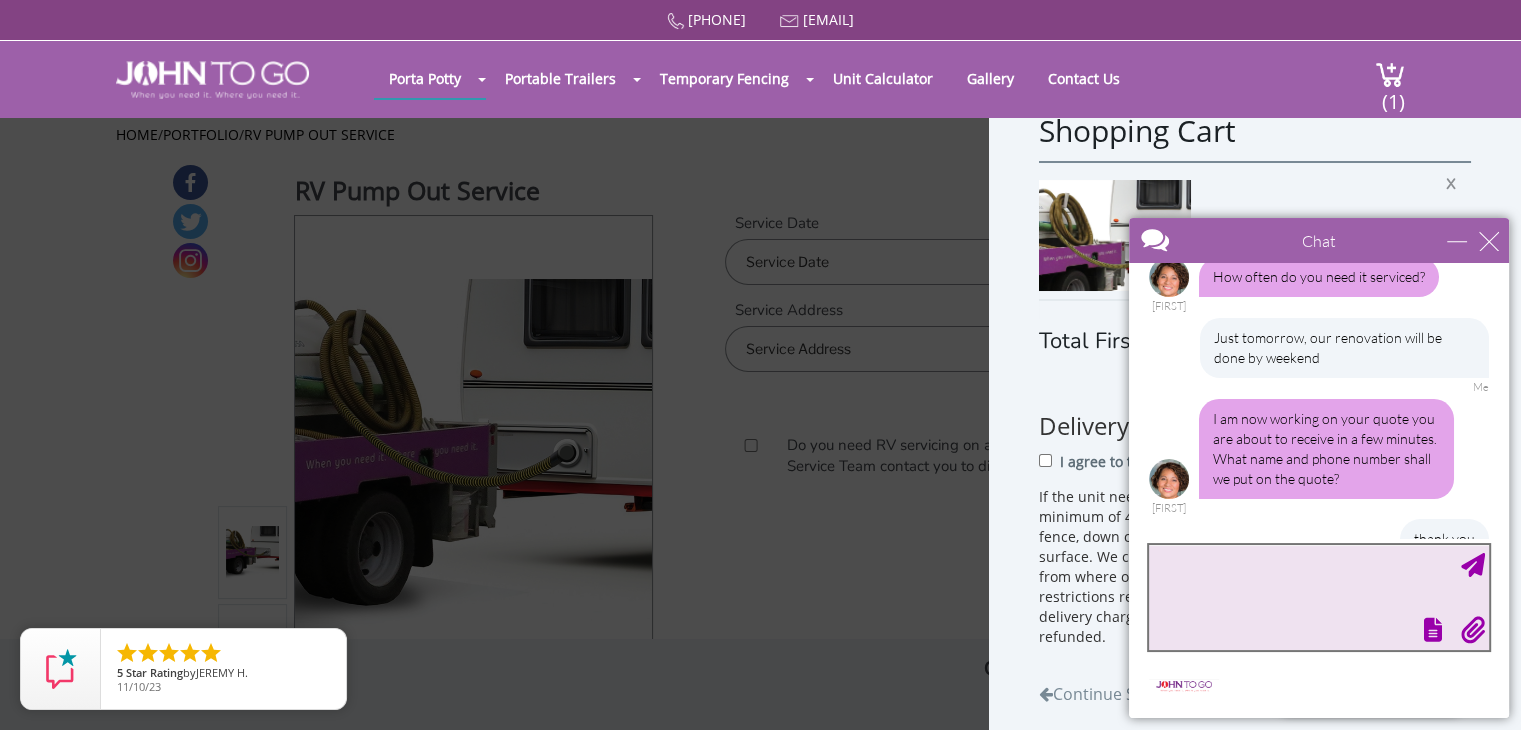 scroll, scrollTop: 617, scrollLeft: 0, axis: vertical 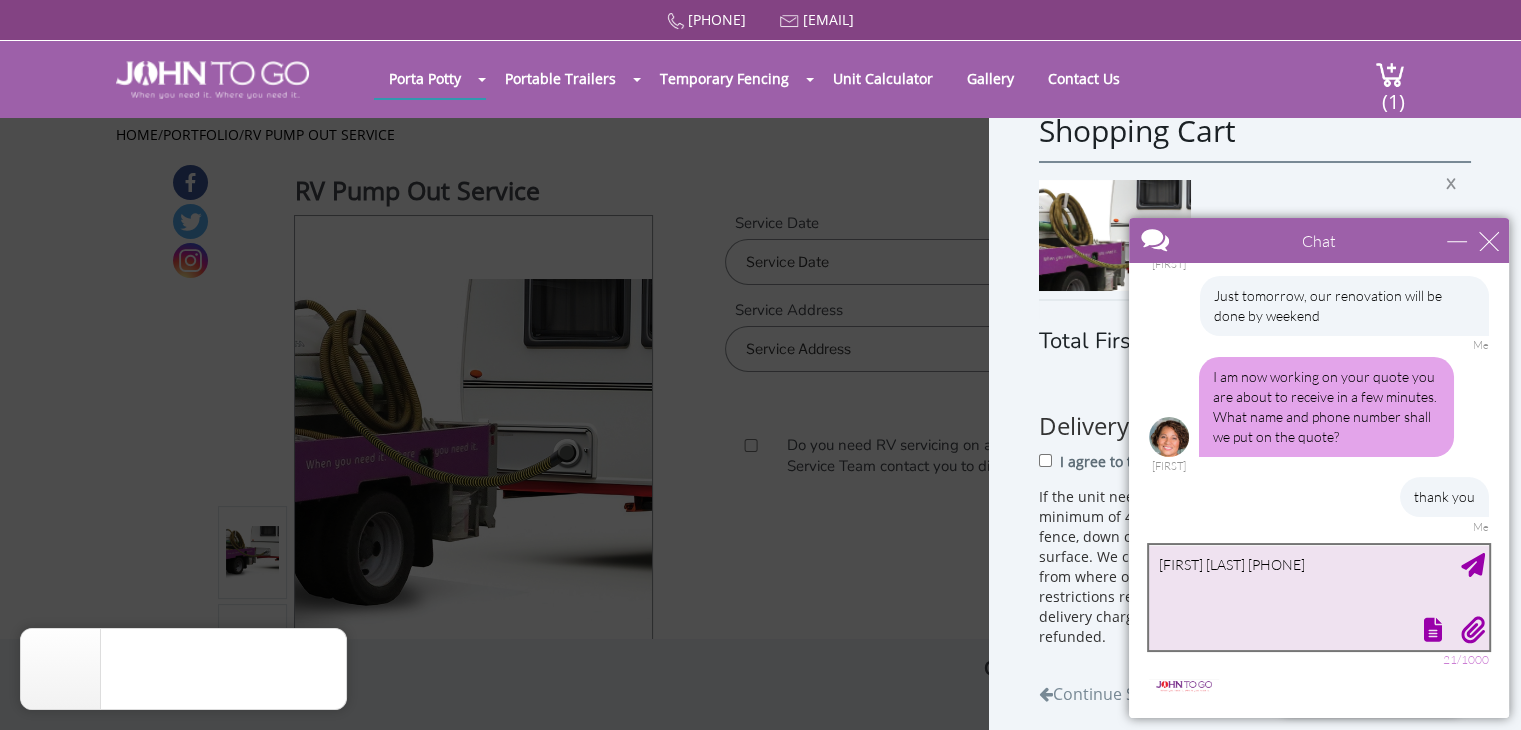 type on "Leyla West 908-451-7941" 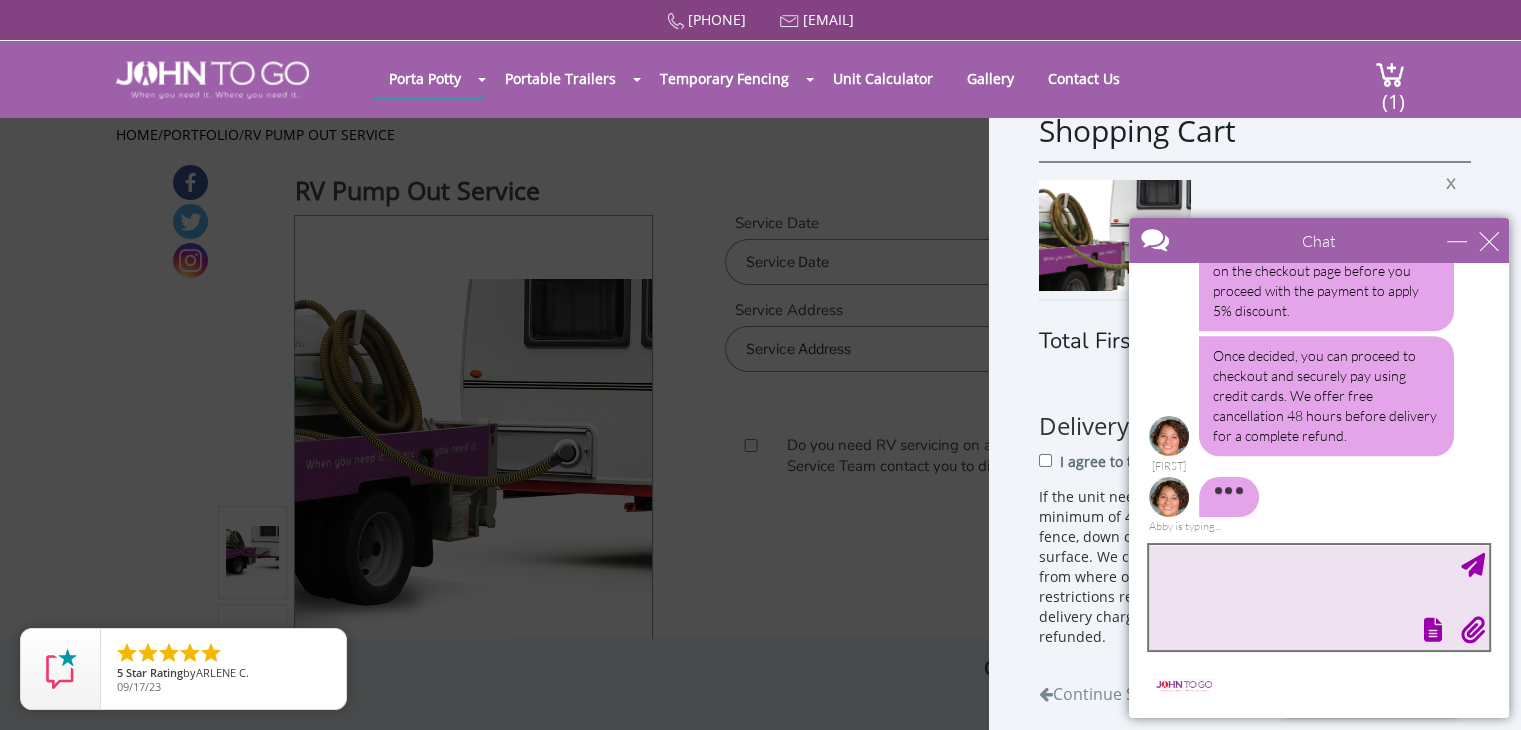 scroll, scrollTop: 1038, scrollLeft: 0, axis: vertical 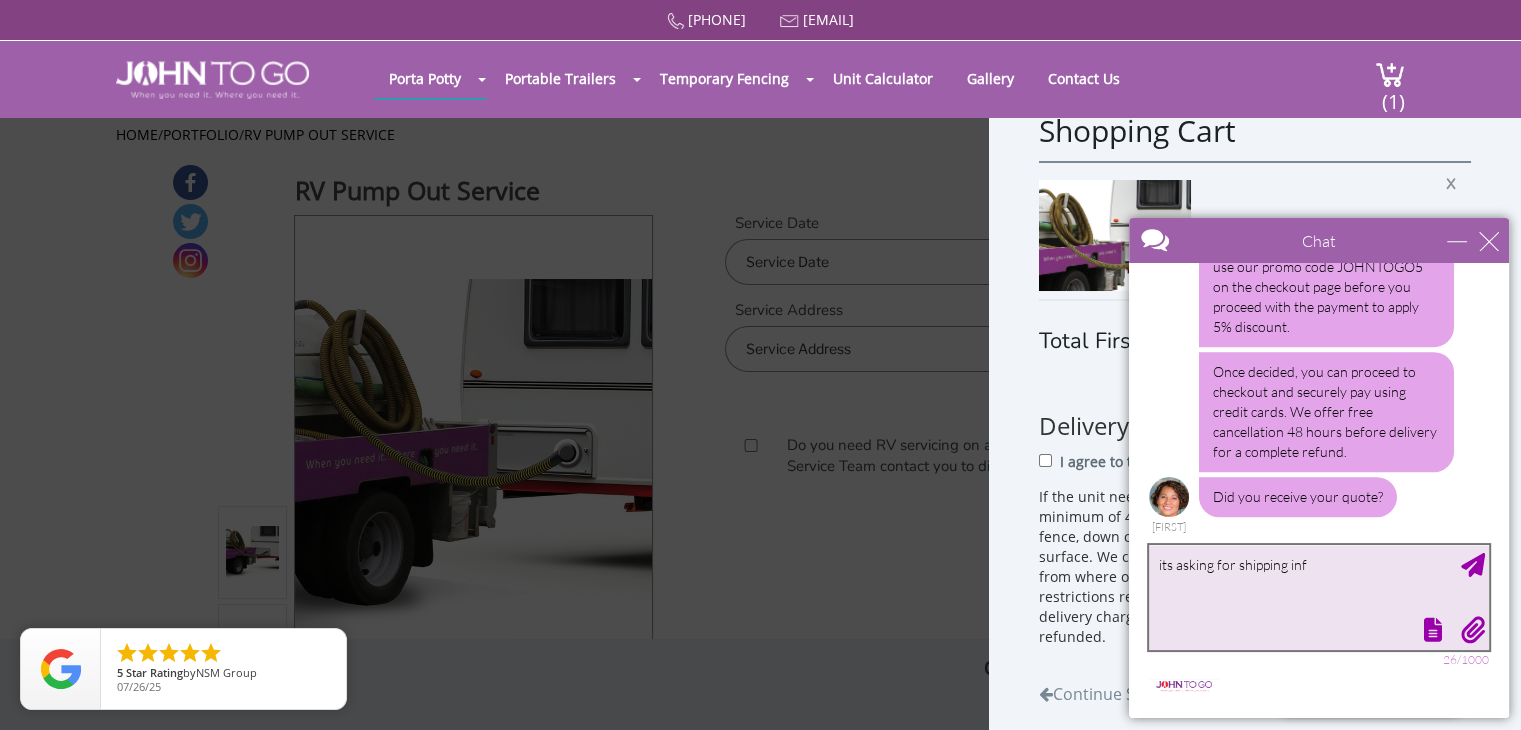 type on "its asking for shipping info" 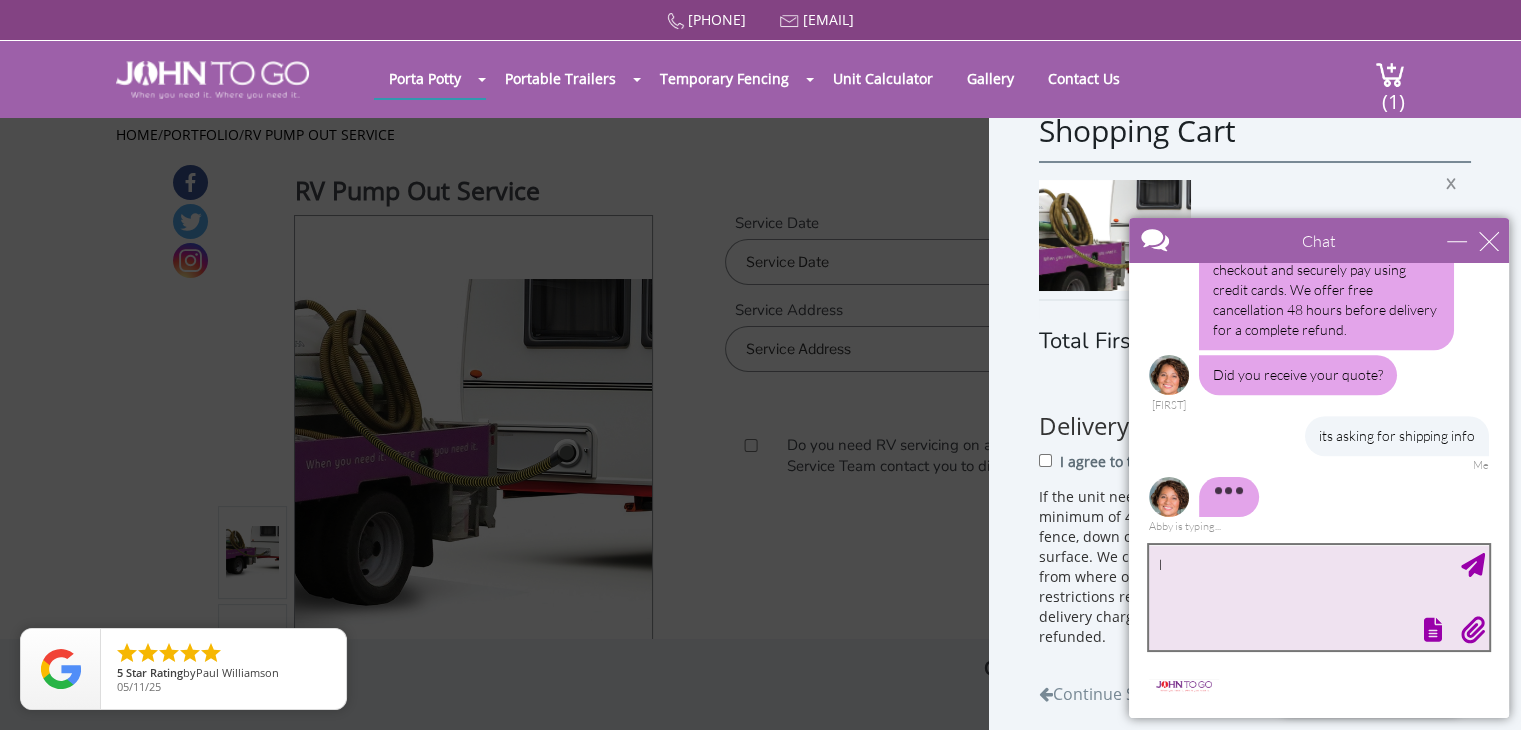 scroll, scrollTop: 1099, scrollLeft: 0, axis: vertical 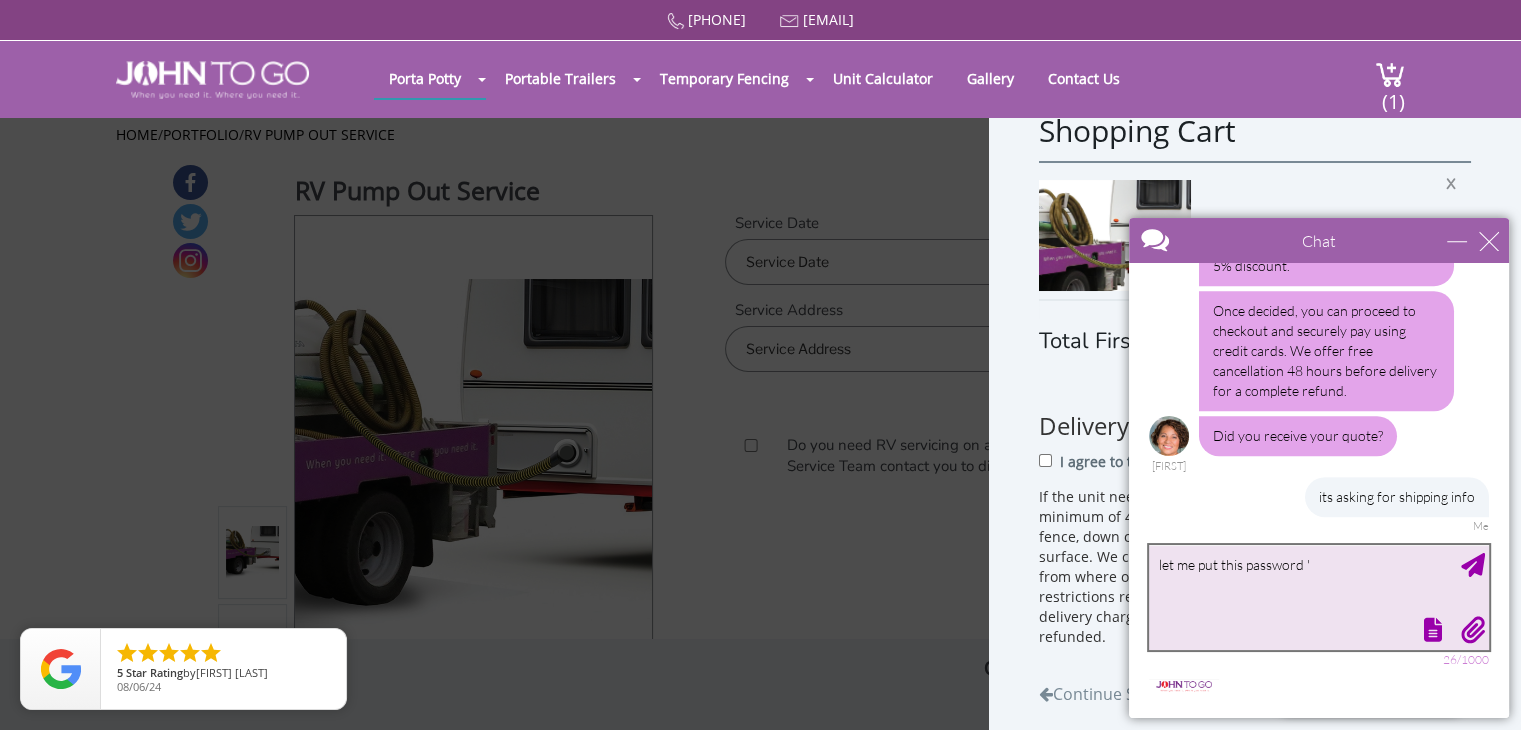 type on "let me put this password" 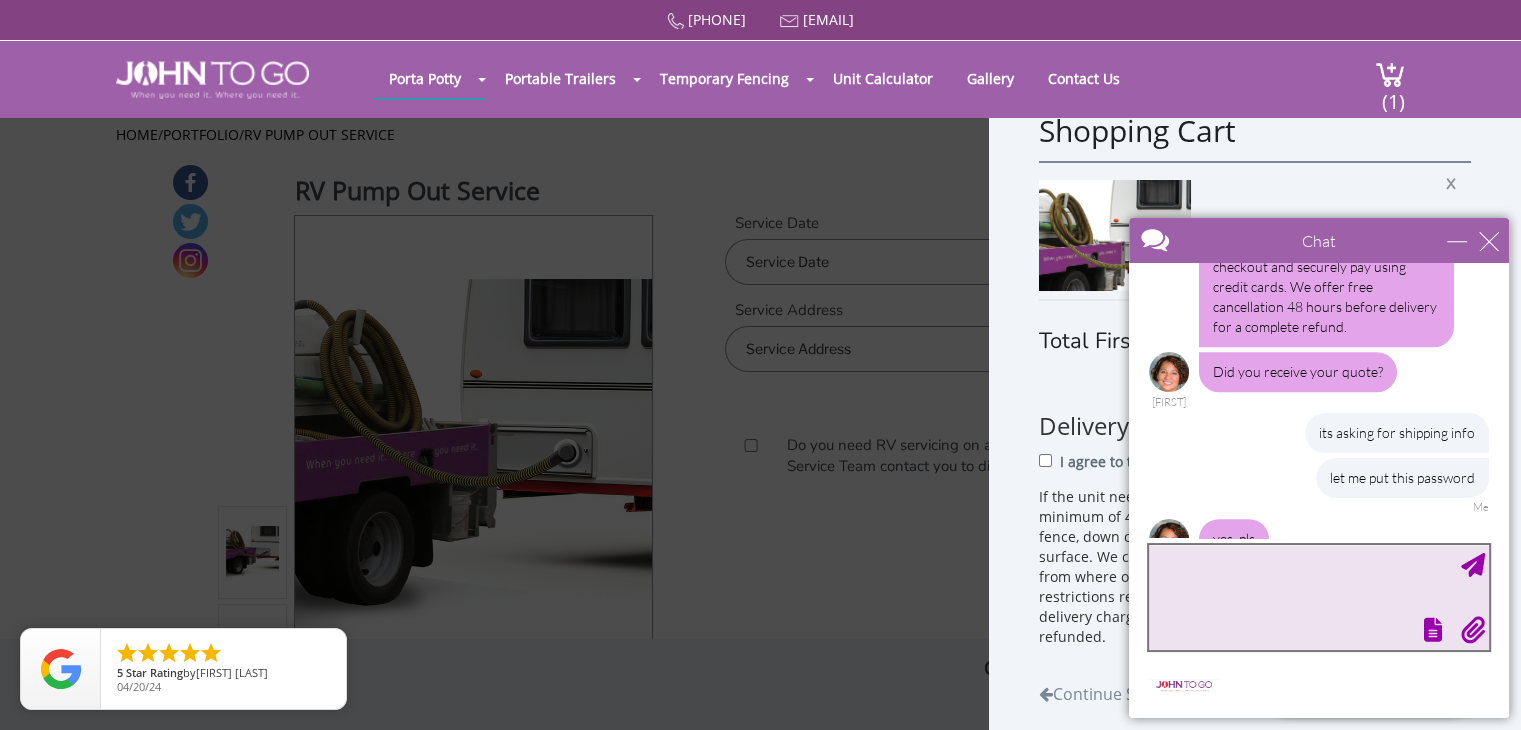 scroll, scrollTop: 1205, scrollLeft: 0, axis: vertical 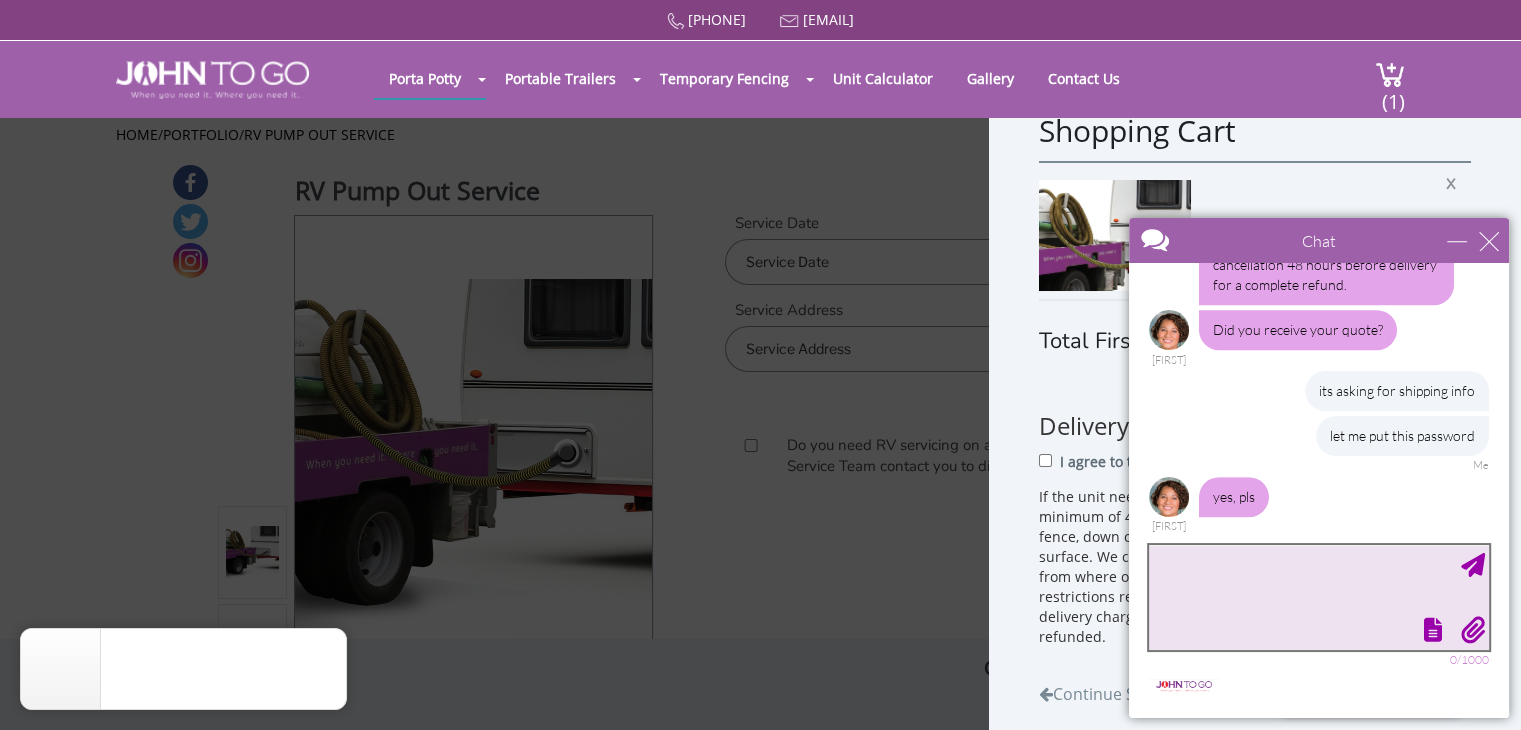 click at bounding box center [1319, 597] 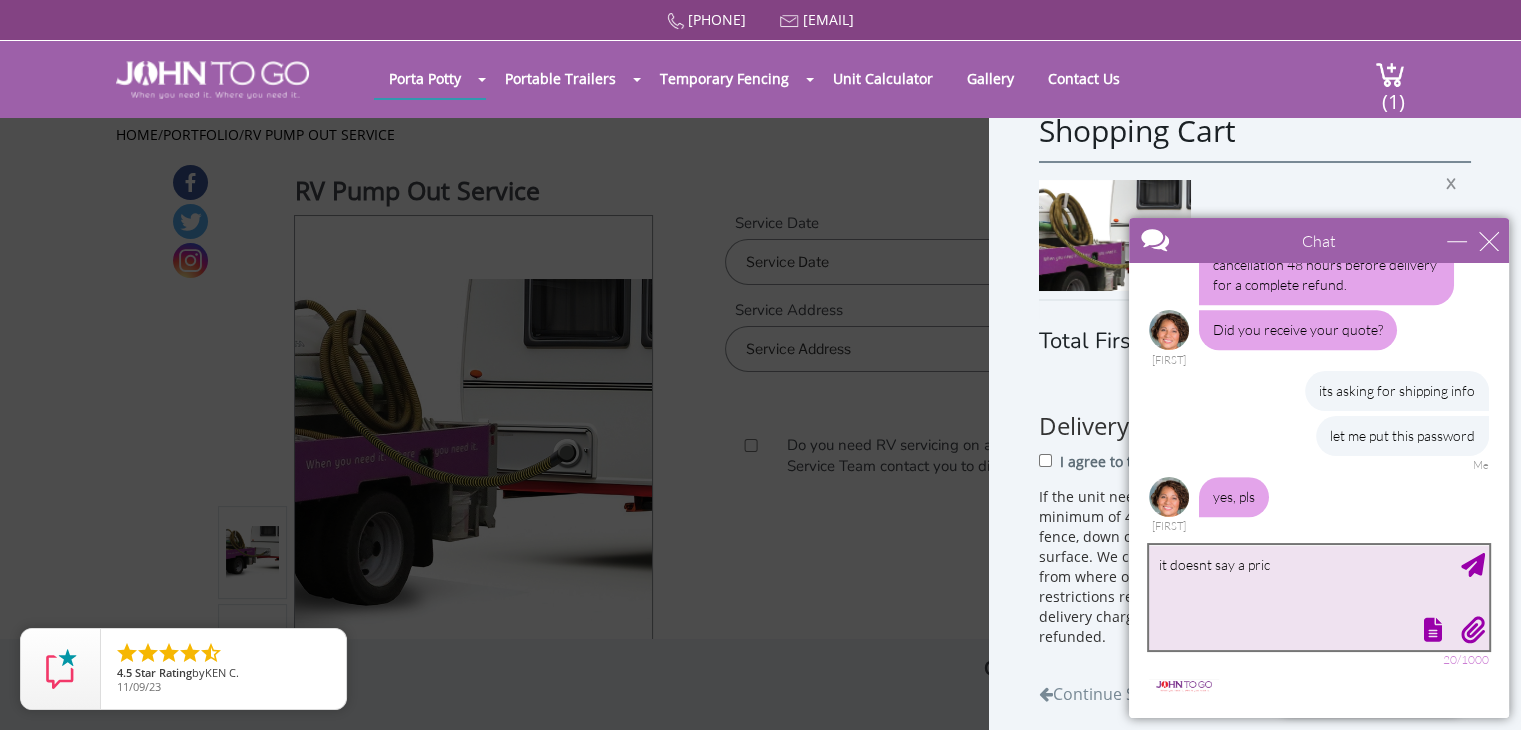 type on "it doesnt say a price" 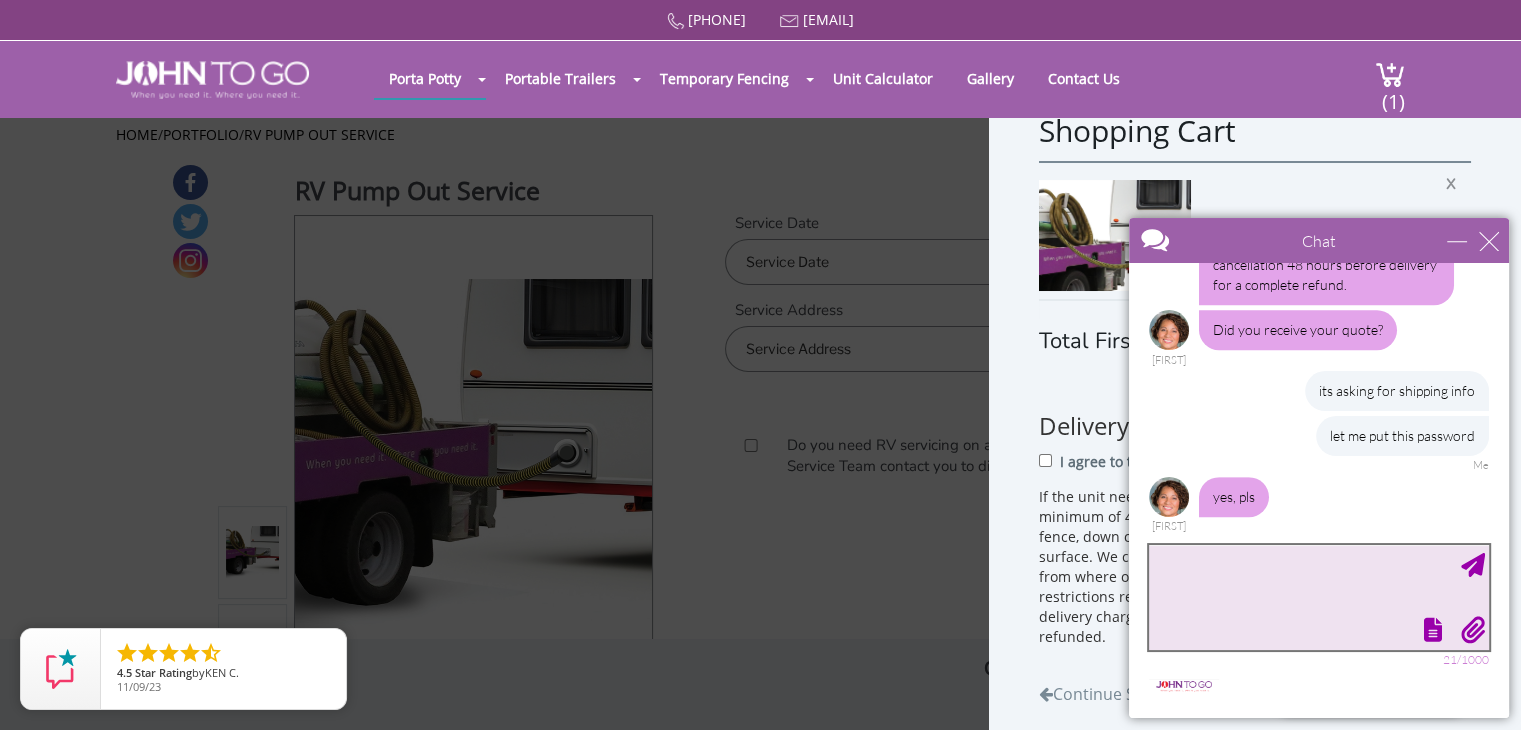 scroll, scrollTop: 1266, scrollLeft: 0, axis: vertical 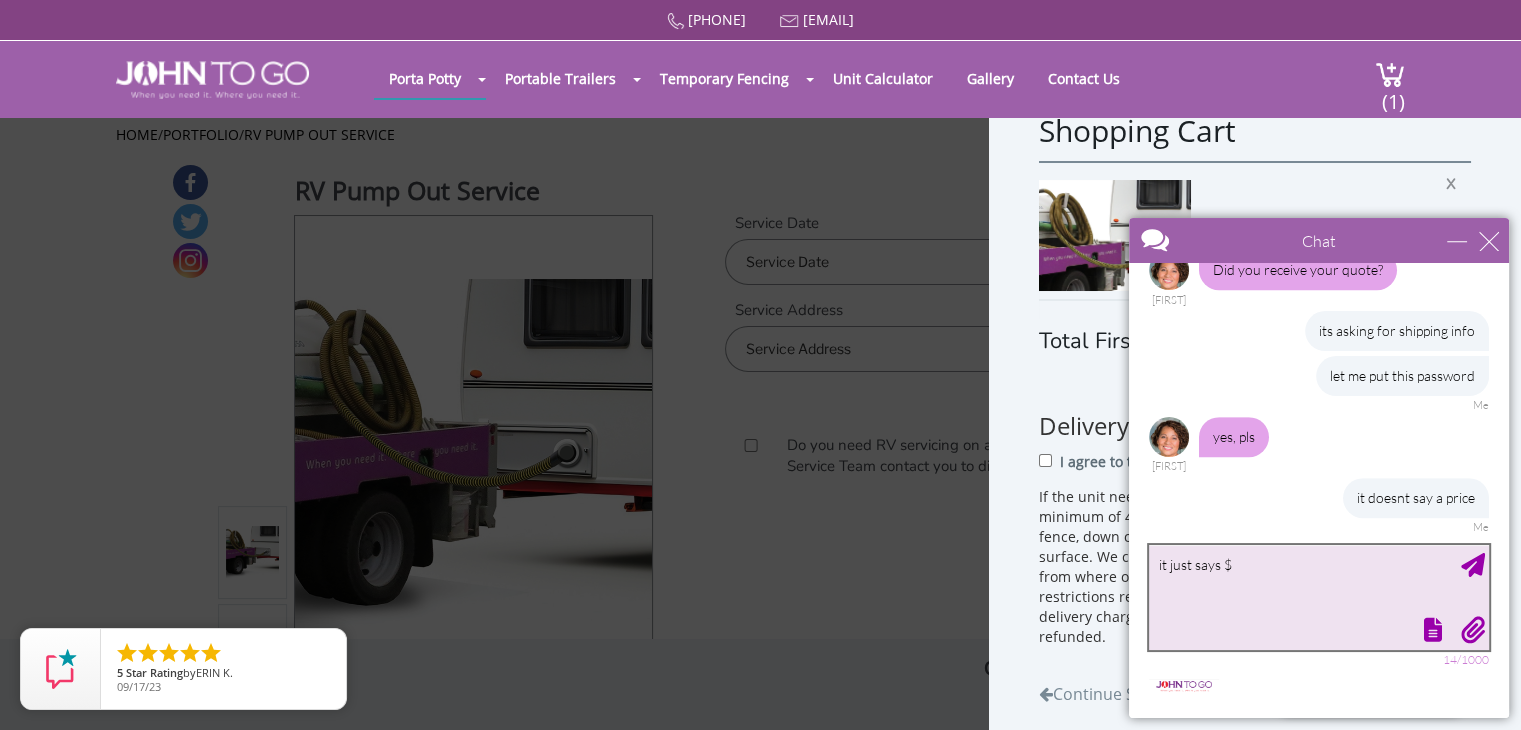 type on "it just says $0" 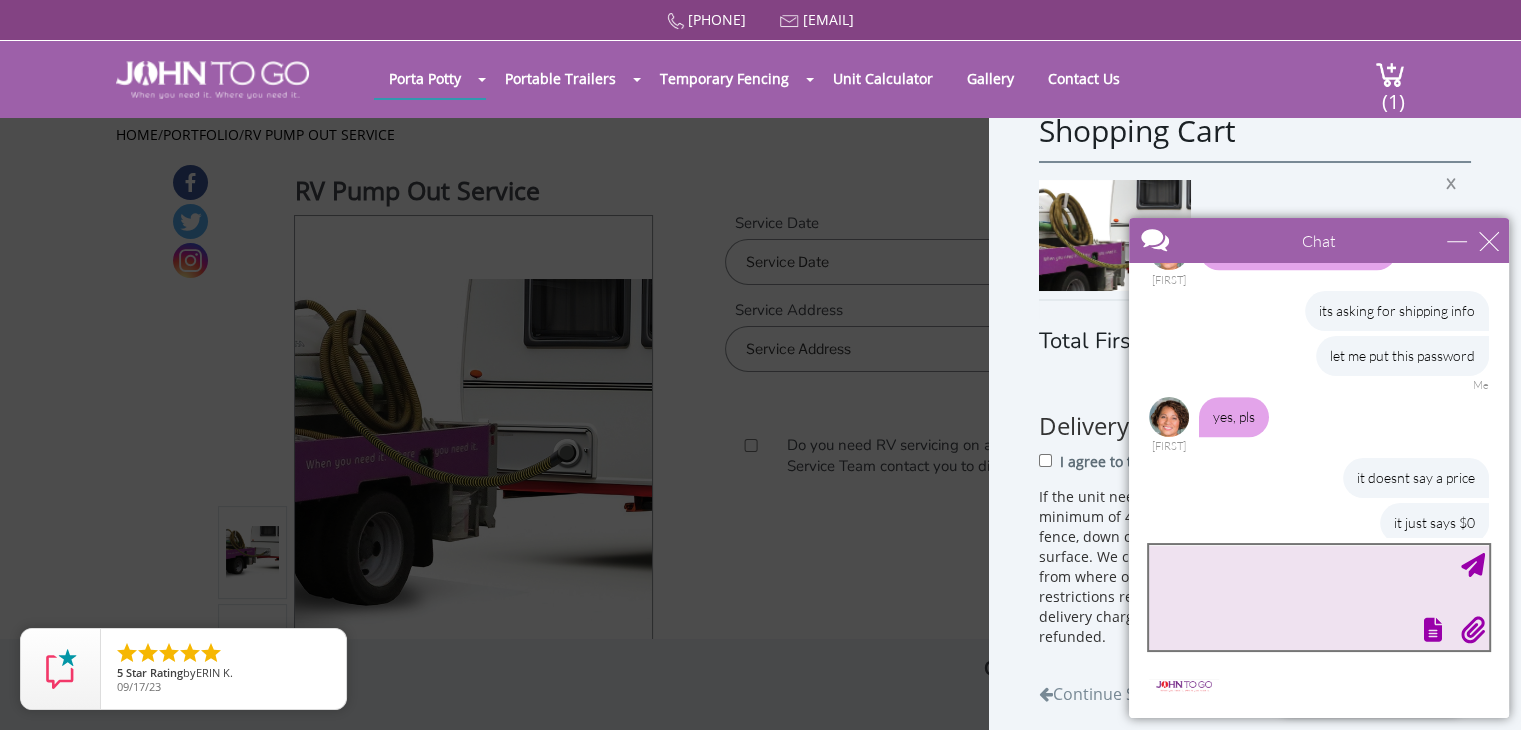scroll, scrollTop: 1311, scrollLeft: 0, axis: vertical 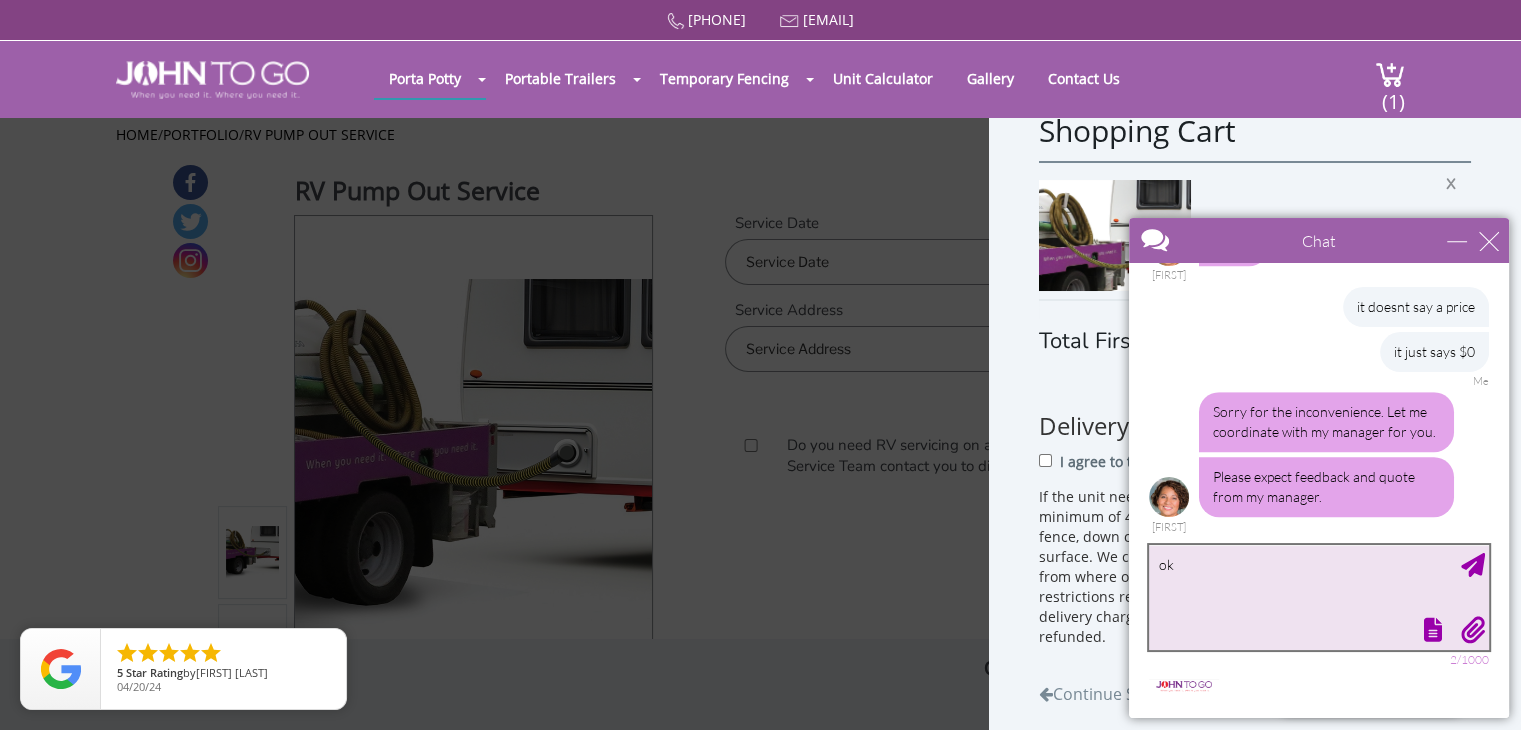 type on "ok" 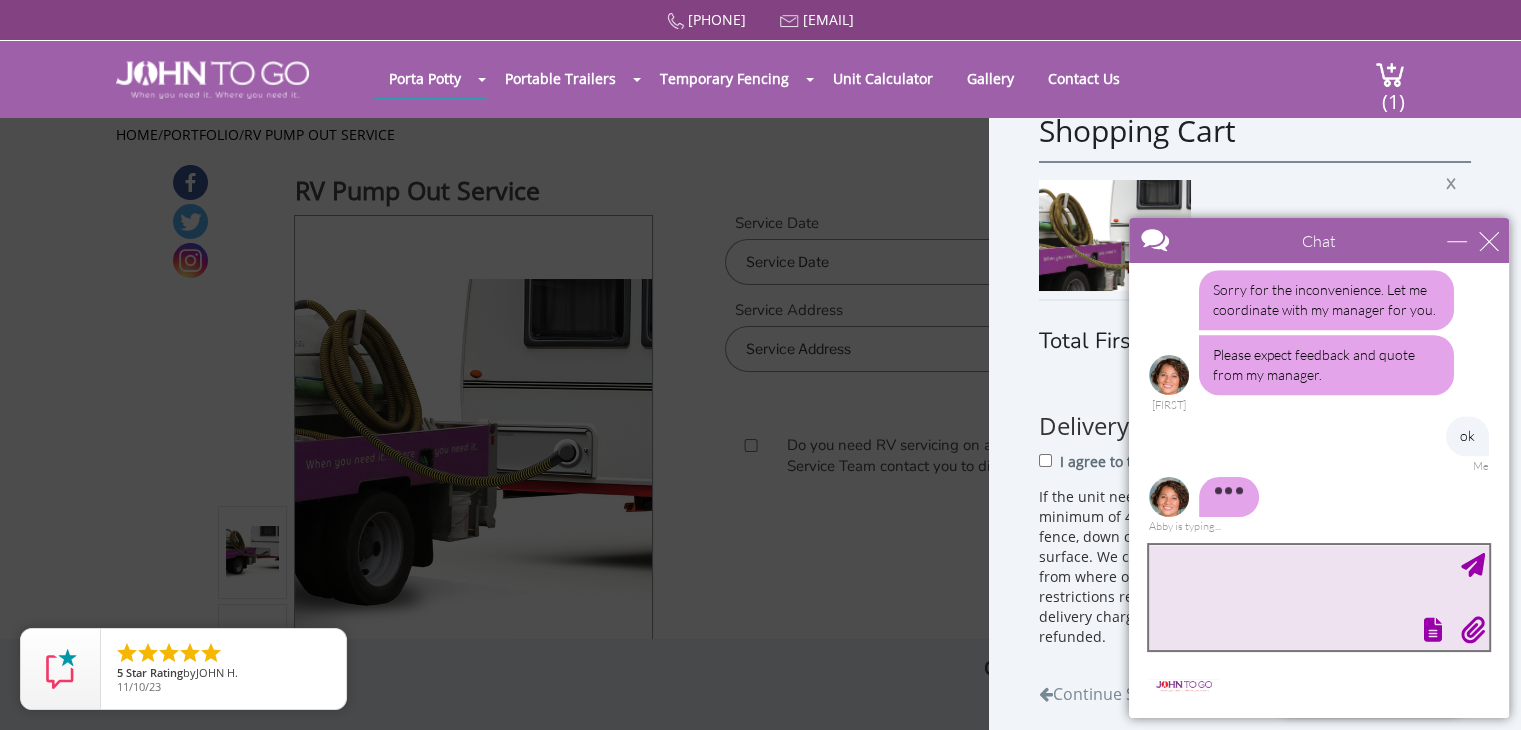 scroll, scrollTop: 1598, scrollLeft: 0, axis: vertical 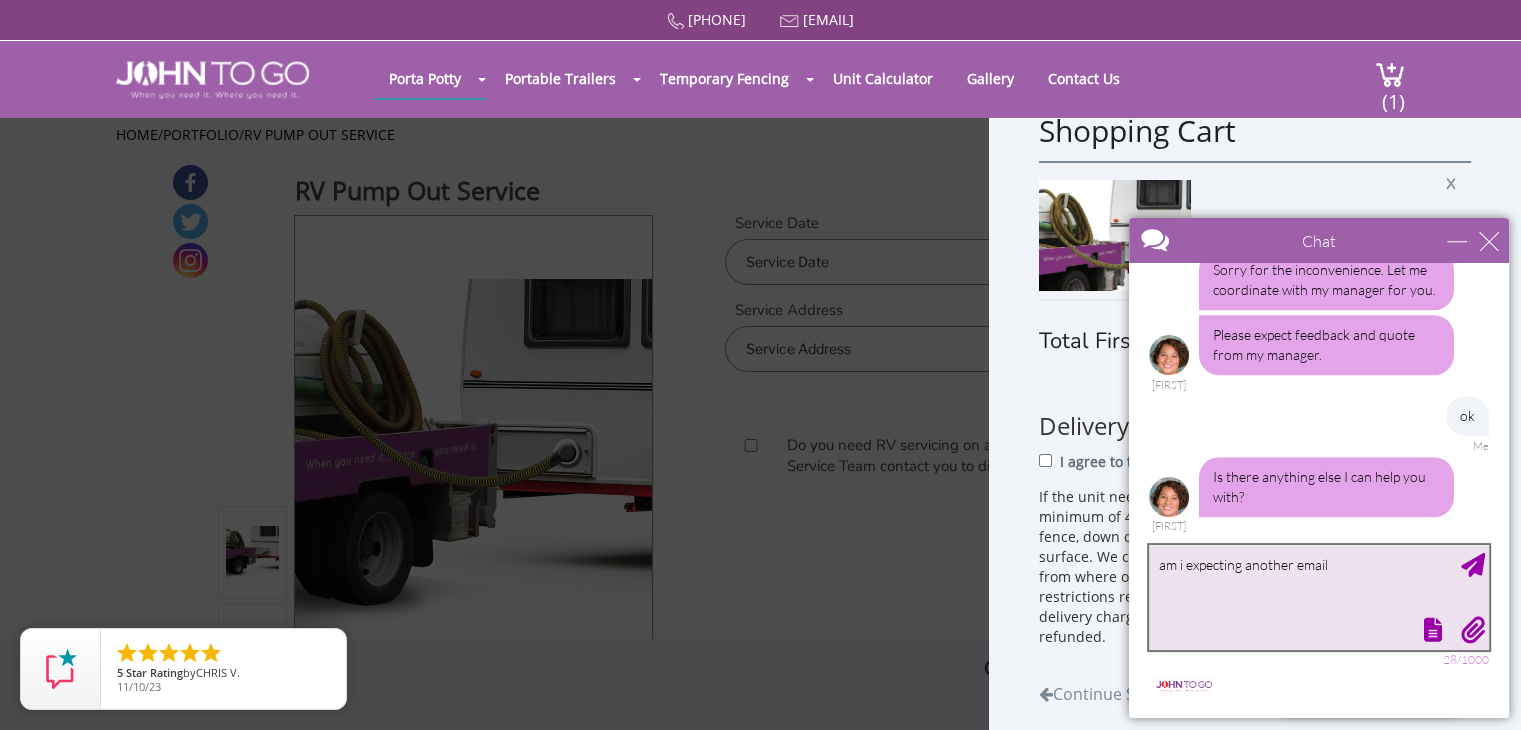 type on "am i expecting another email?" 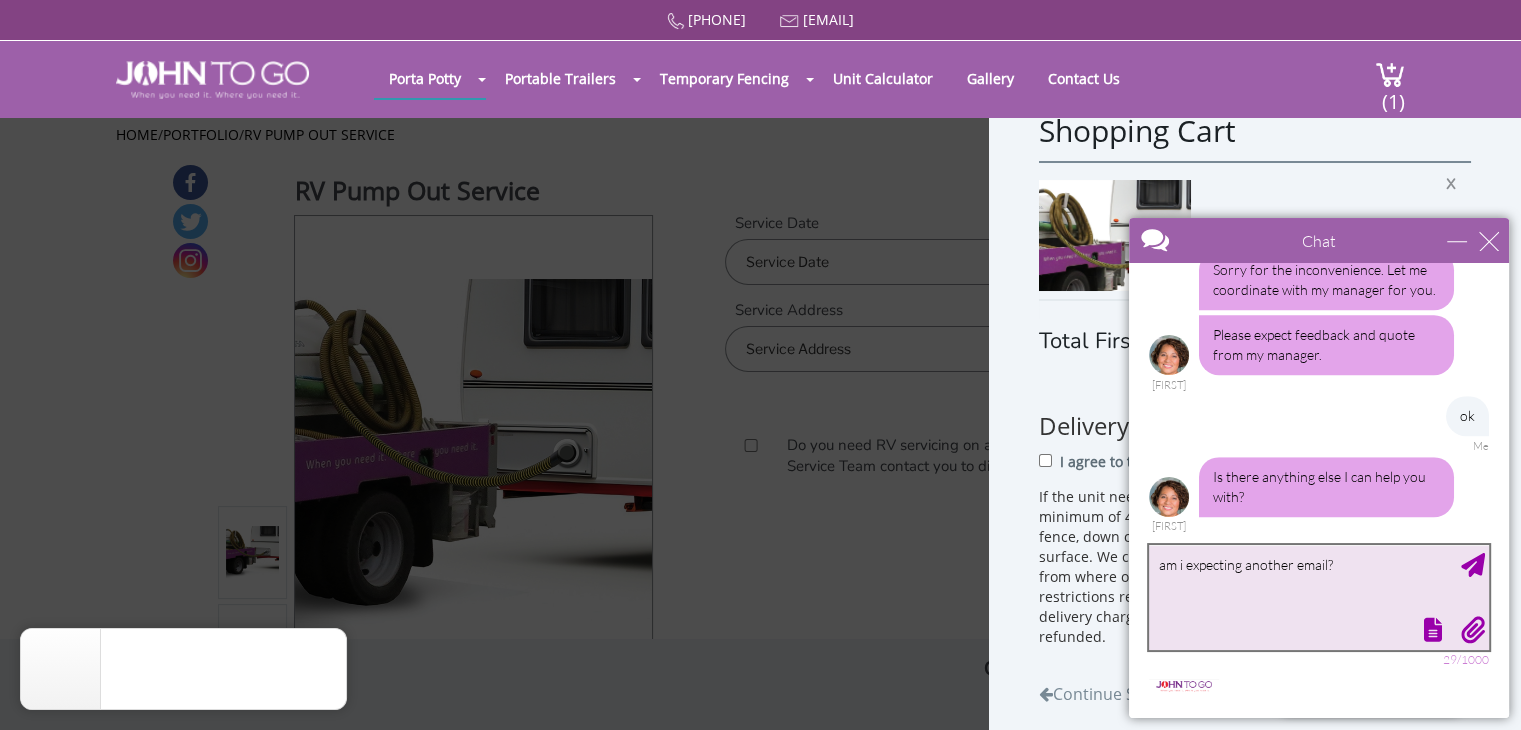 type 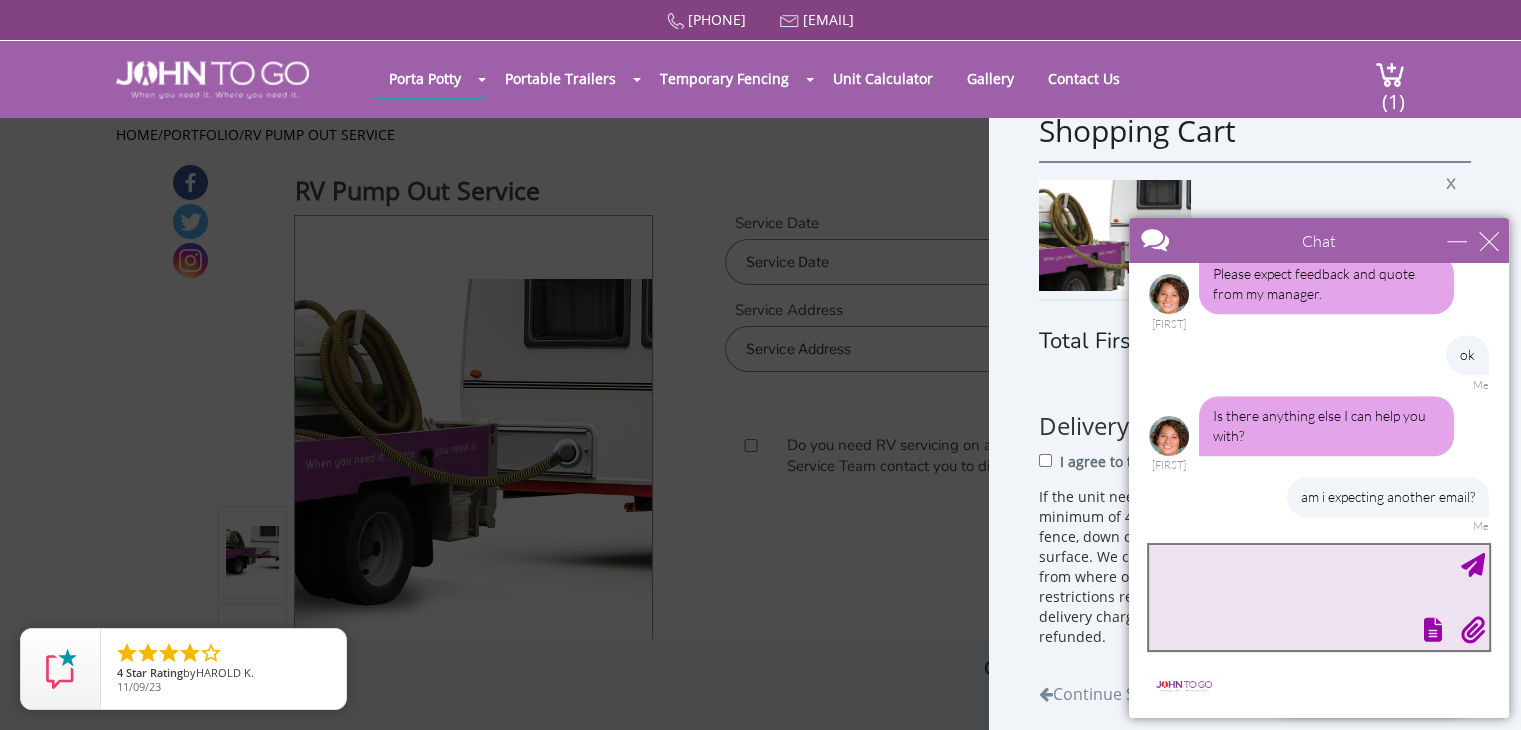 scroll, scrollTop: 1740, scrollLeft: 0, axis: vertical 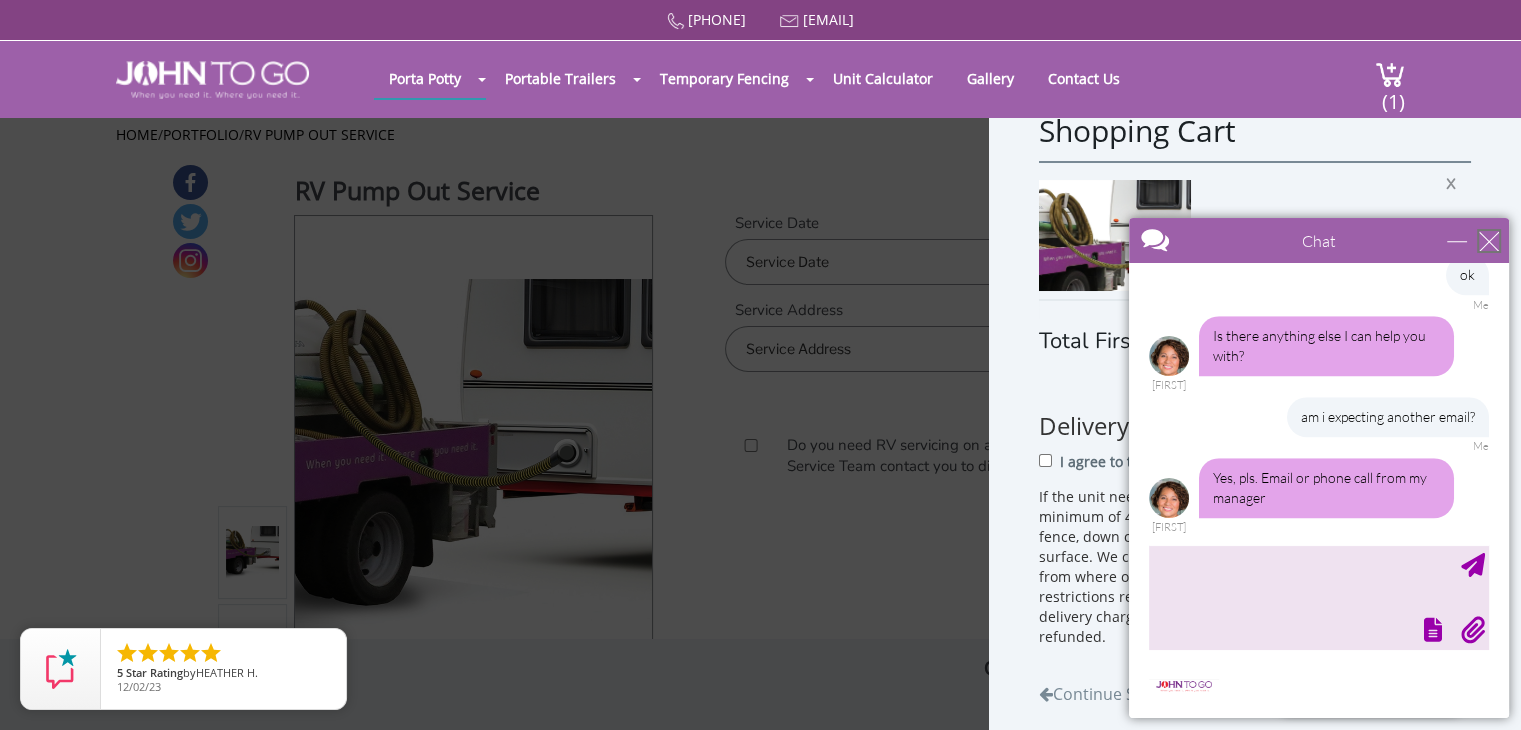 click at bounding box center [1489, 241] 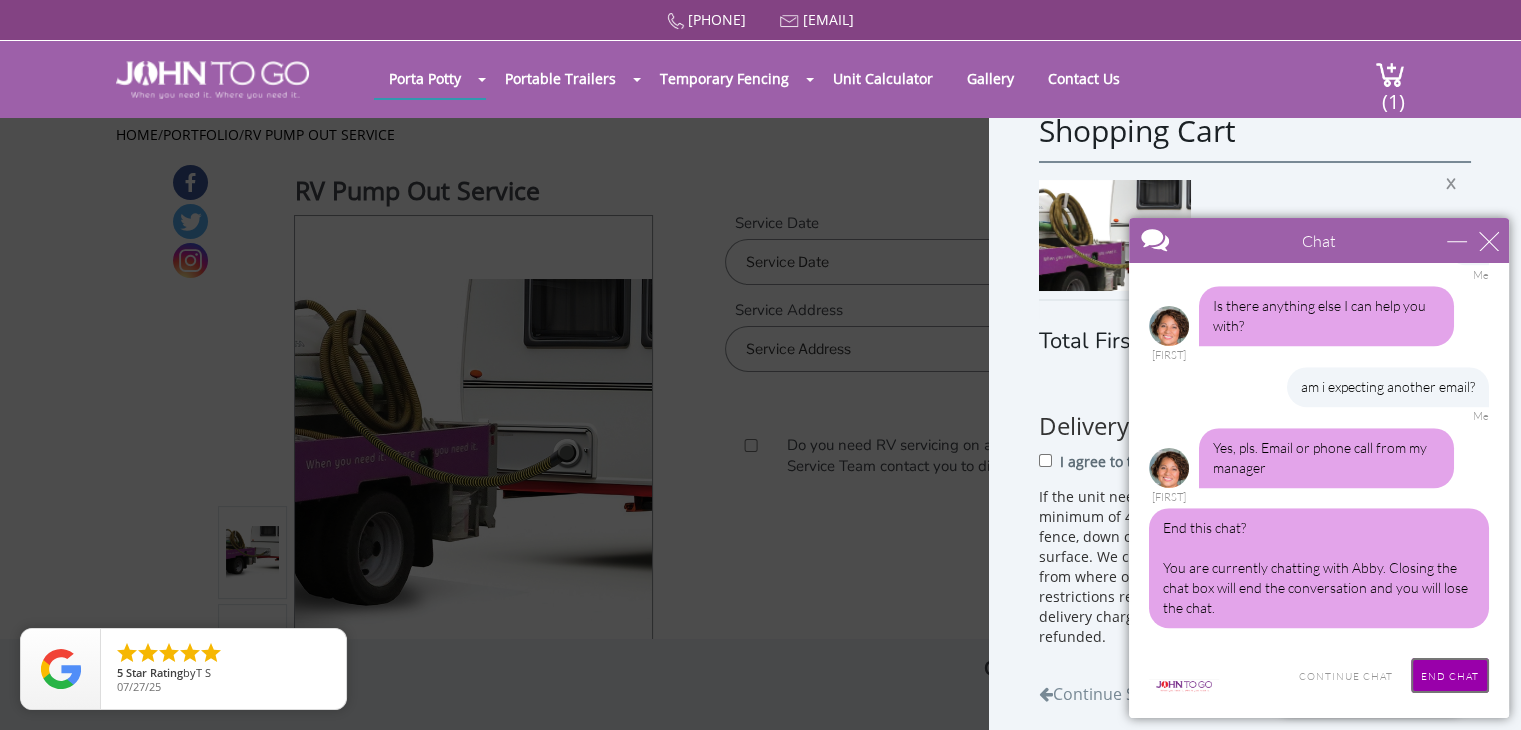 click on "End Chat" at bounding box center [1450, 675] 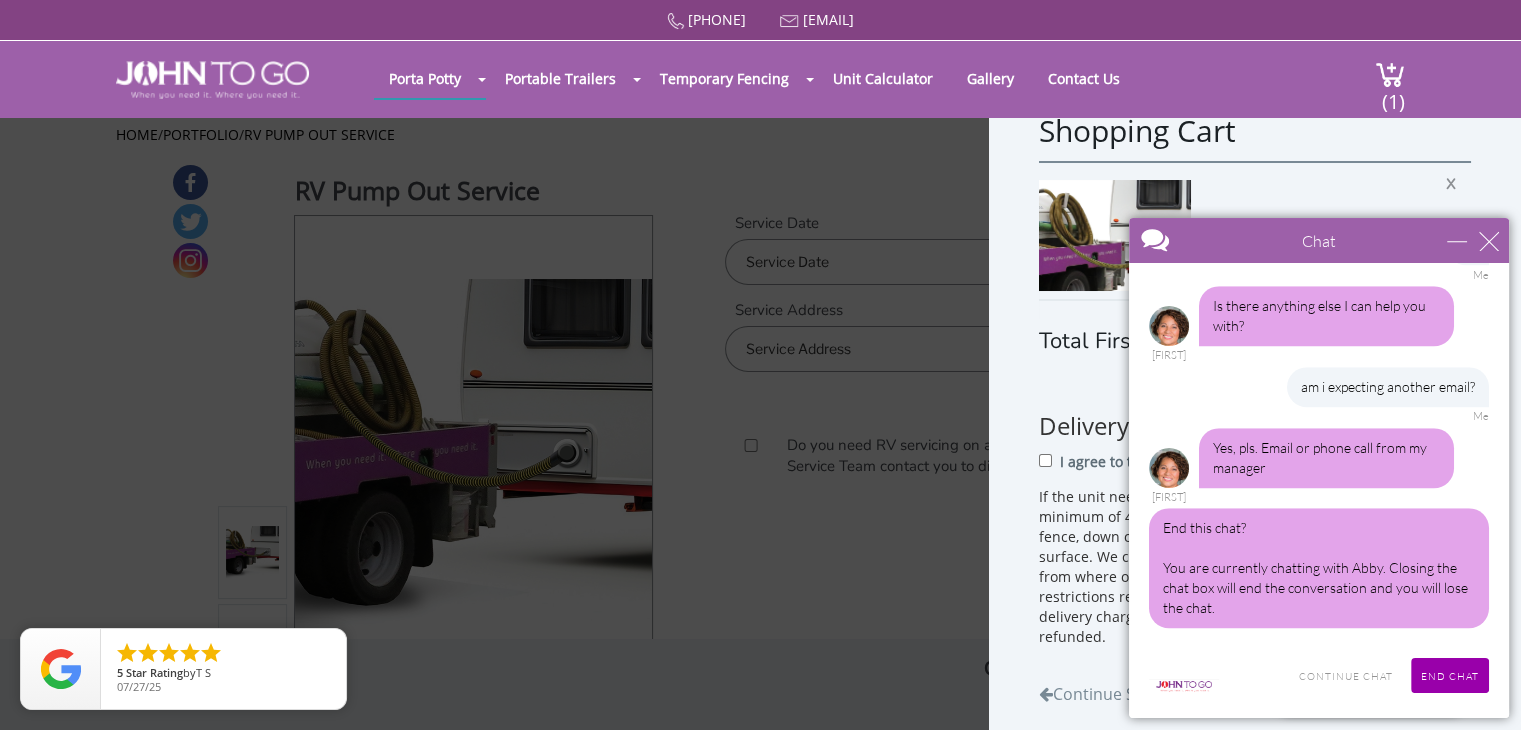 scroll, scrollTop: 2162, scrollLeft: 0, axis: vertical 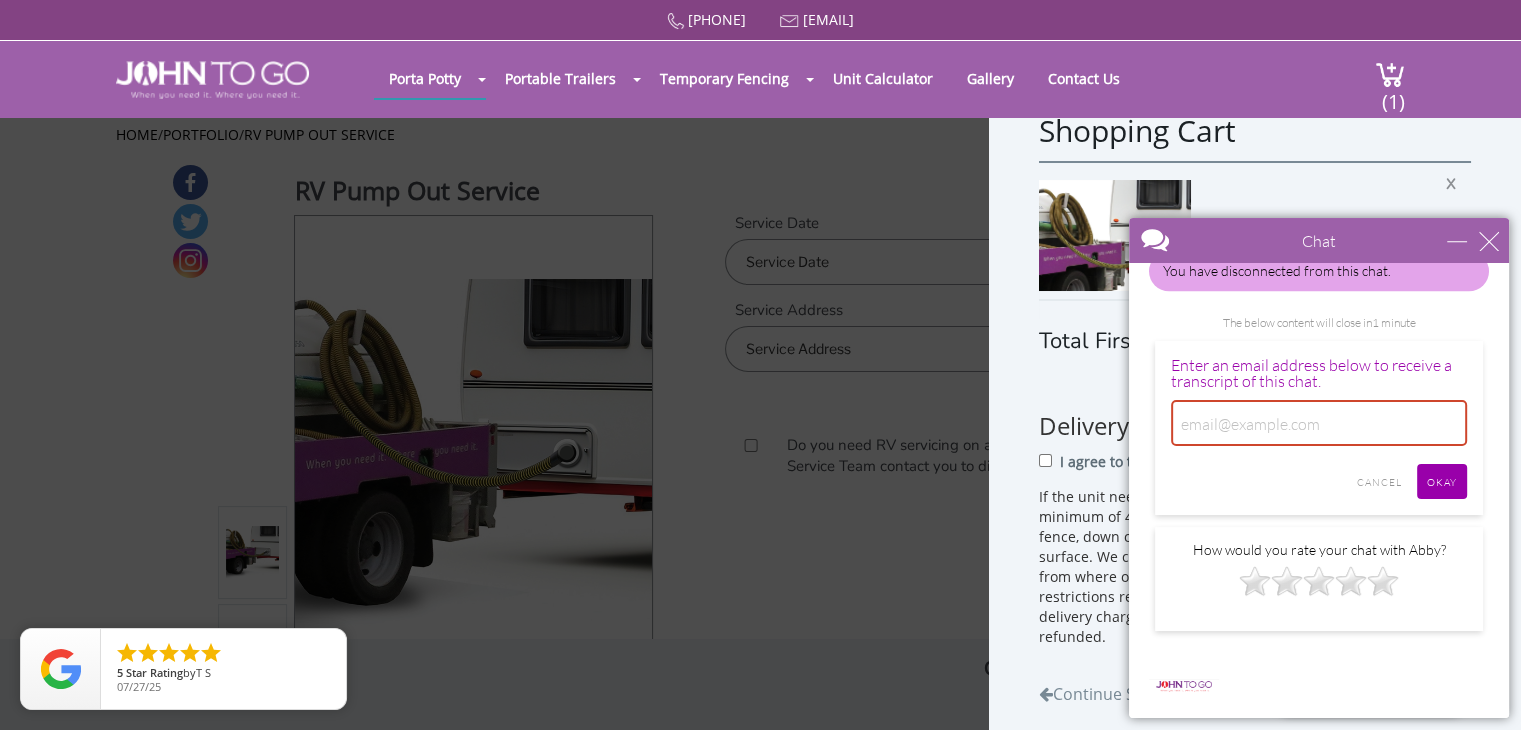 click on "Chat" at bounding box center [1319, 240] 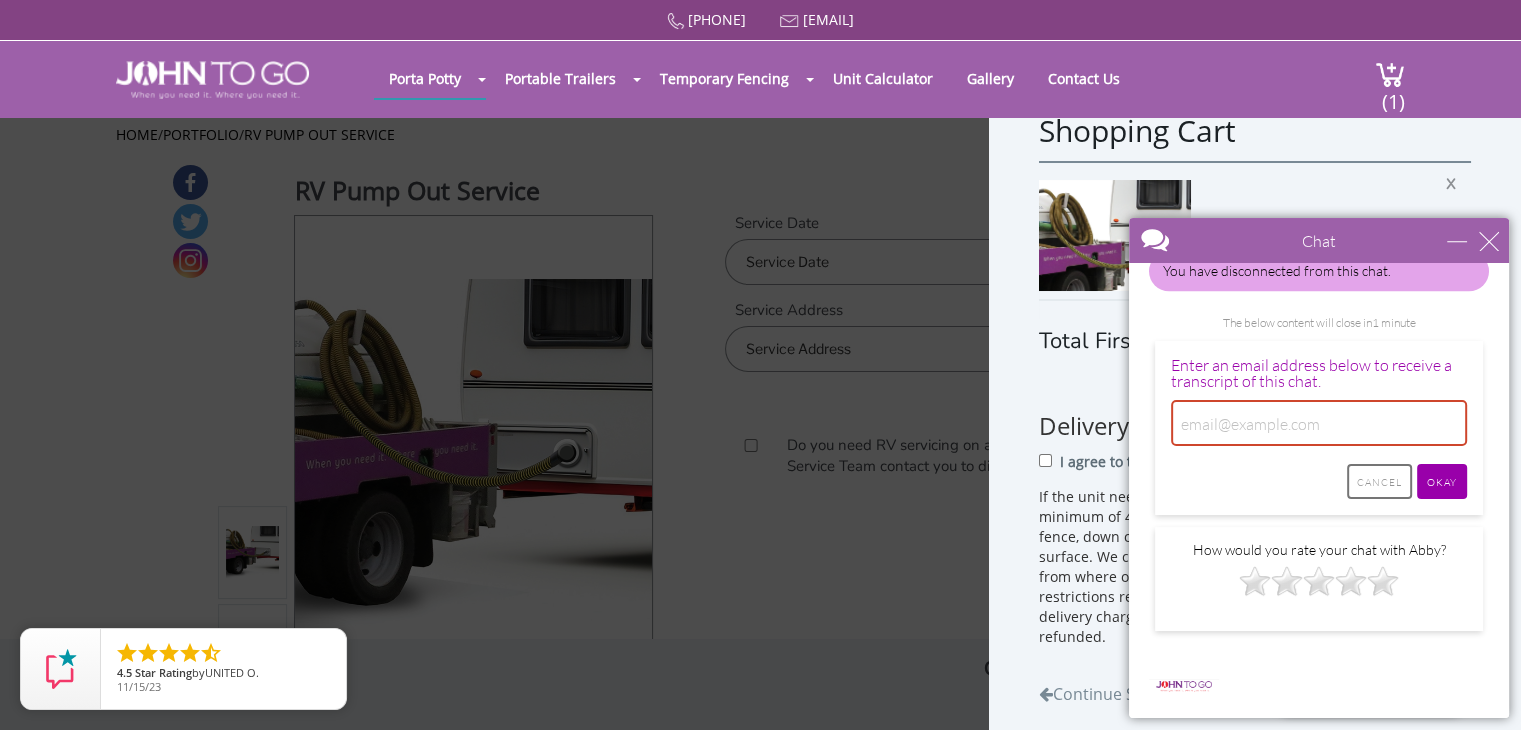 click on "Cancel" at bounding box center [1379, 481] 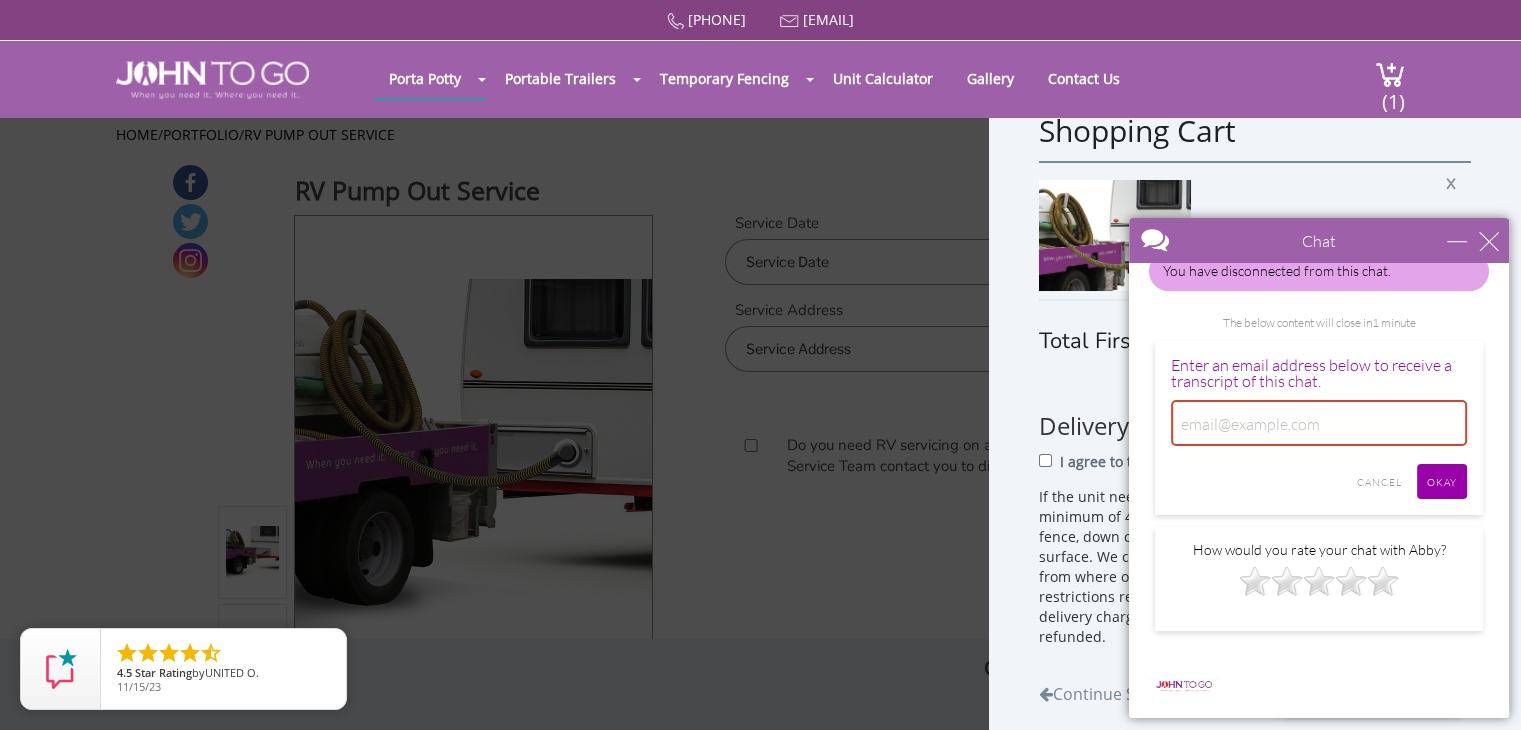 scroll, scrollTop: 2005, scrollLeft: 0, axis: vertical 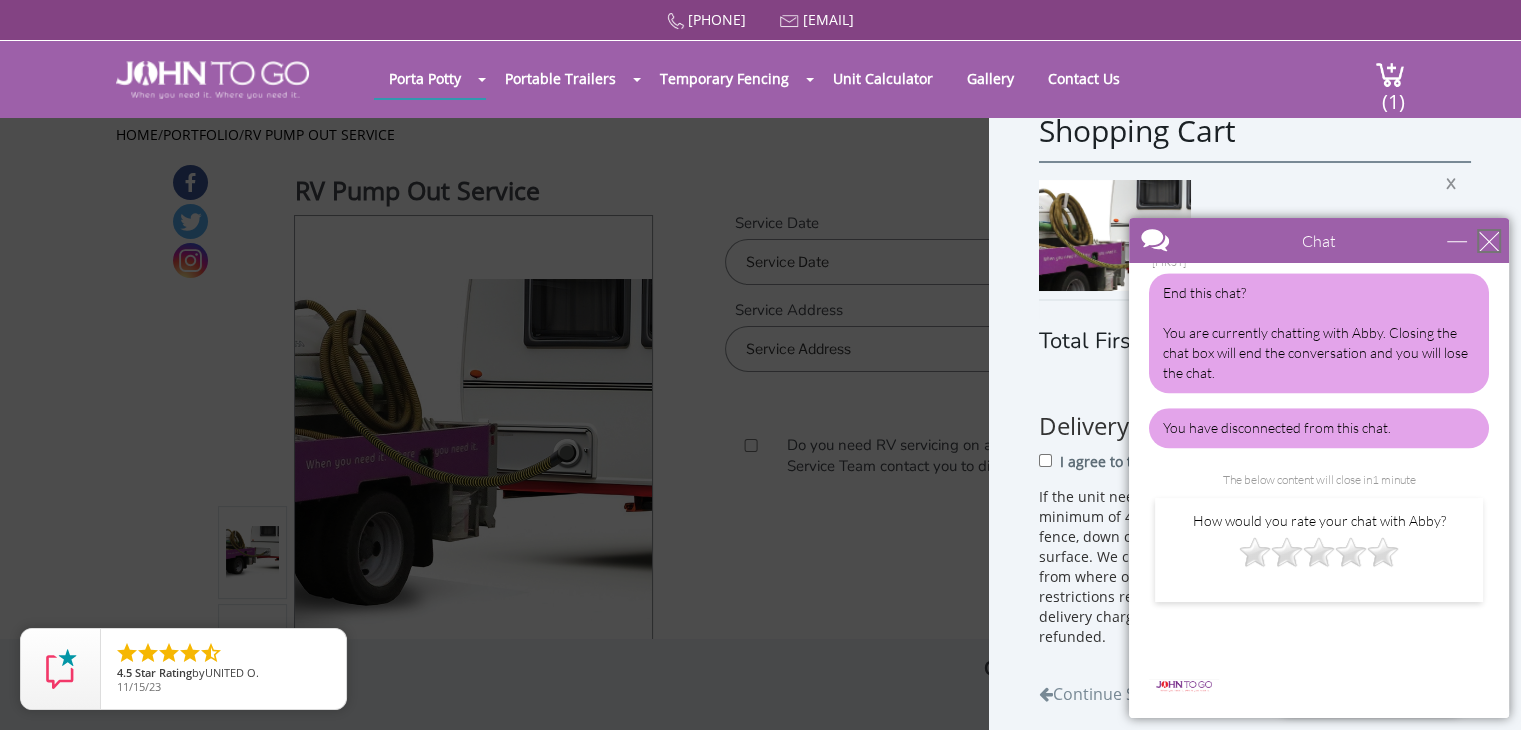 click at bounding box center [1489, 241] 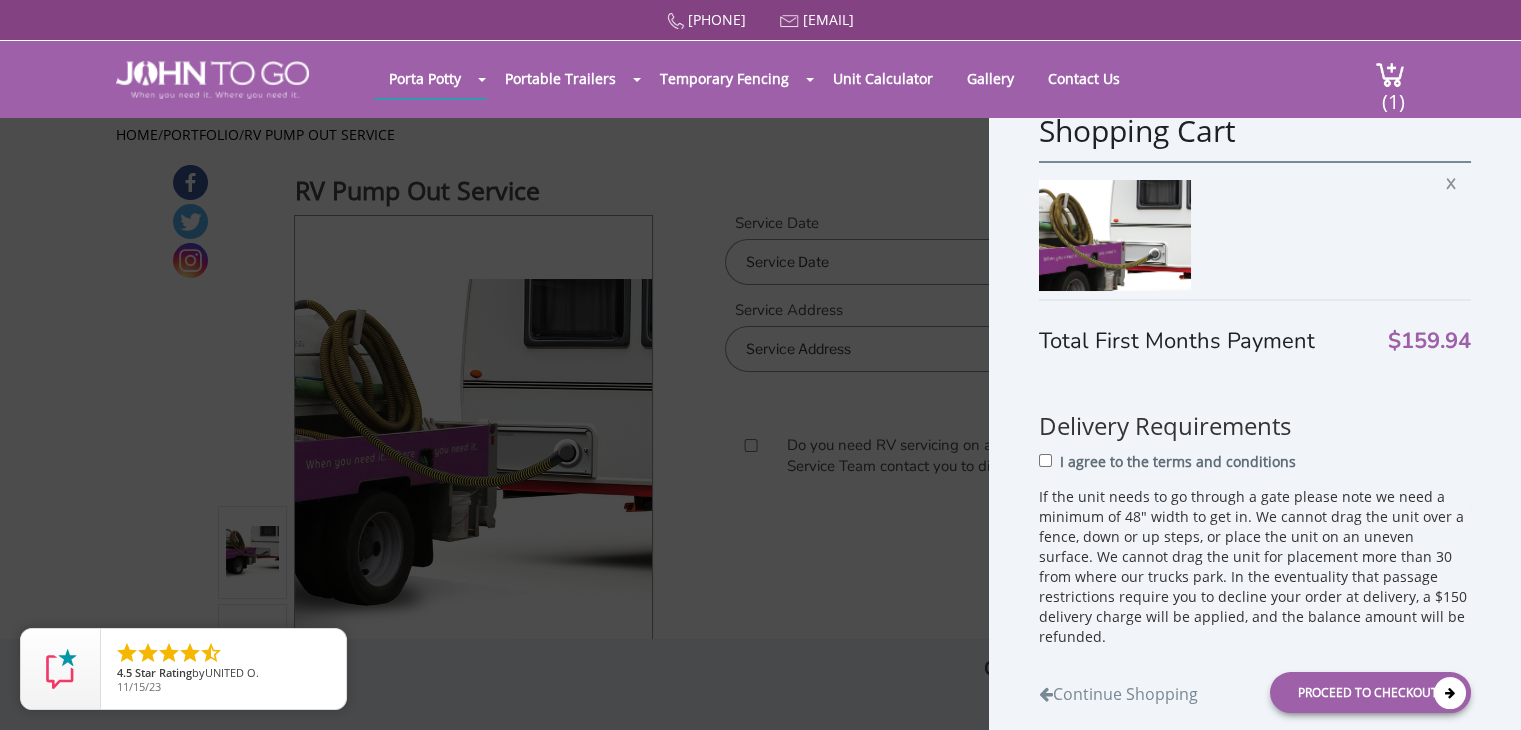 scroll, scrollTop: 0, scrollLeft: 0, axis: both 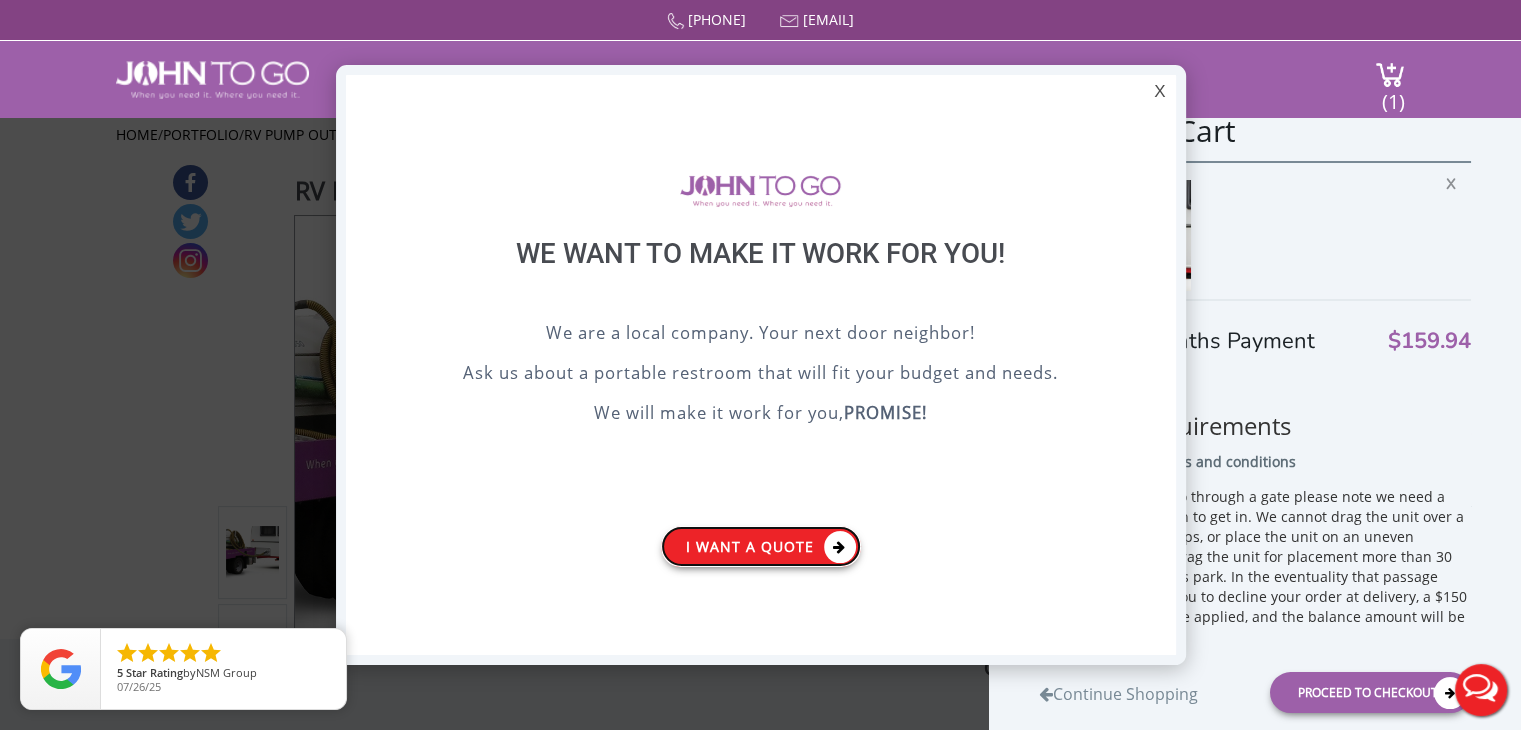 click on "I want a Quote" at bounding box center [761, 546] 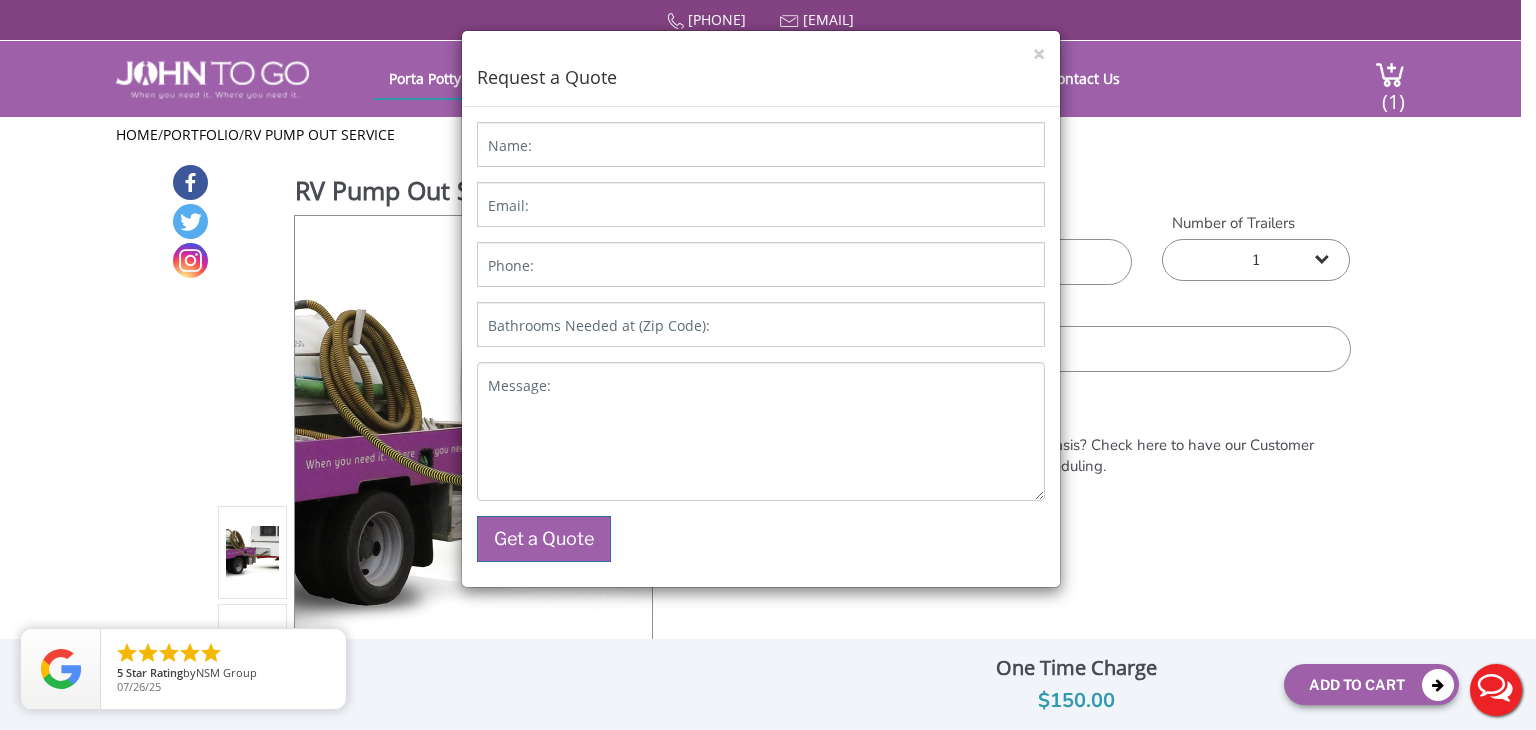 click on "Get a Quote" at bounding box center (761, 539) 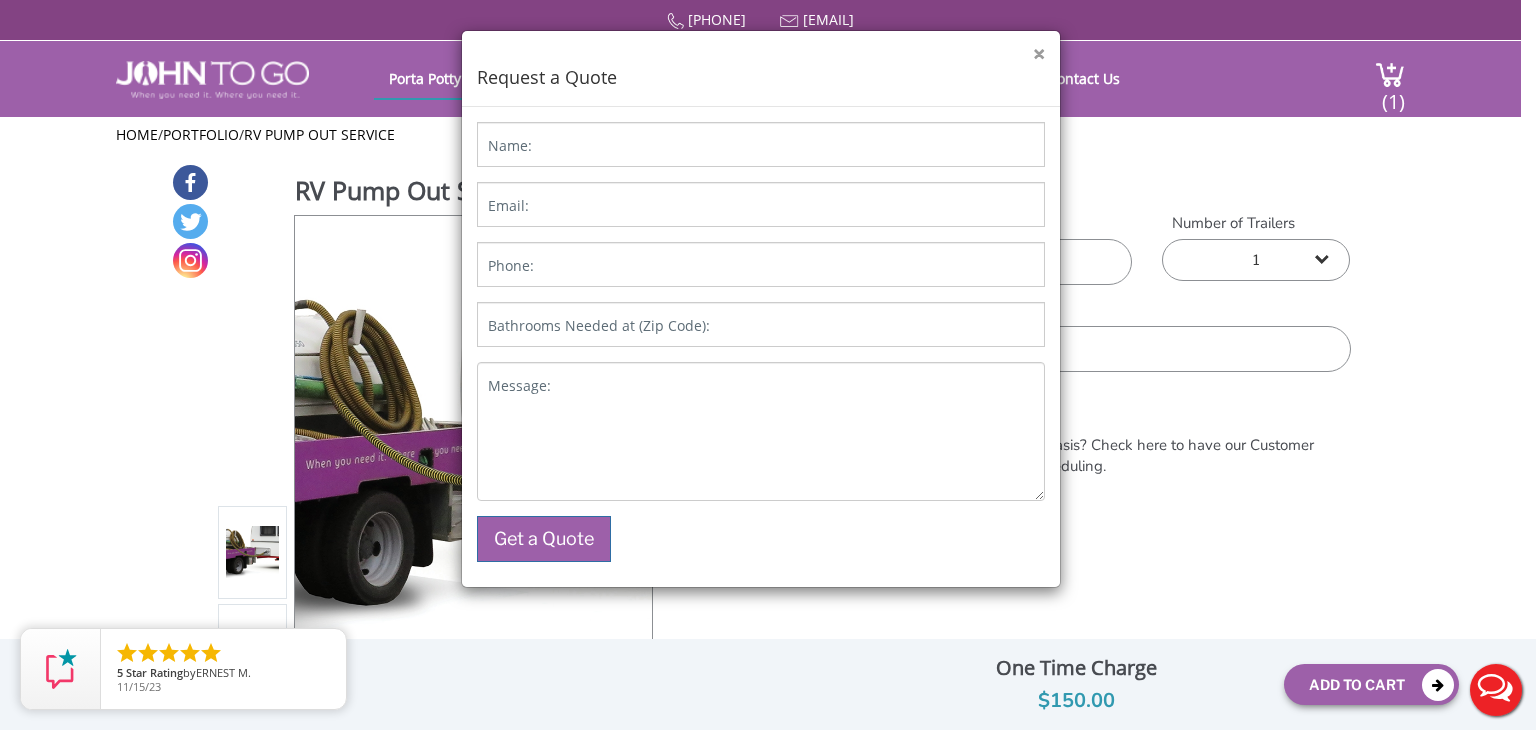 click on "×" at bounding box center (1039, 54) 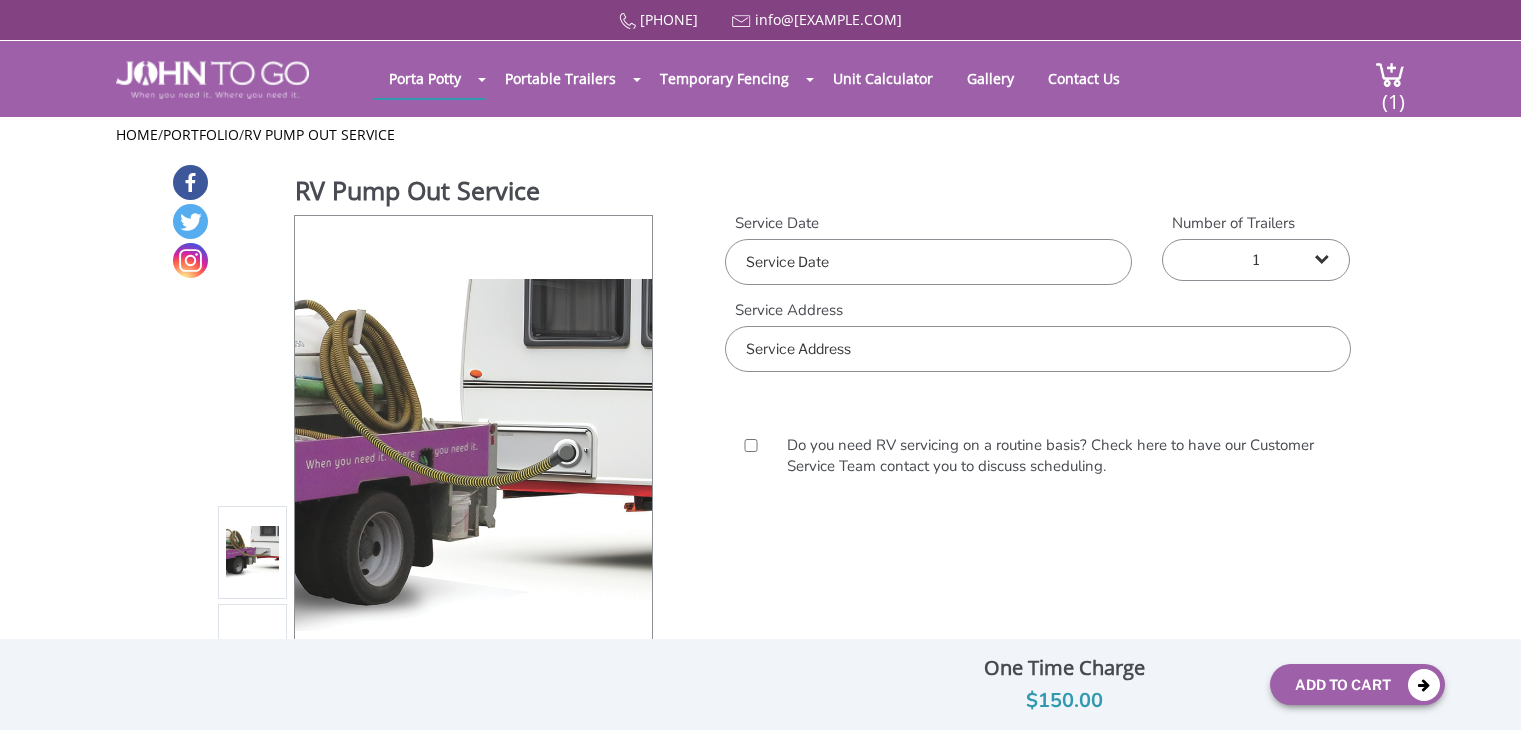 scroll, scrollTop: 0, scrollLeft: 0, axis: both 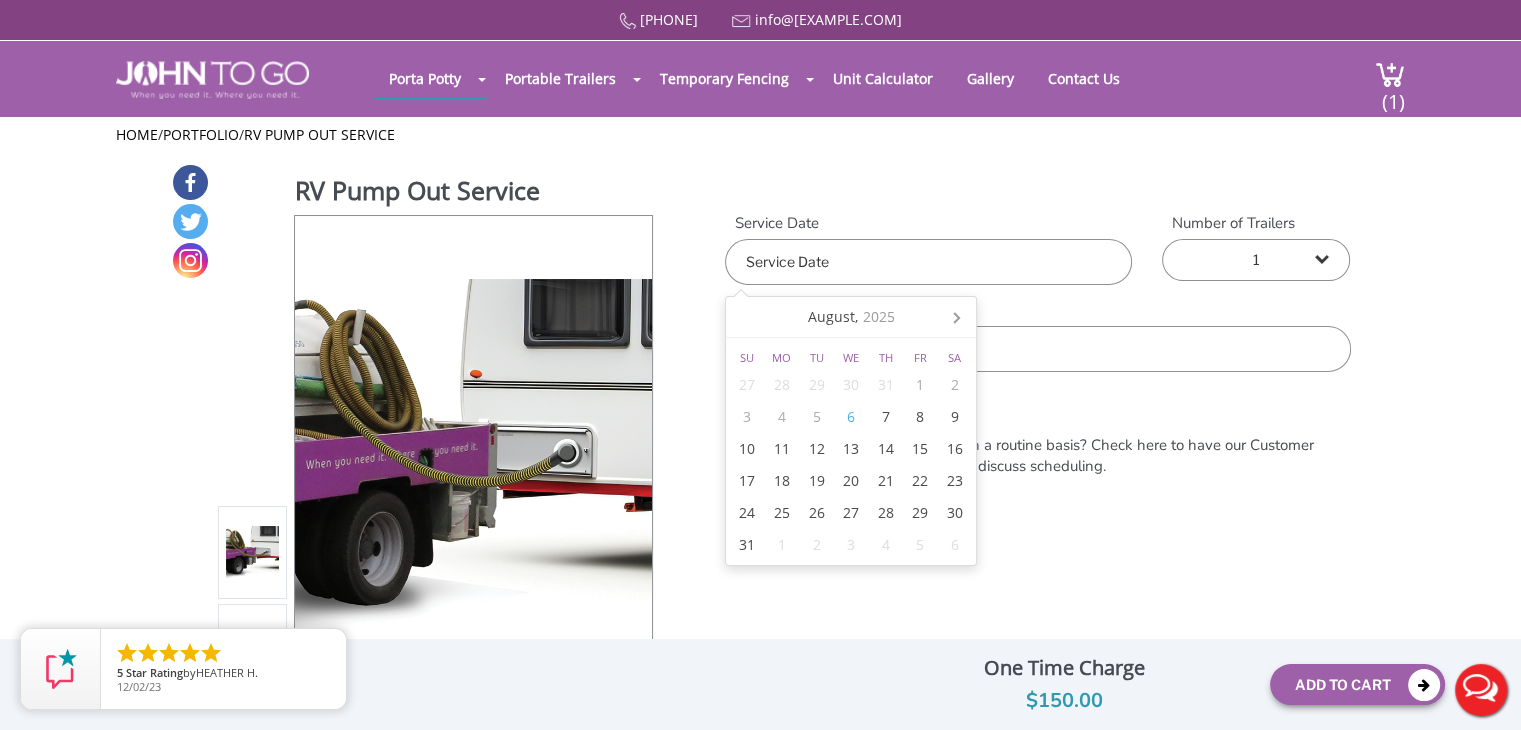 click at bounding box center [928, 262] 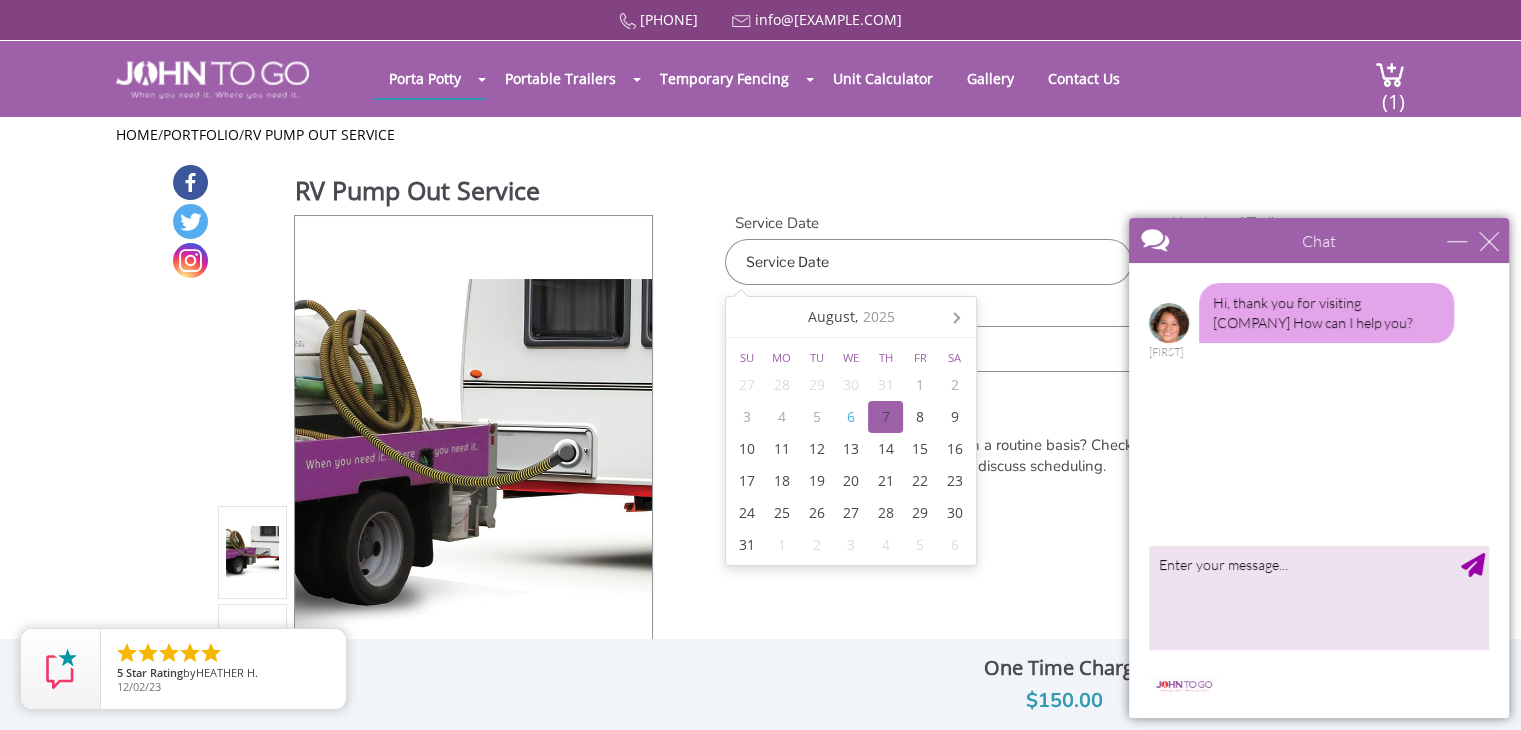 click on "7" at bounding box center (885, 417) 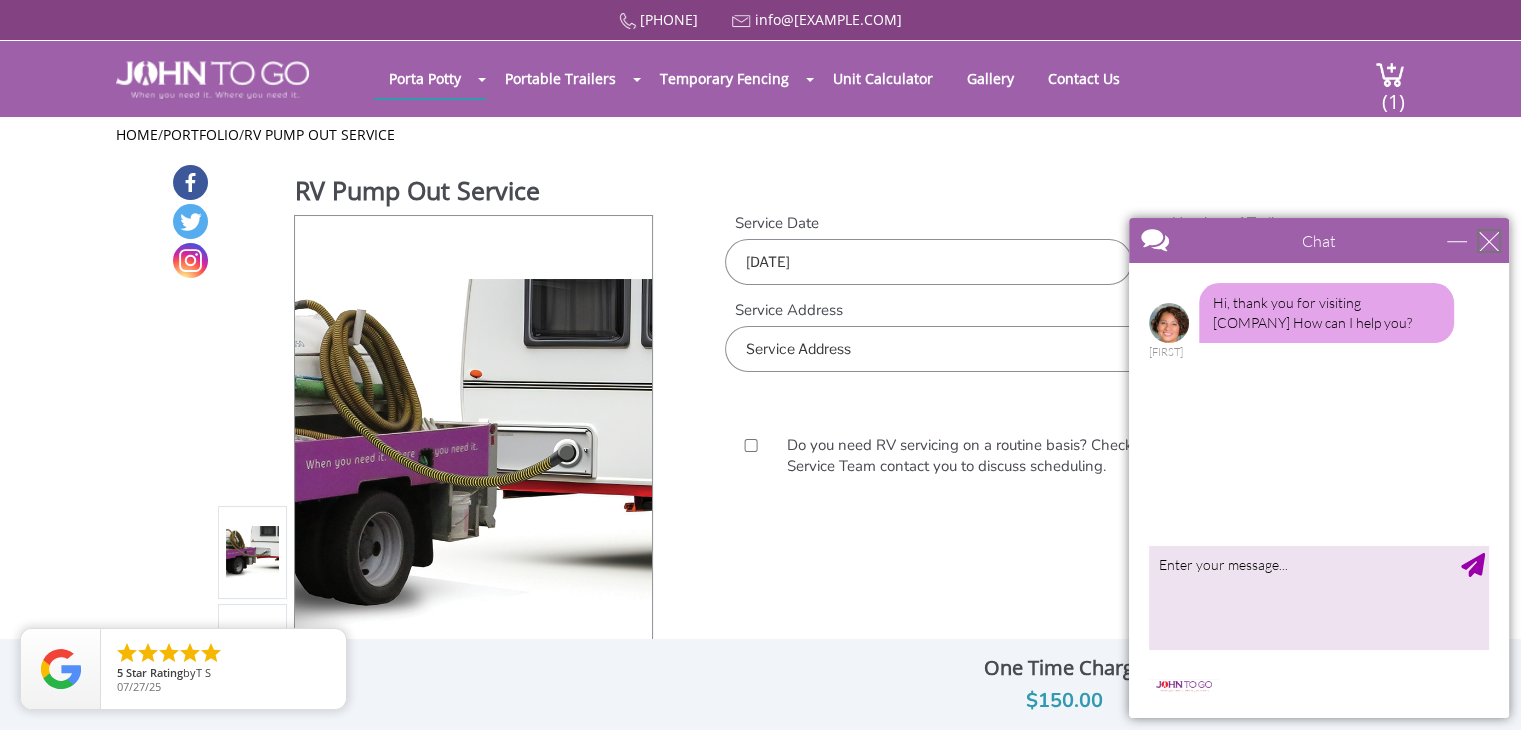 click at bounding box center (1489, 241) 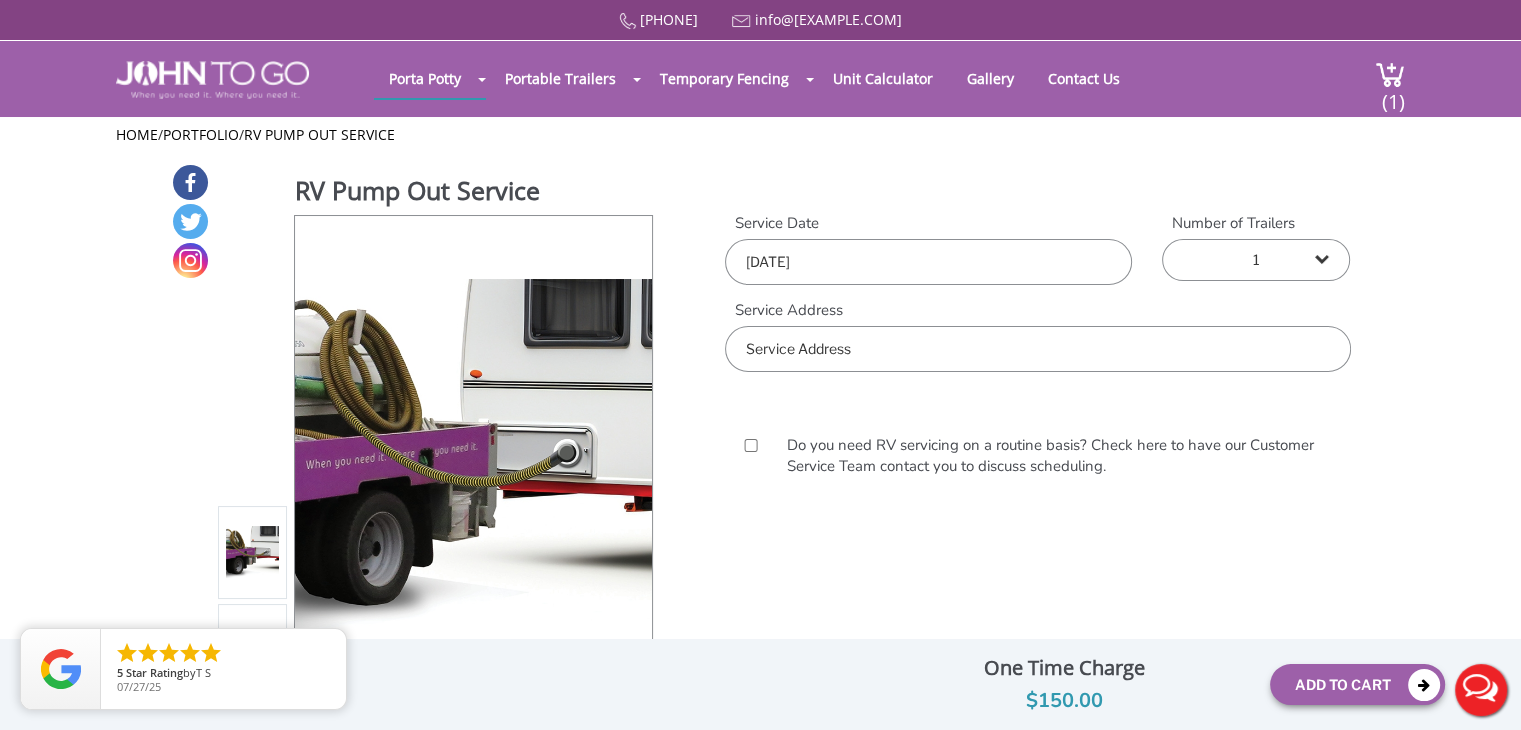scroll, scrollTop: 0, scrollLeft: 0, axis: both 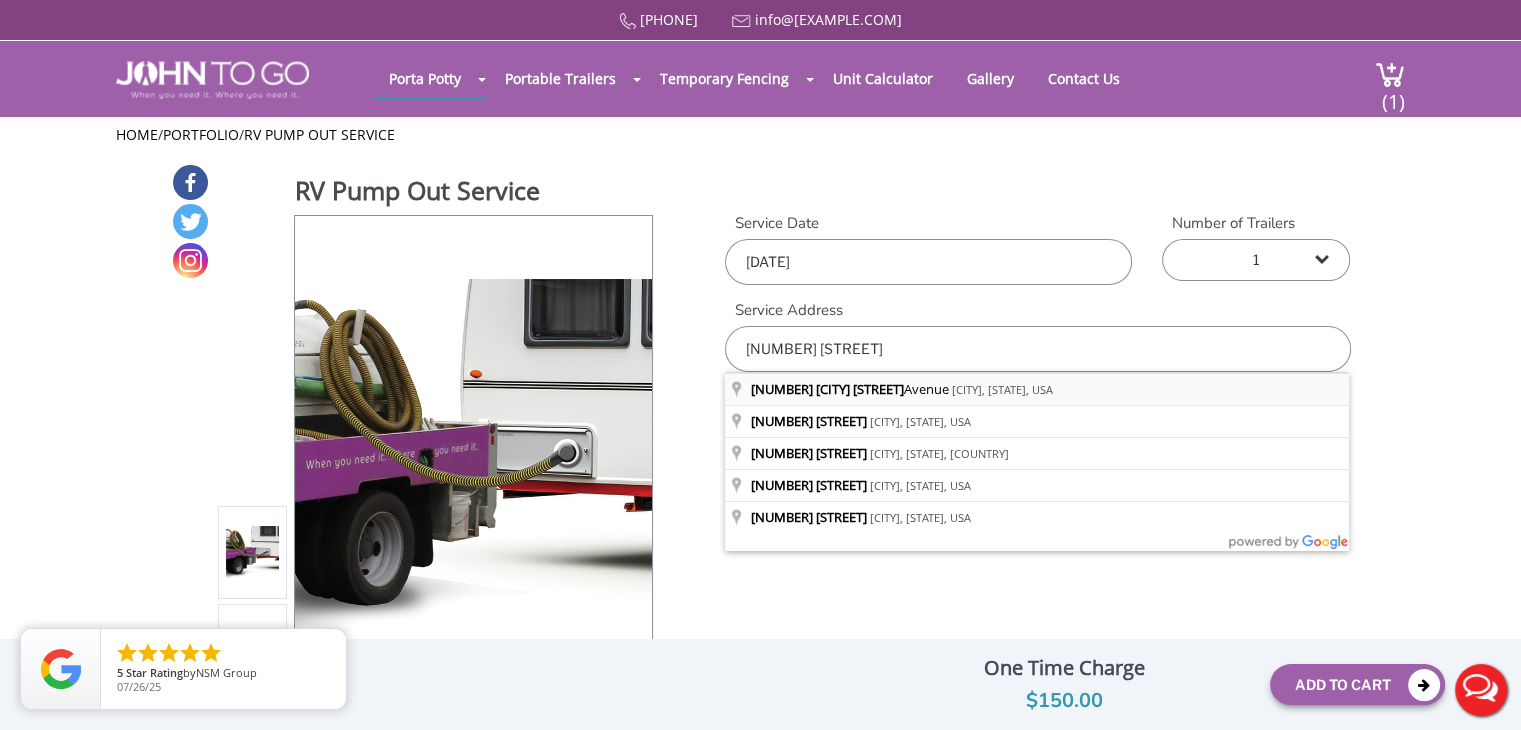 type on "745 South Springfield Avenue, Springfield, NJ, USA" 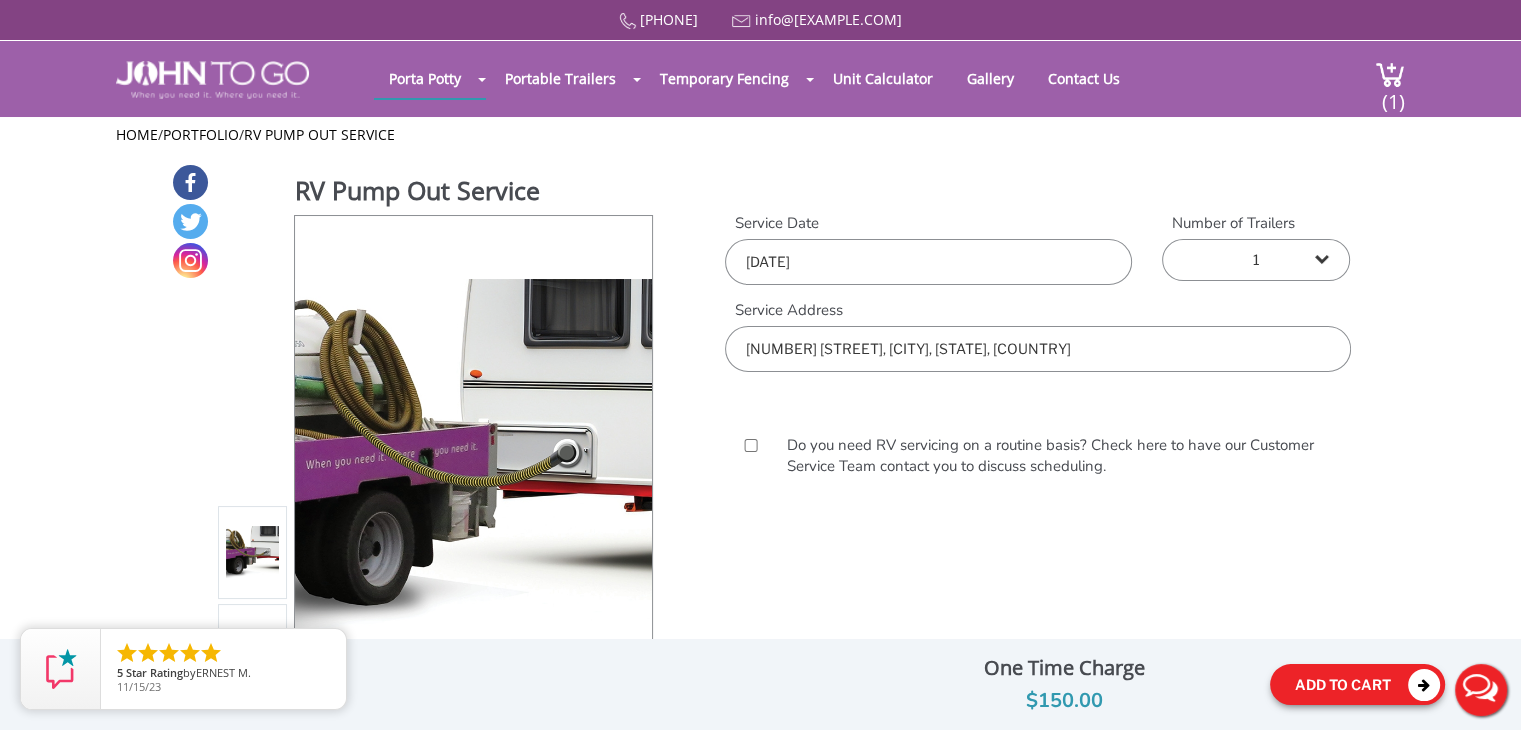 click on "Add To Cart" at bounding box center [1357, 684] 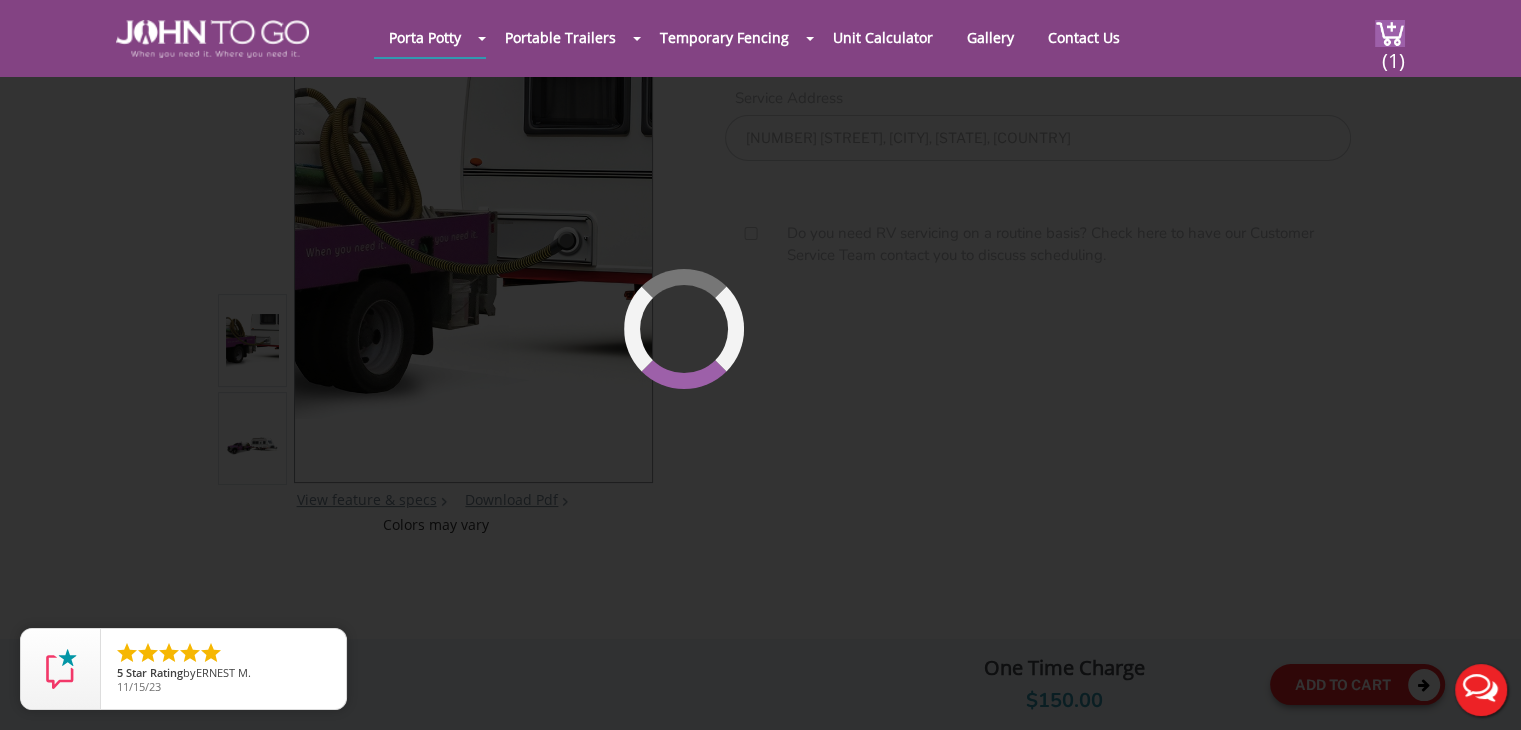 scroll, scrollTop: 212, scrollLeft: 0, axis: vertical 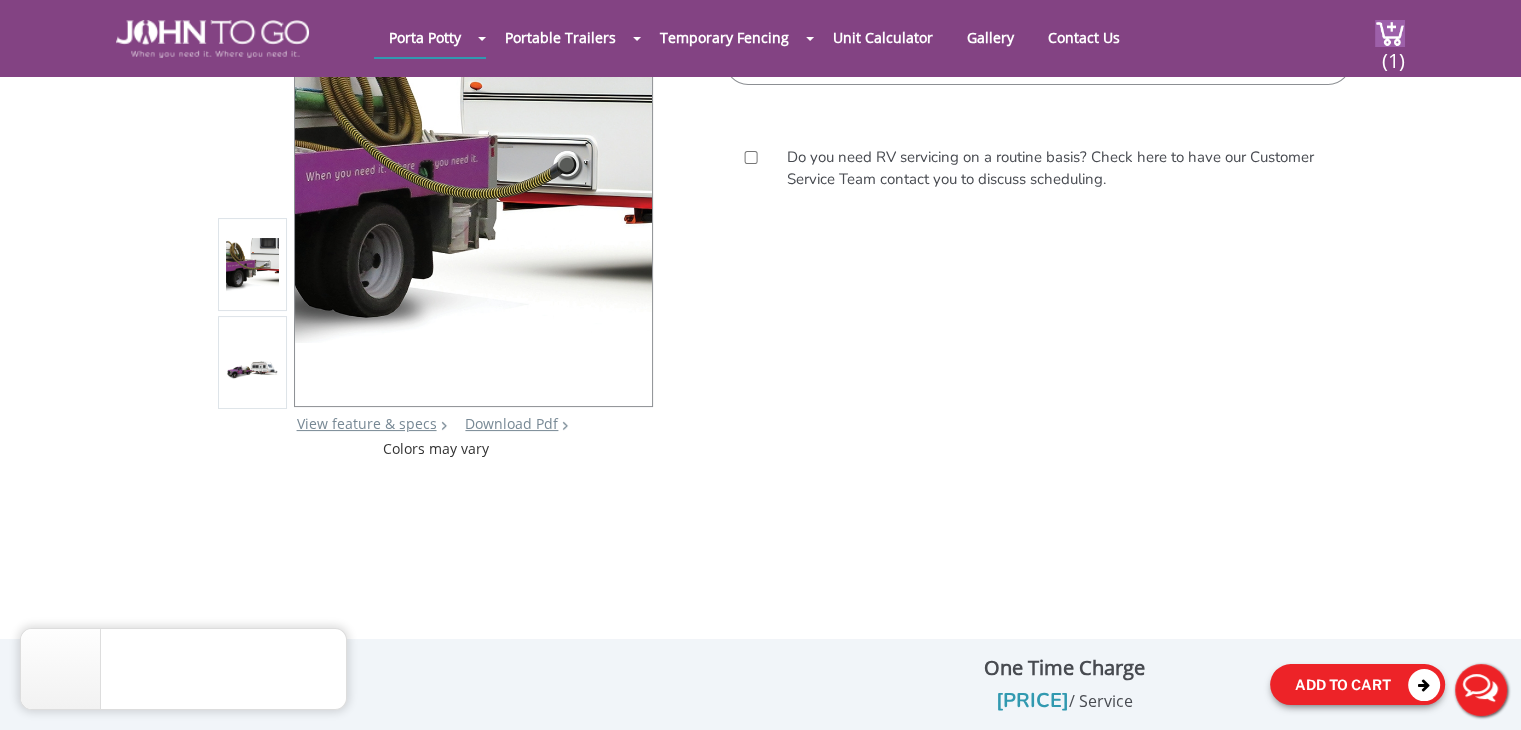 click on "Add To Cart" at bounding box center [1357, 684] 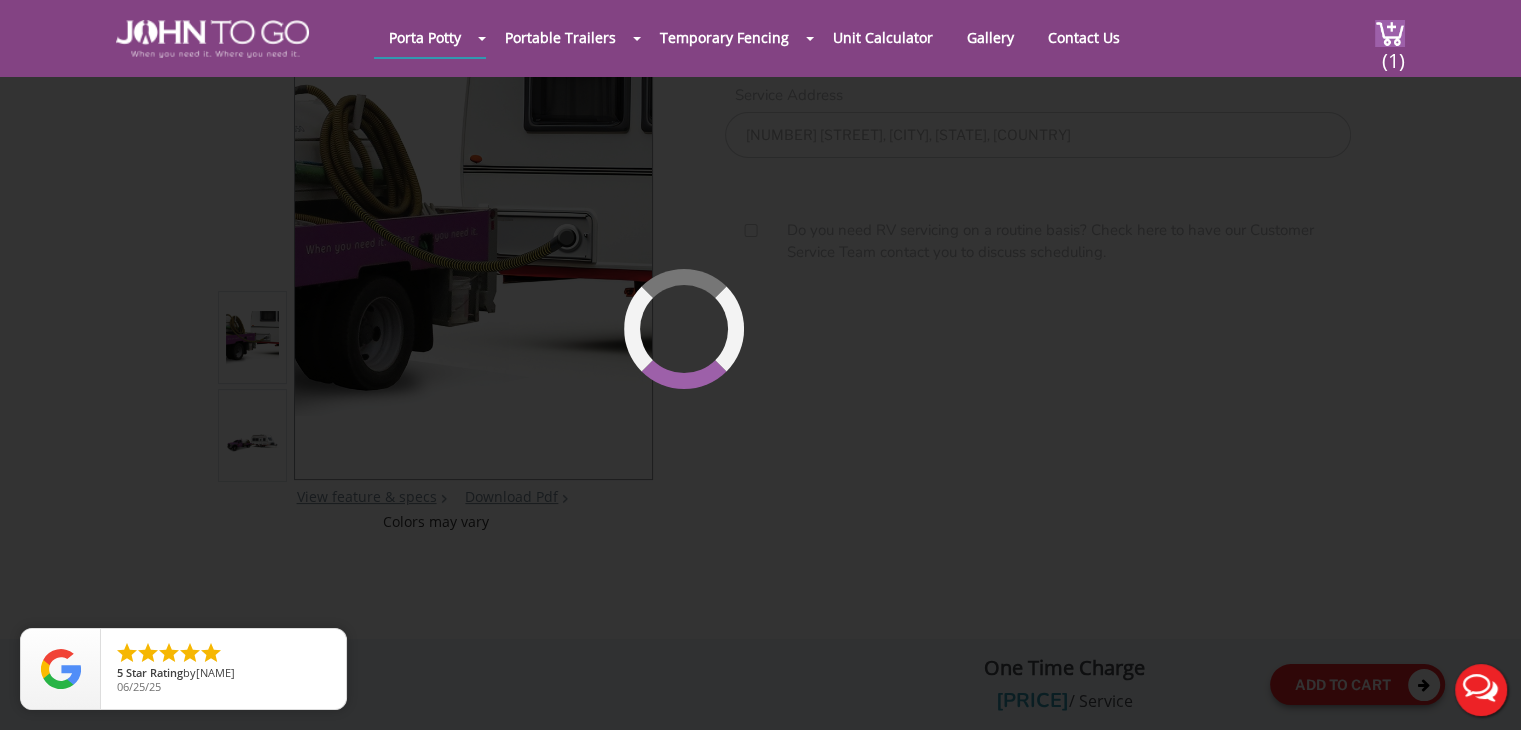 scroll, scrollTop: 136, scrollLeft: 0, axis: vertical 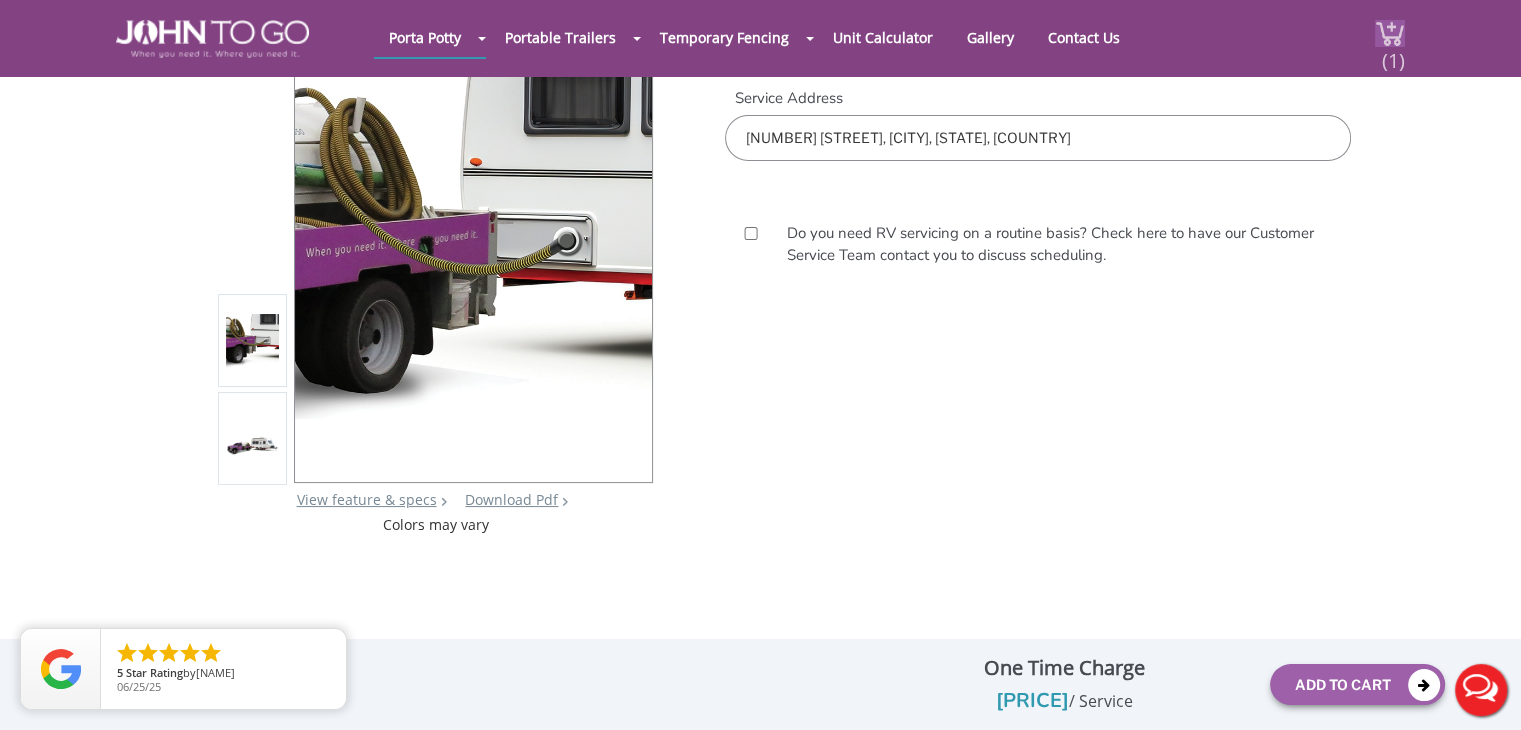 click on "(1)" at bounding box center (1393, 52) 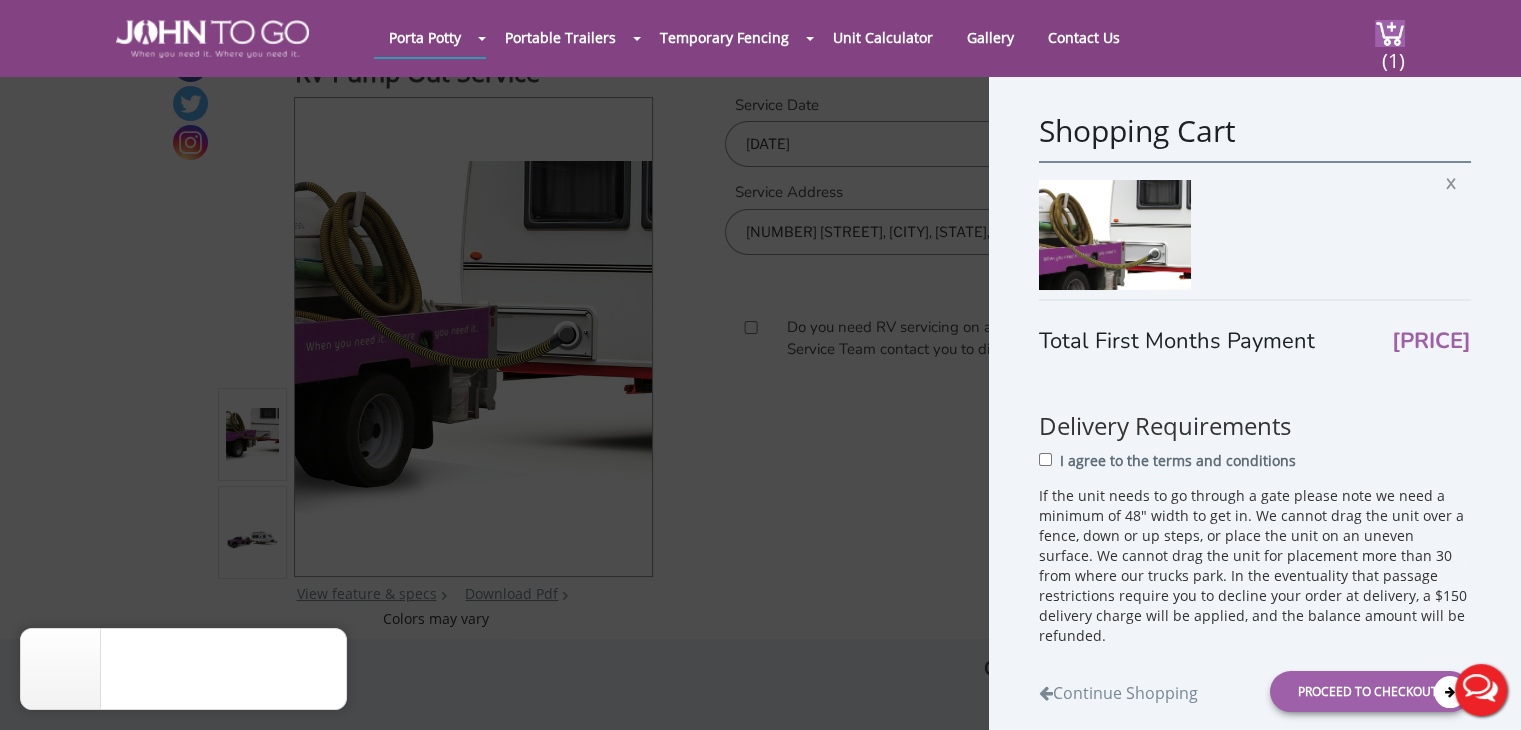 scroll, scrollTop: 36, scrollLeft: 0, axis: vertical 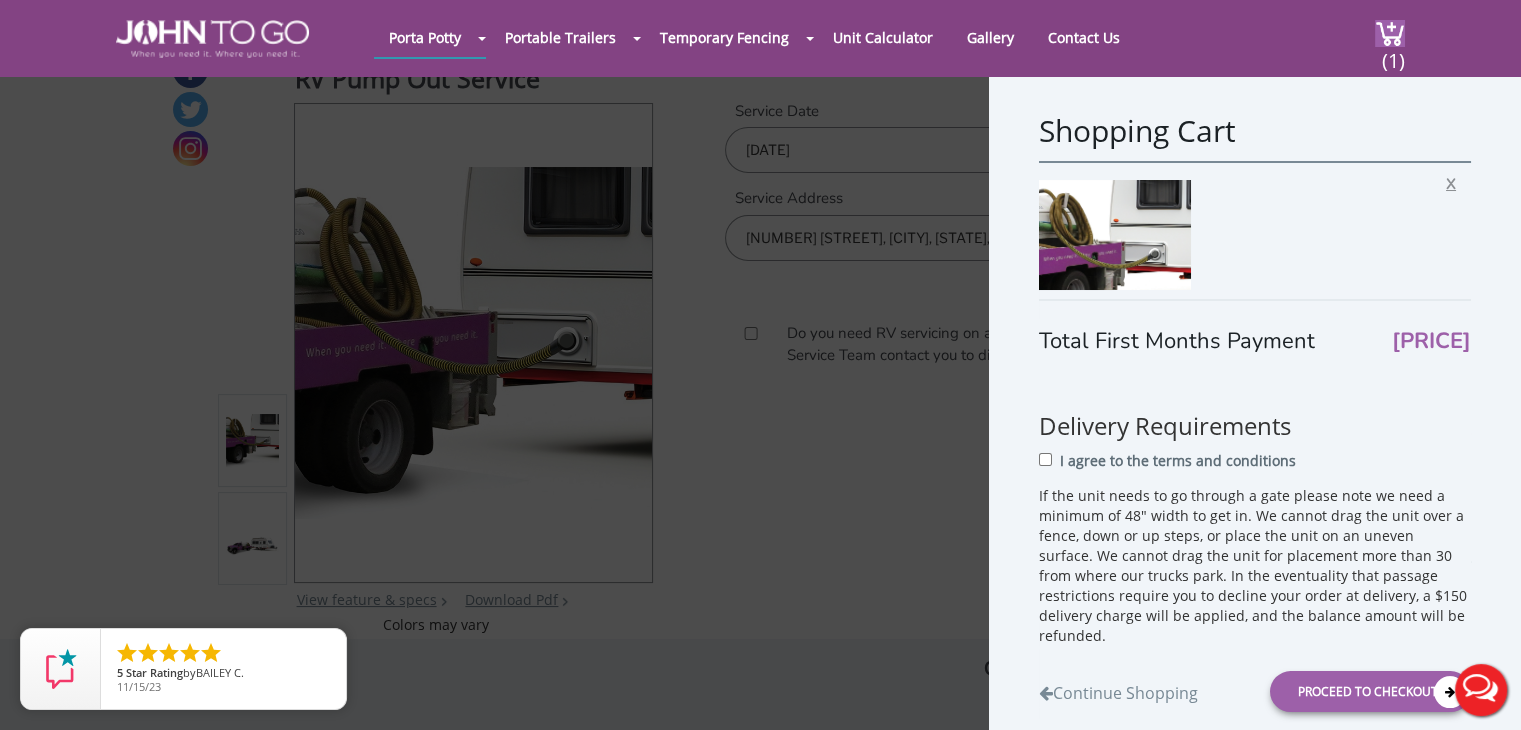 click on "X" at bounding box center [1456, 181] 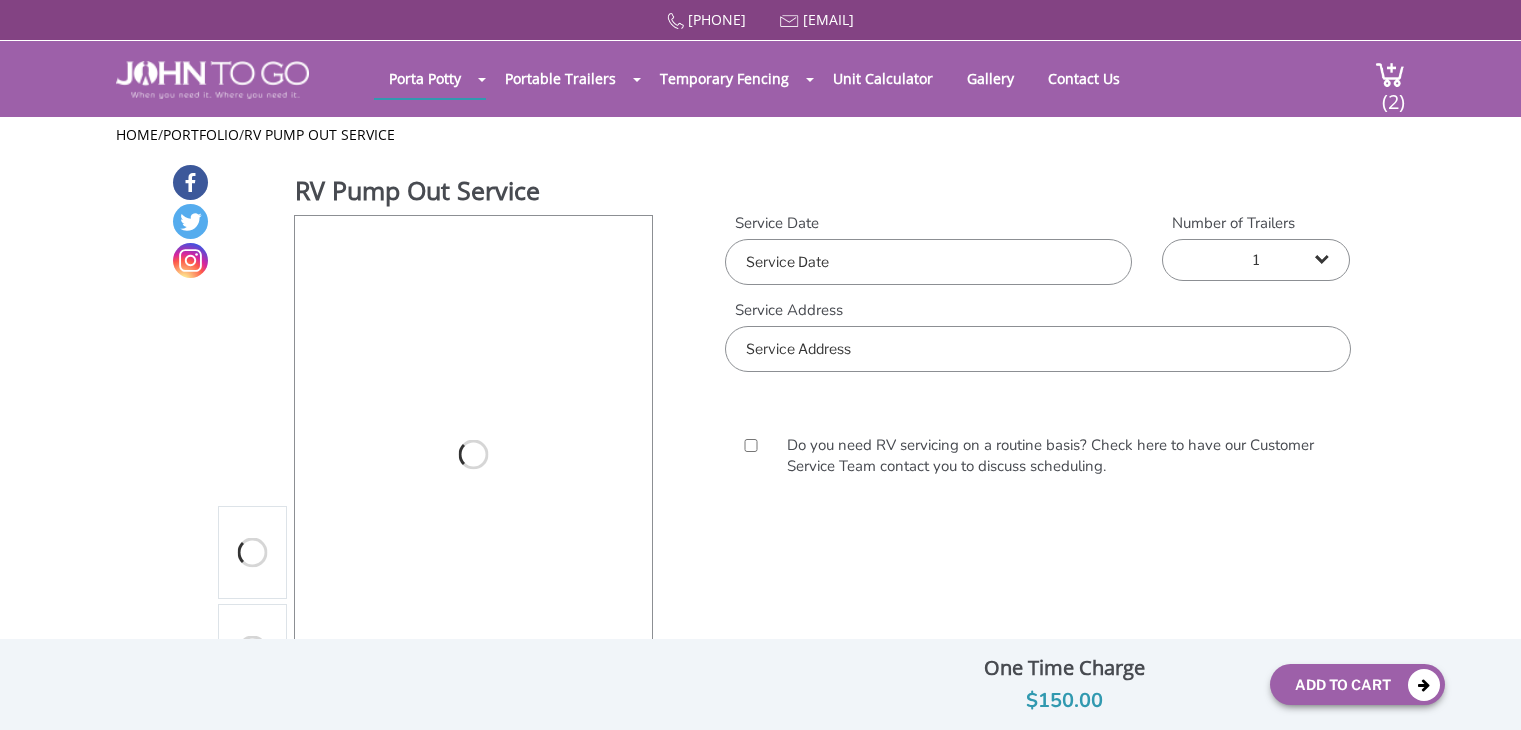 scroll, scrollTop: 0, scrollLeft: 0, axis: both 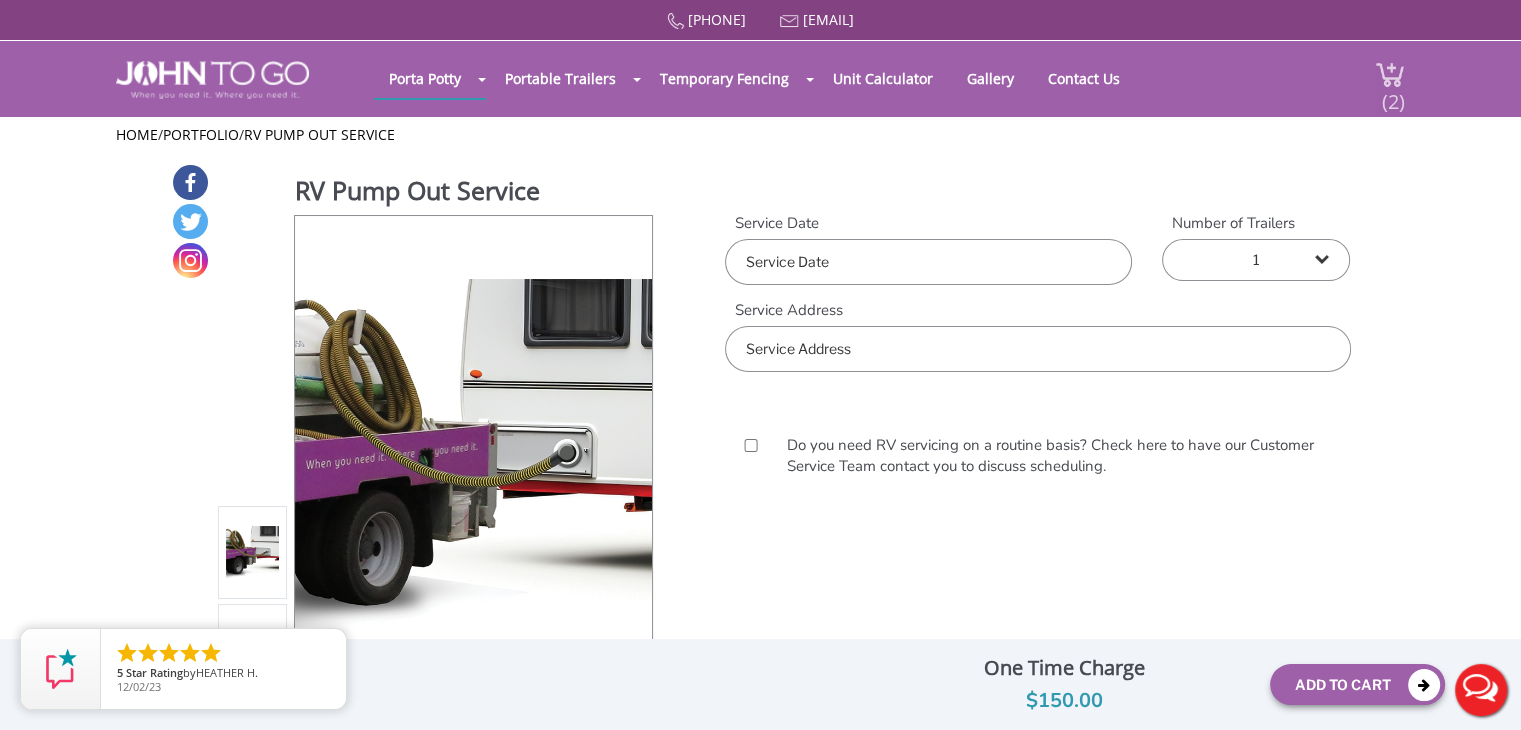 click on "(2)" at bounding box center (1393, 93) 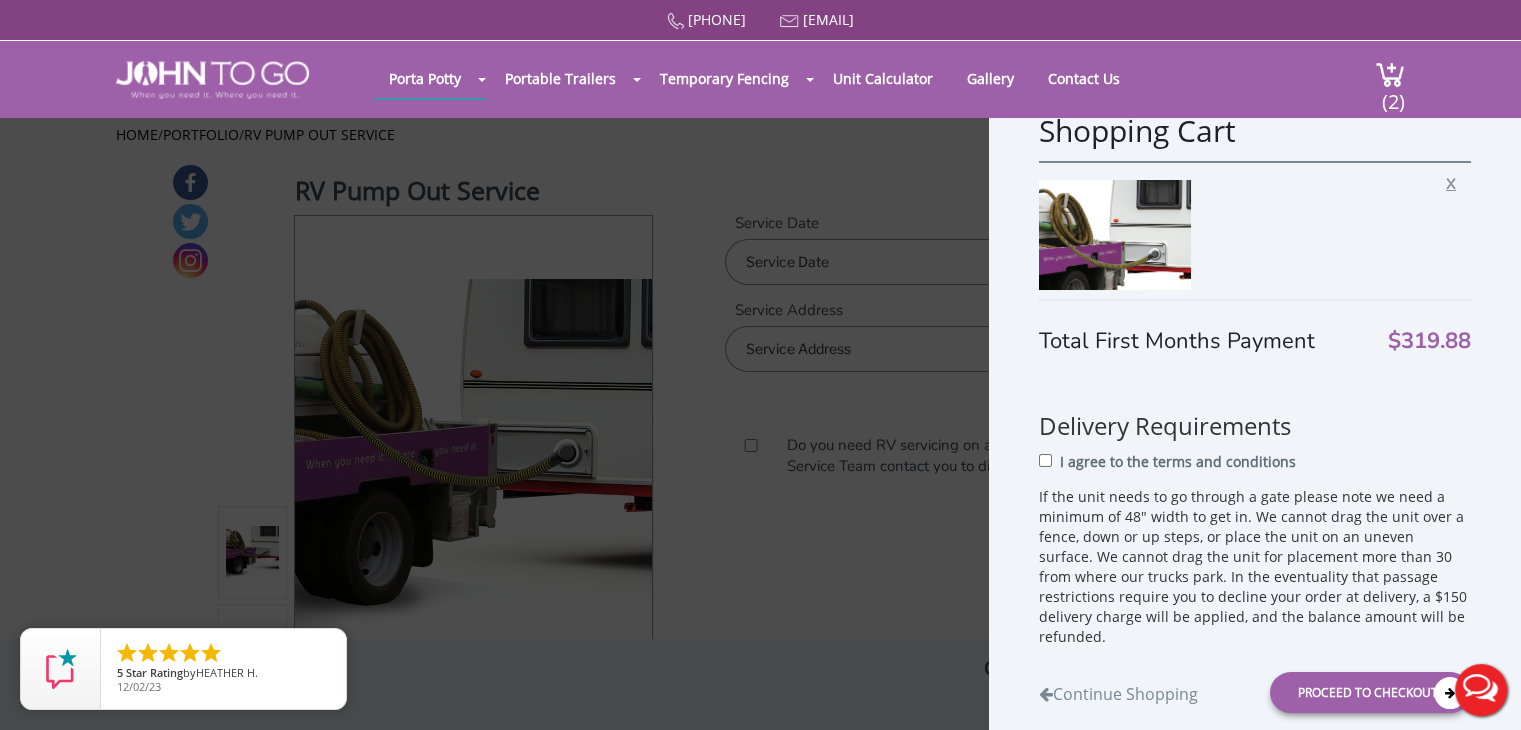 click on "X" at bounding box center [1456, 181] 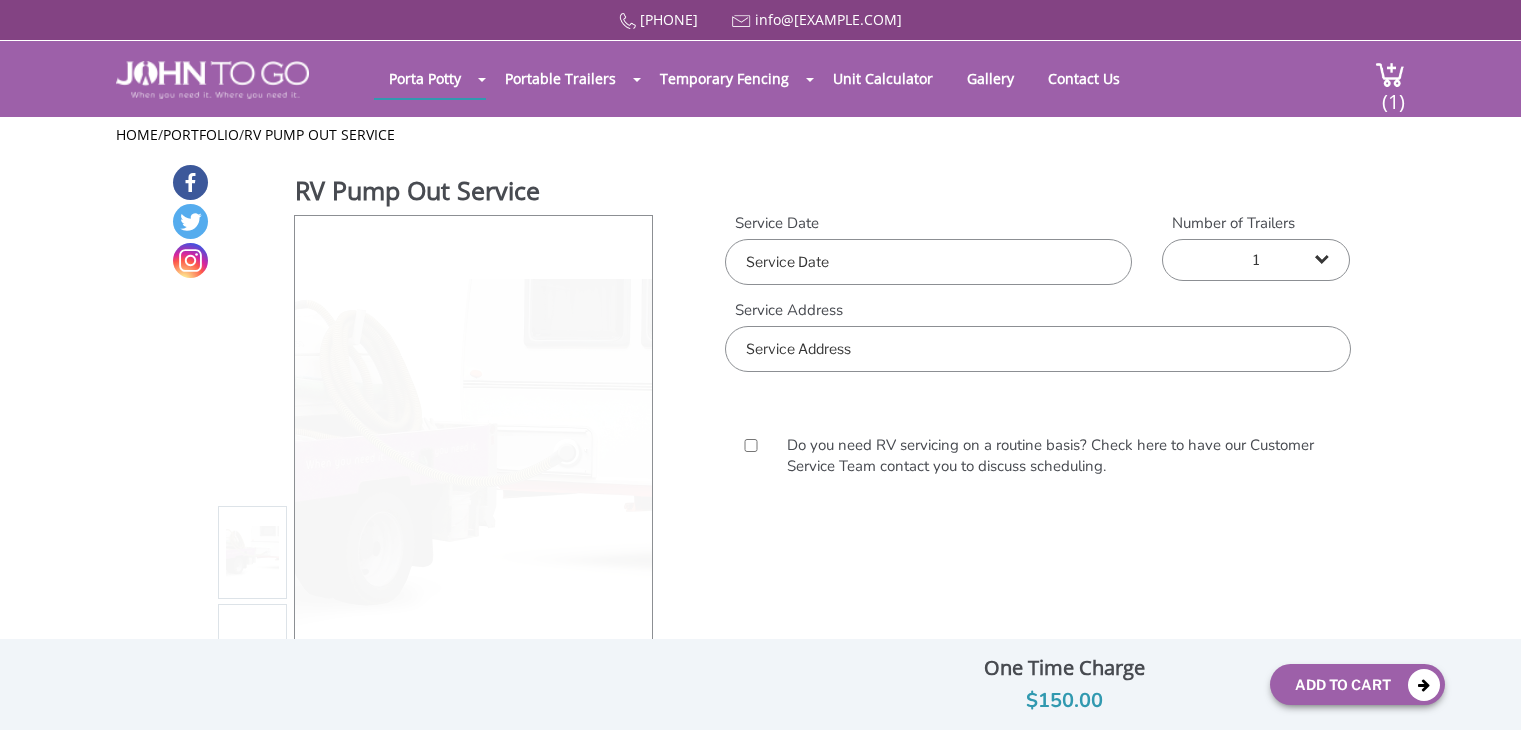 scroll, scrollTop: 0, scrollLeft: 0, axis: both 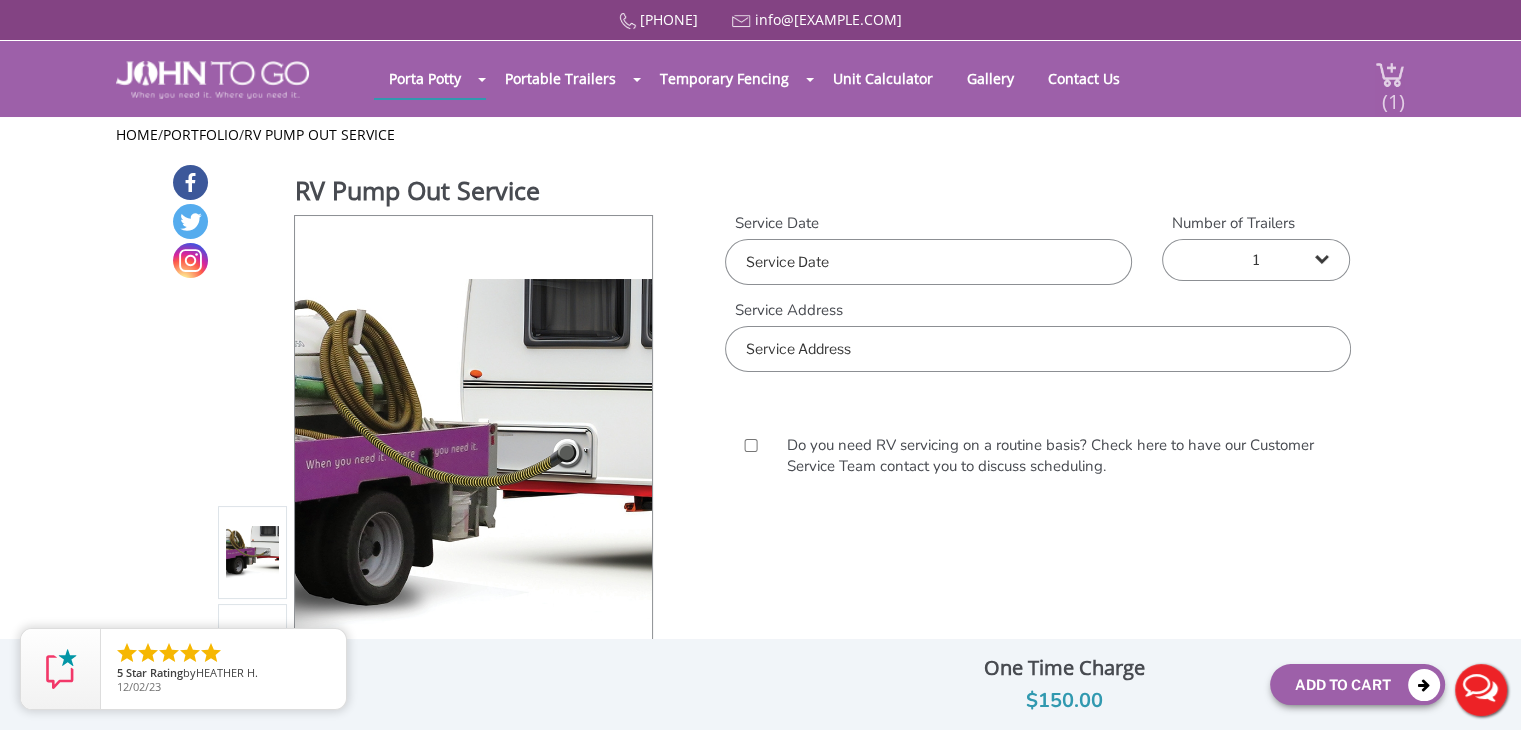click on "(1)" at bounding box center [1393, 93] 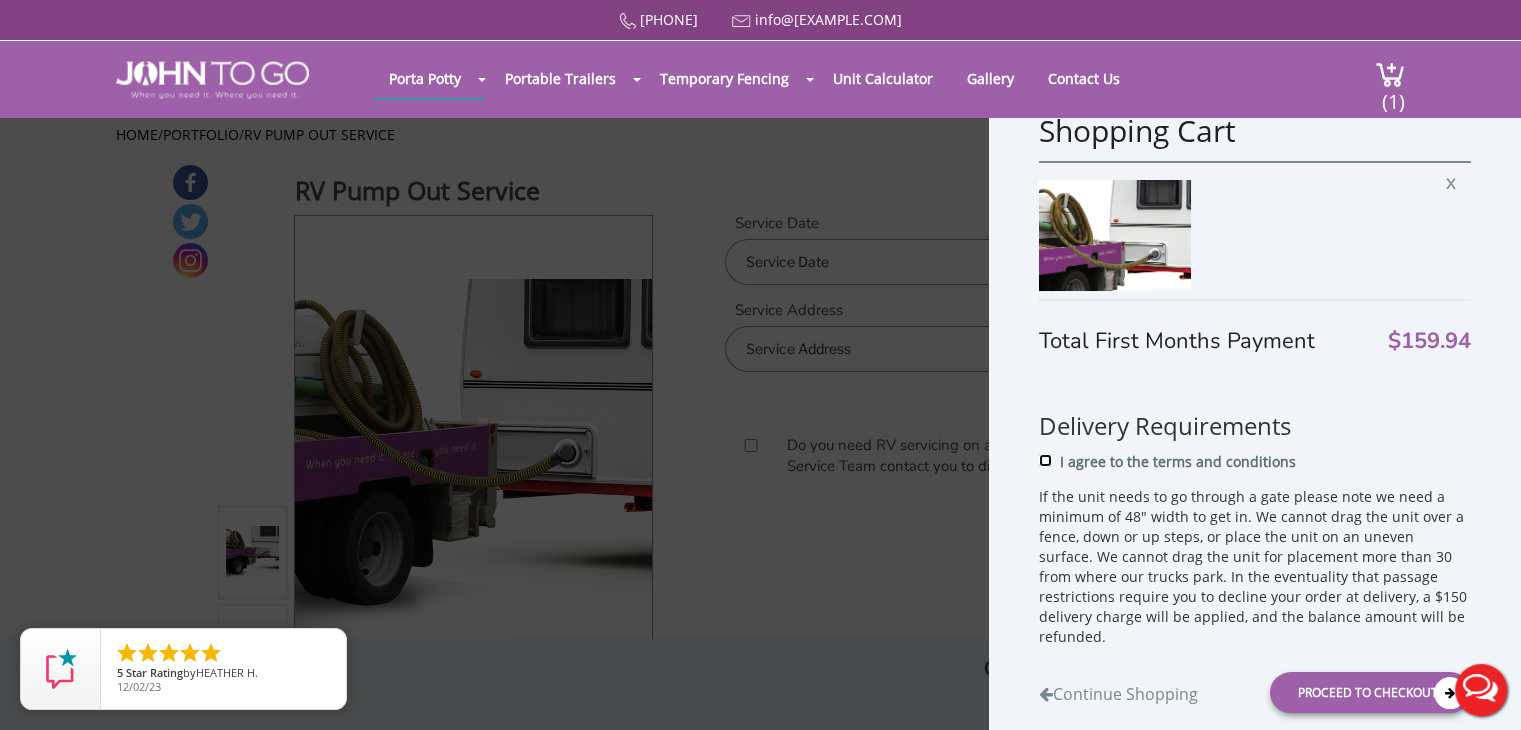 click on "I agree to the terms and conditions" at bounding box center (1045, 460) 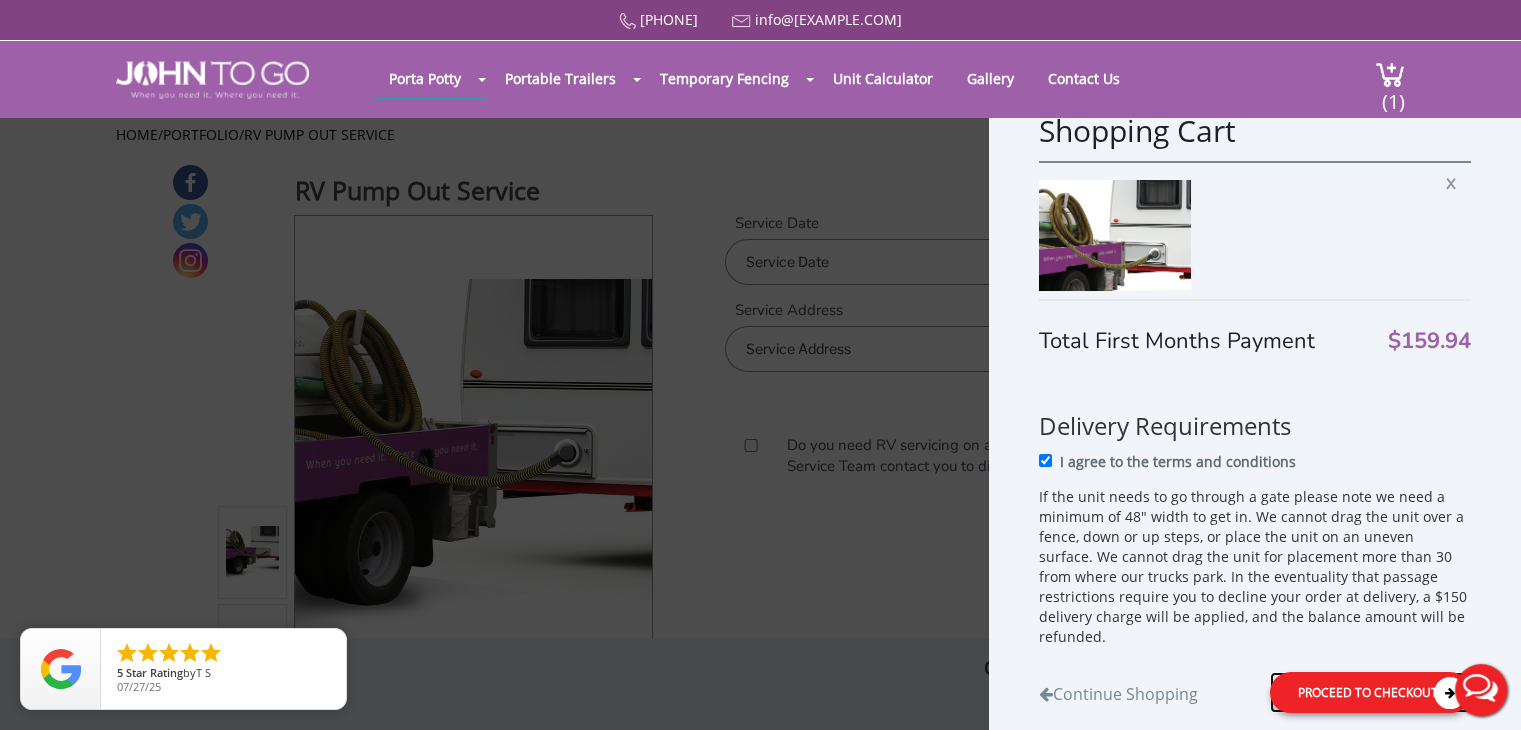 click on "Proceed to Checkout" at bounding box center (1370, 692) 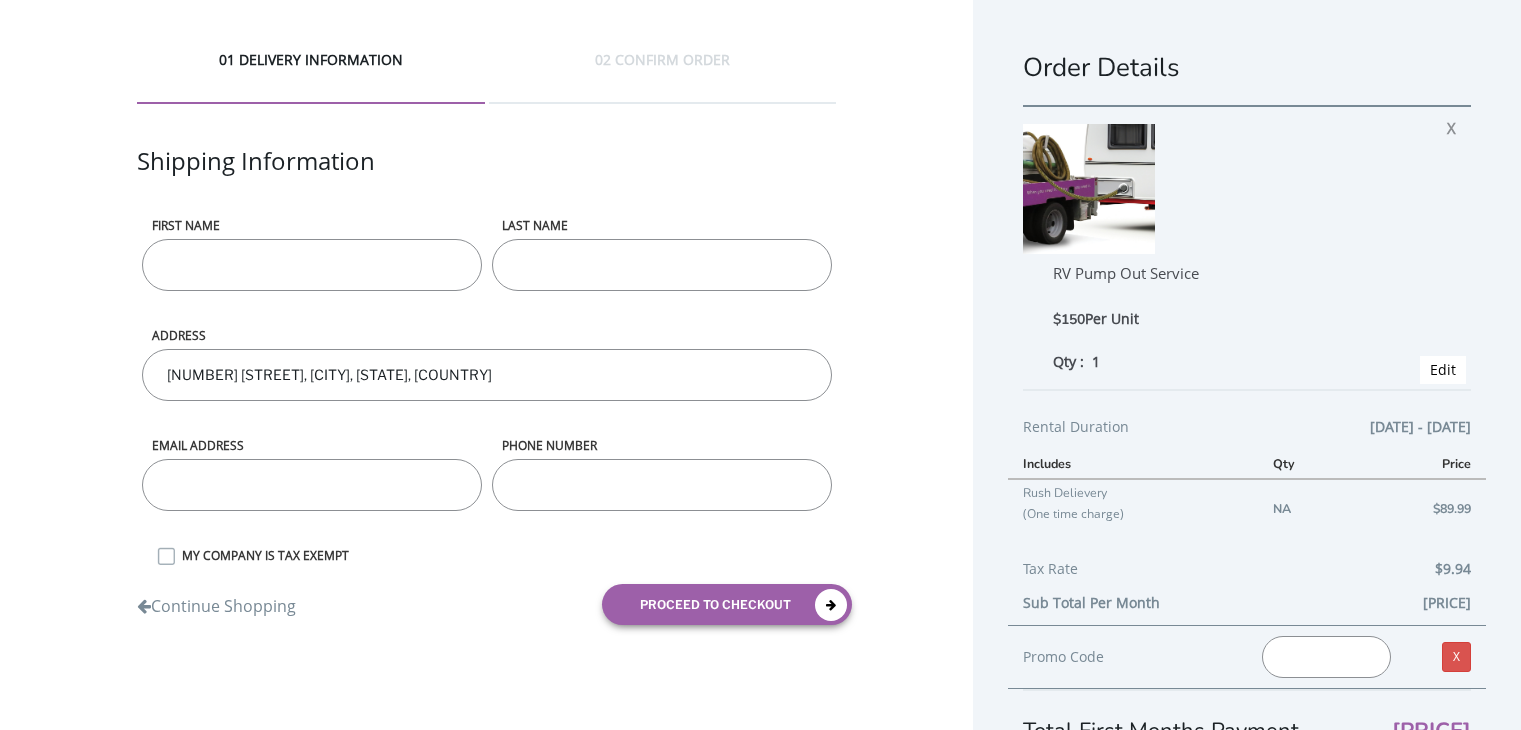 scroll, scrollTop: 0, scrollLeft: 0, axis: both 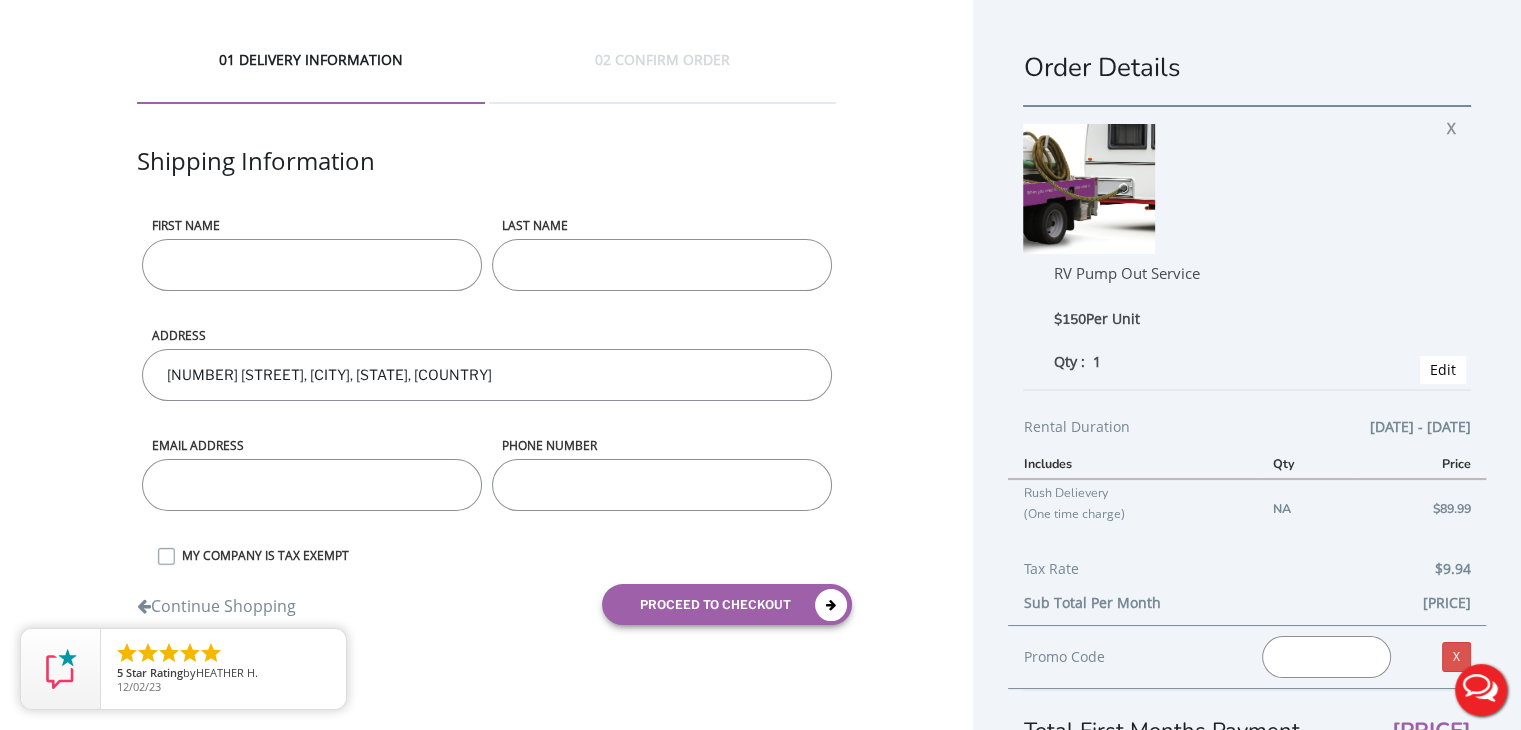 click on "First name" at bounding box center (312, 265) 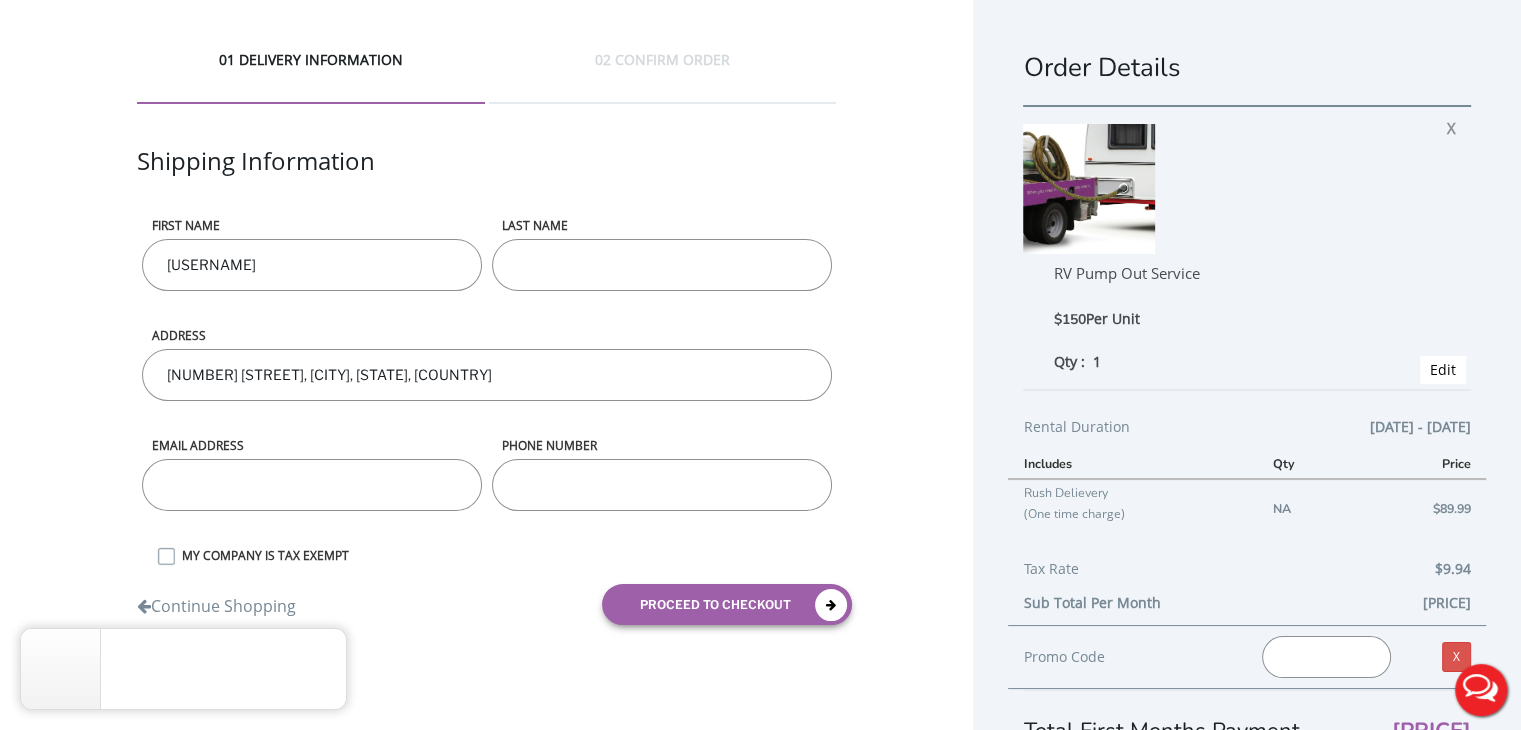 type on "[USERNAME]" 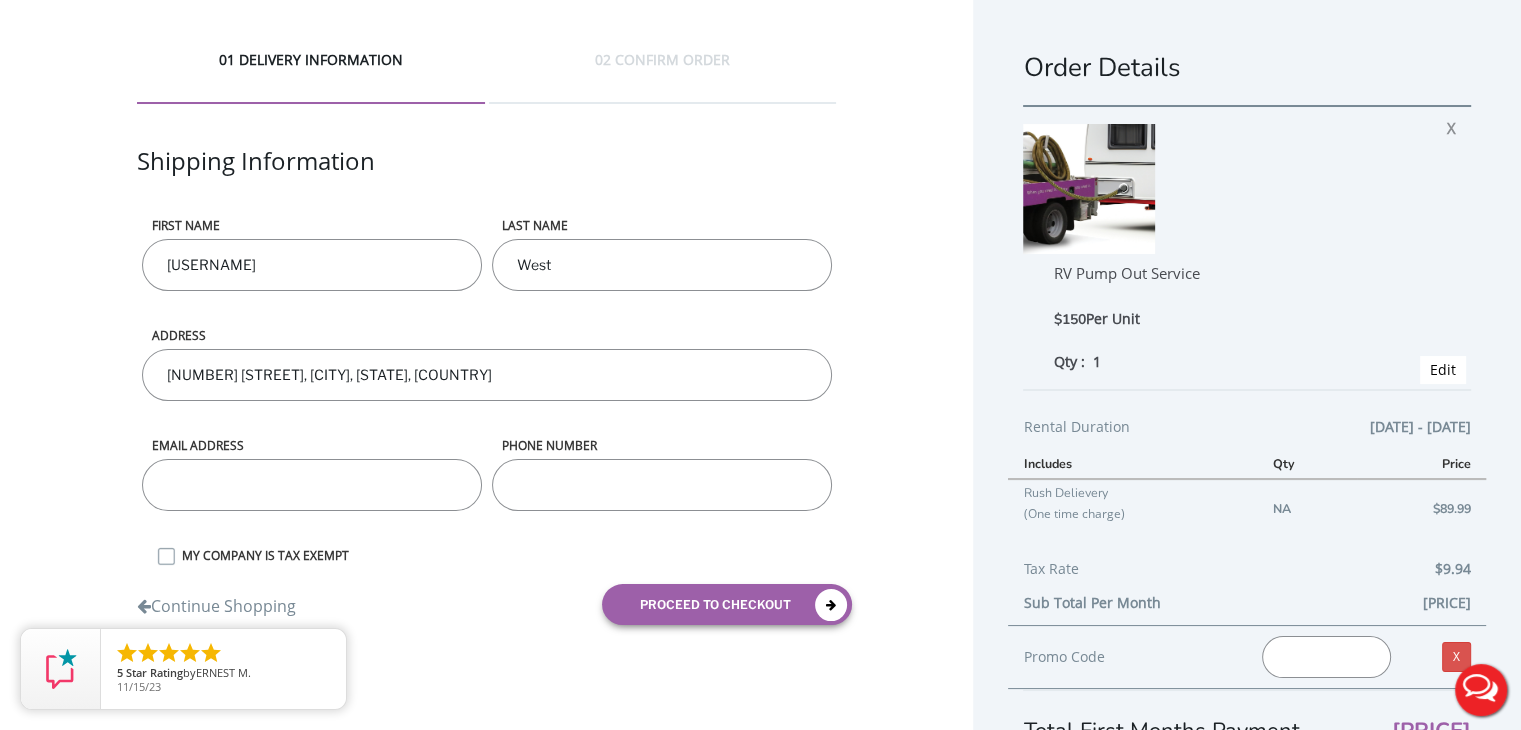 type on "West" 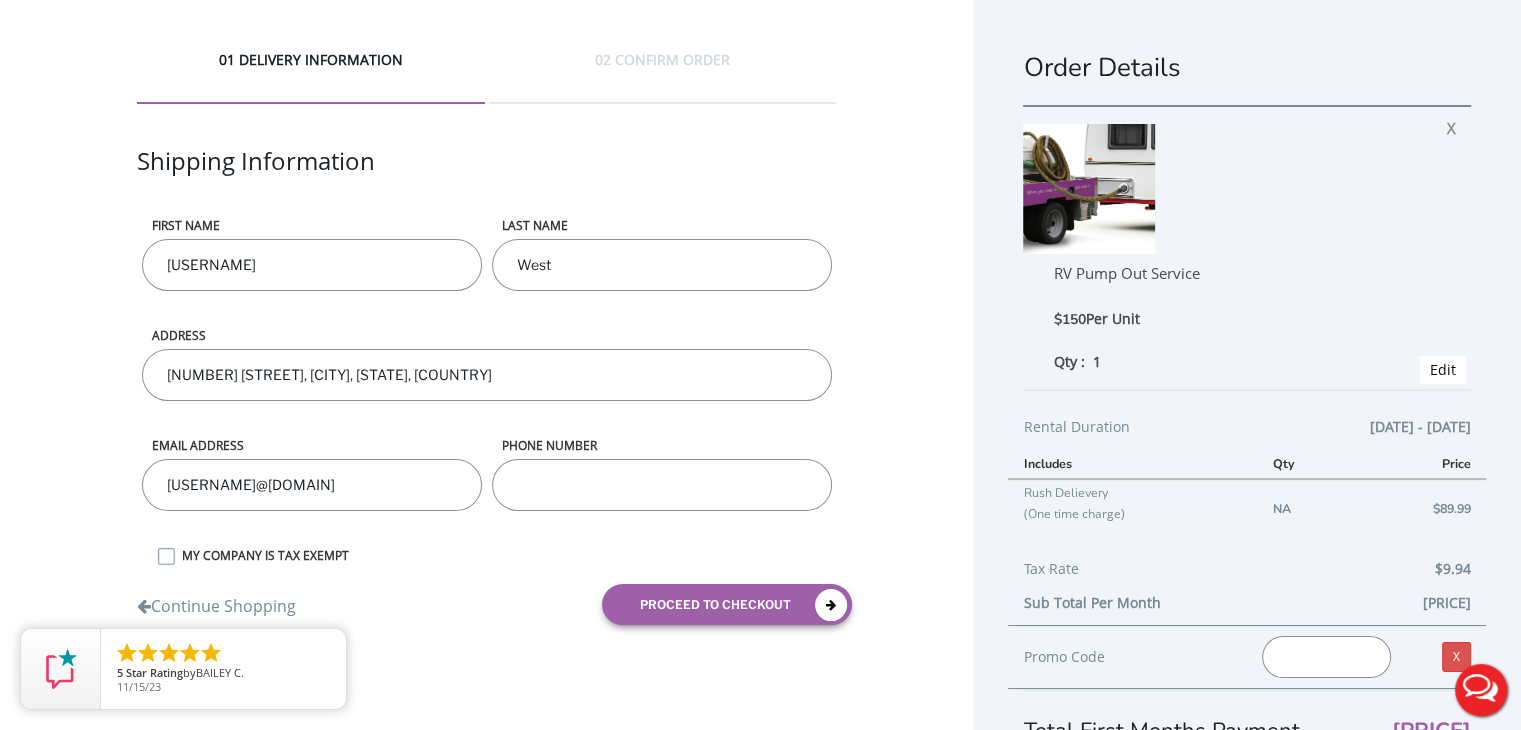 type on "[USERNAME]@[DOMAIN]" 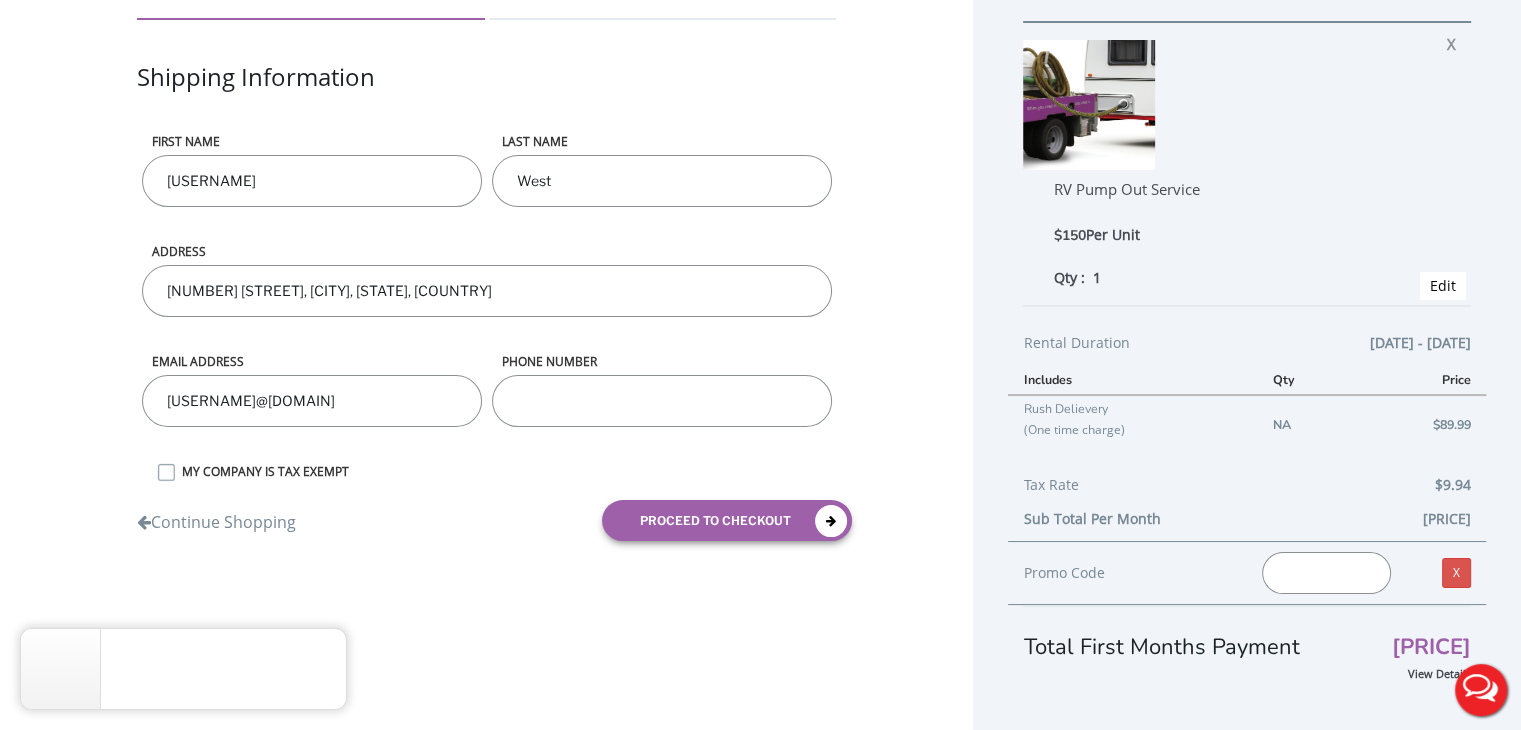 scroll, scrollTop: 87, scrollLeft: 0, axis: vertical 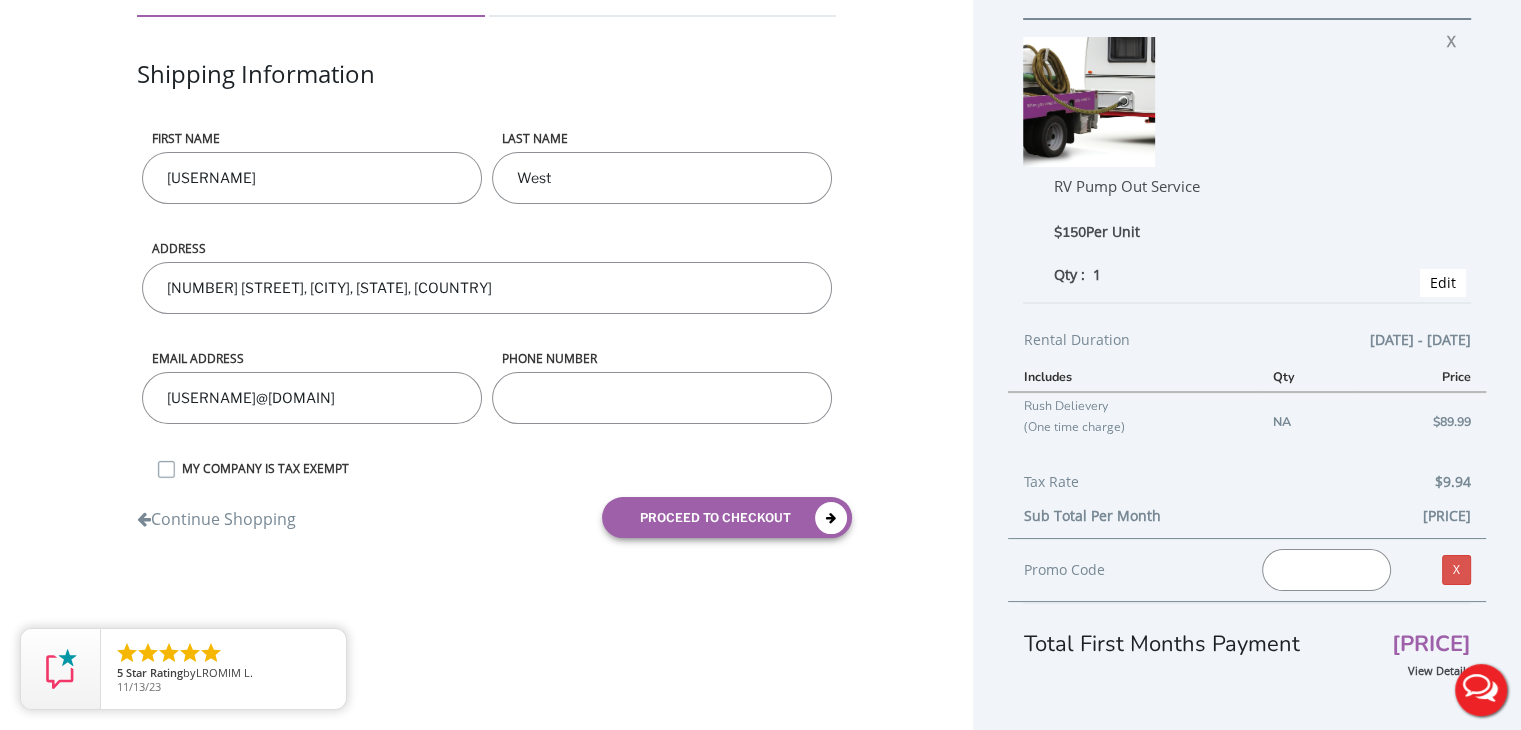type on "[PHONE]" 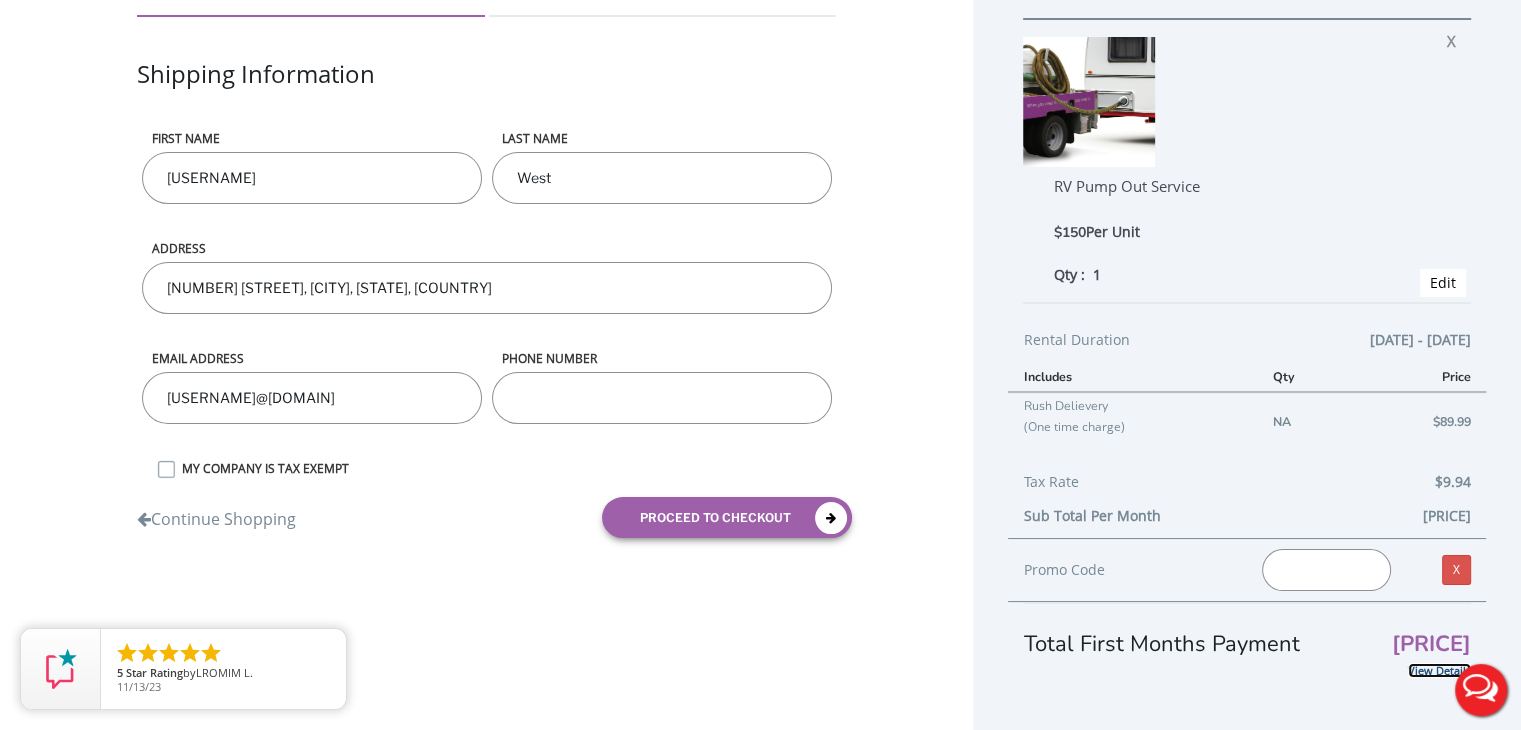 click on "View Details" at bounding box center [1439, 670] 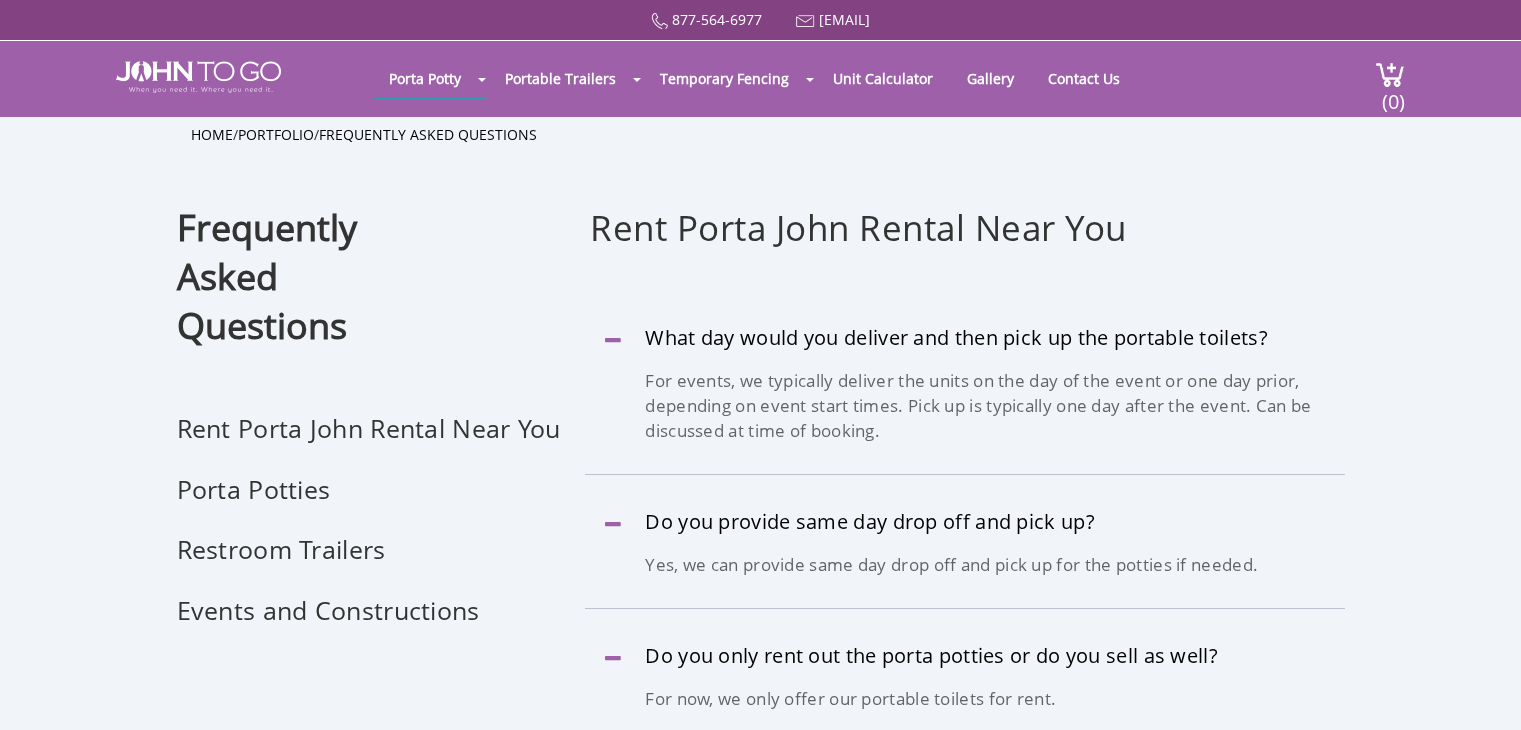 scroll, scrollTop: 0, scrollLeft: 0, axis: both 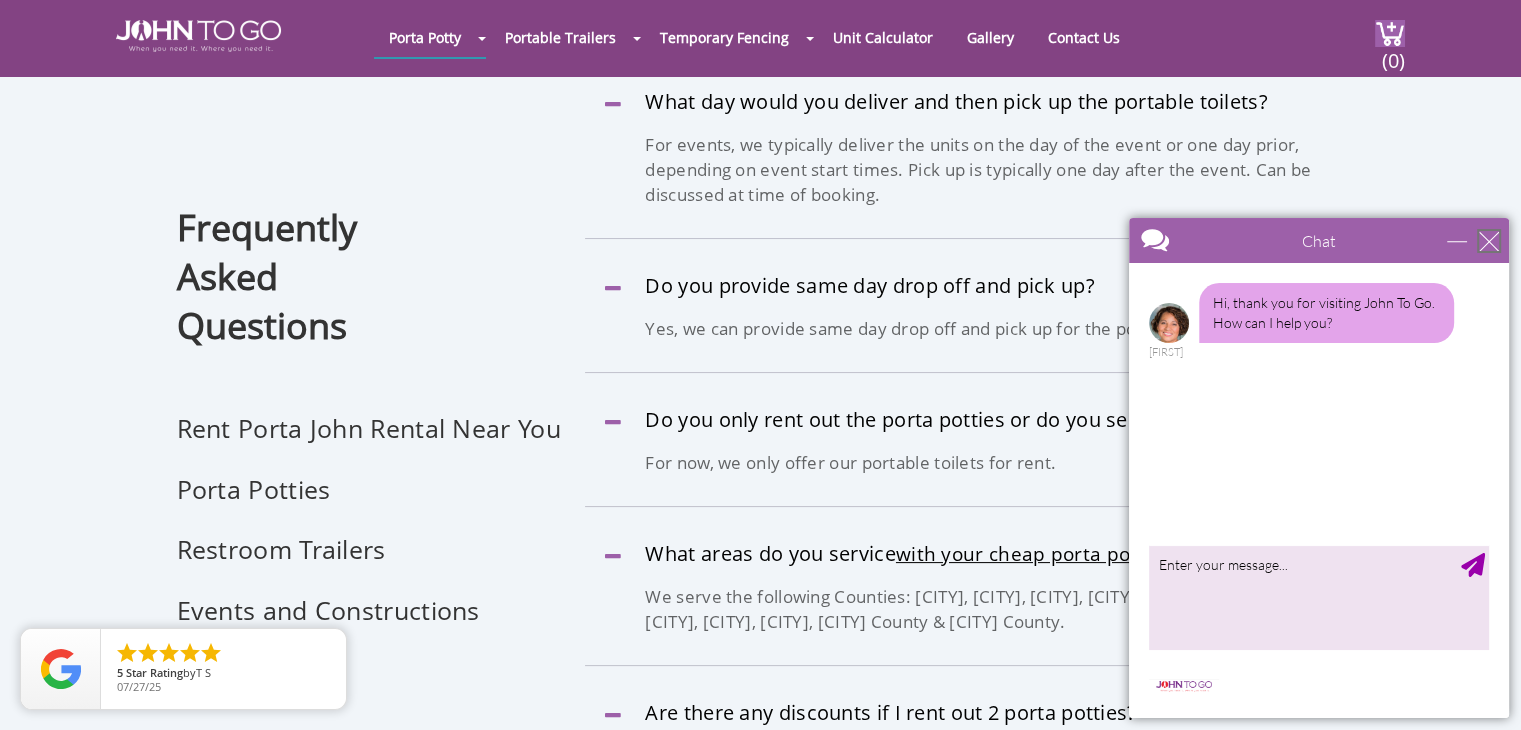 click at bounding box center (1489, 241) 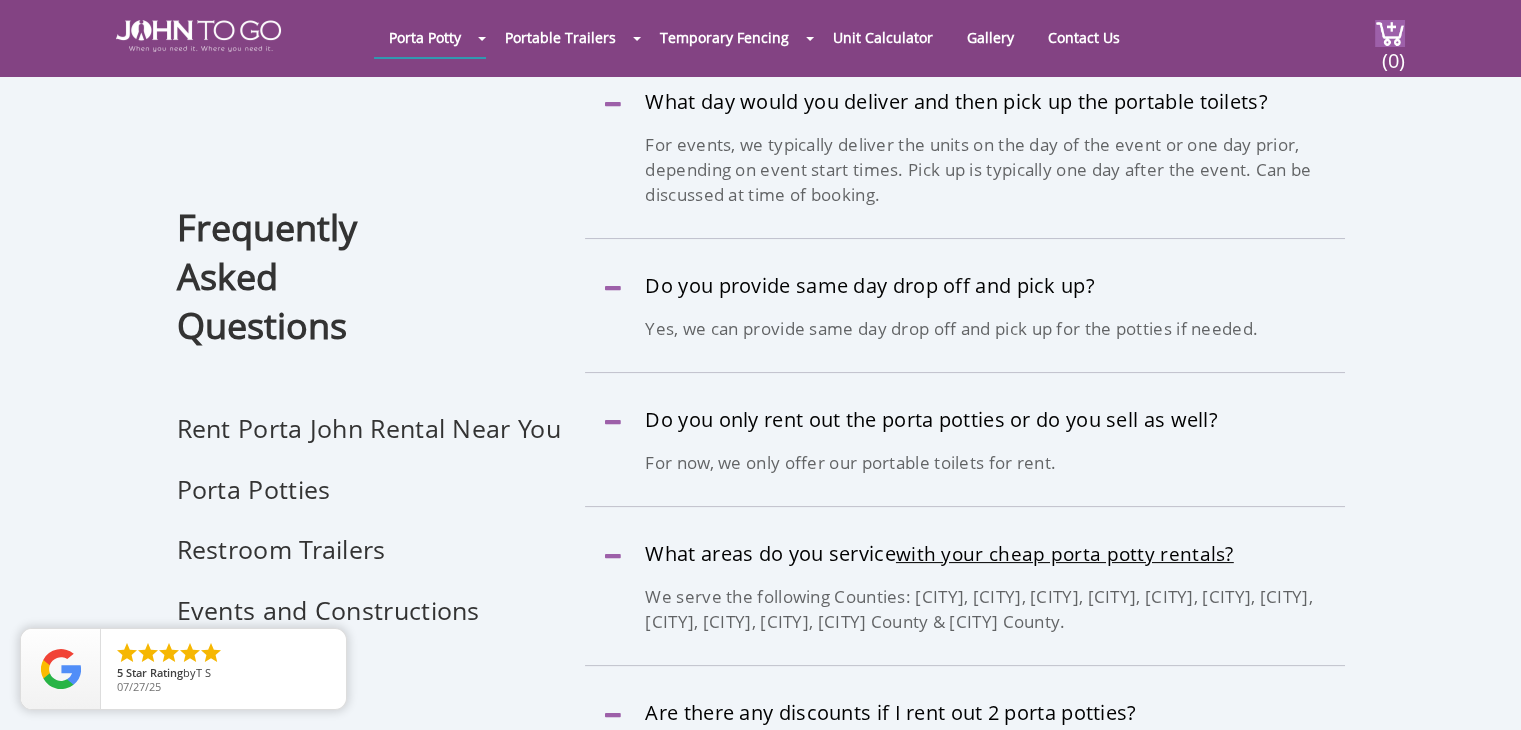 scroll, scrollTop: 0, scrollLeft: 0, axis: both 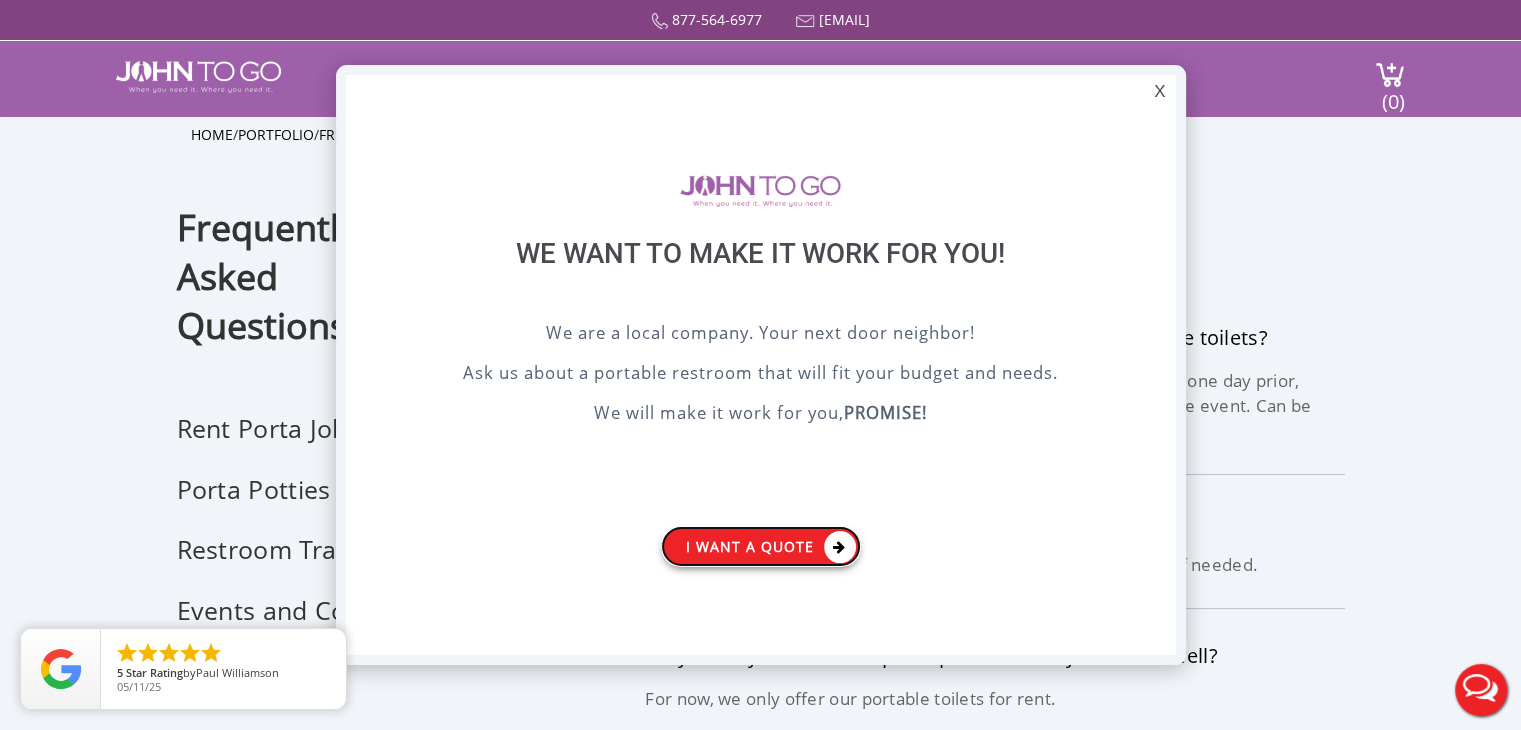 click on "I want a Quote" at bounding box center [761, 546] 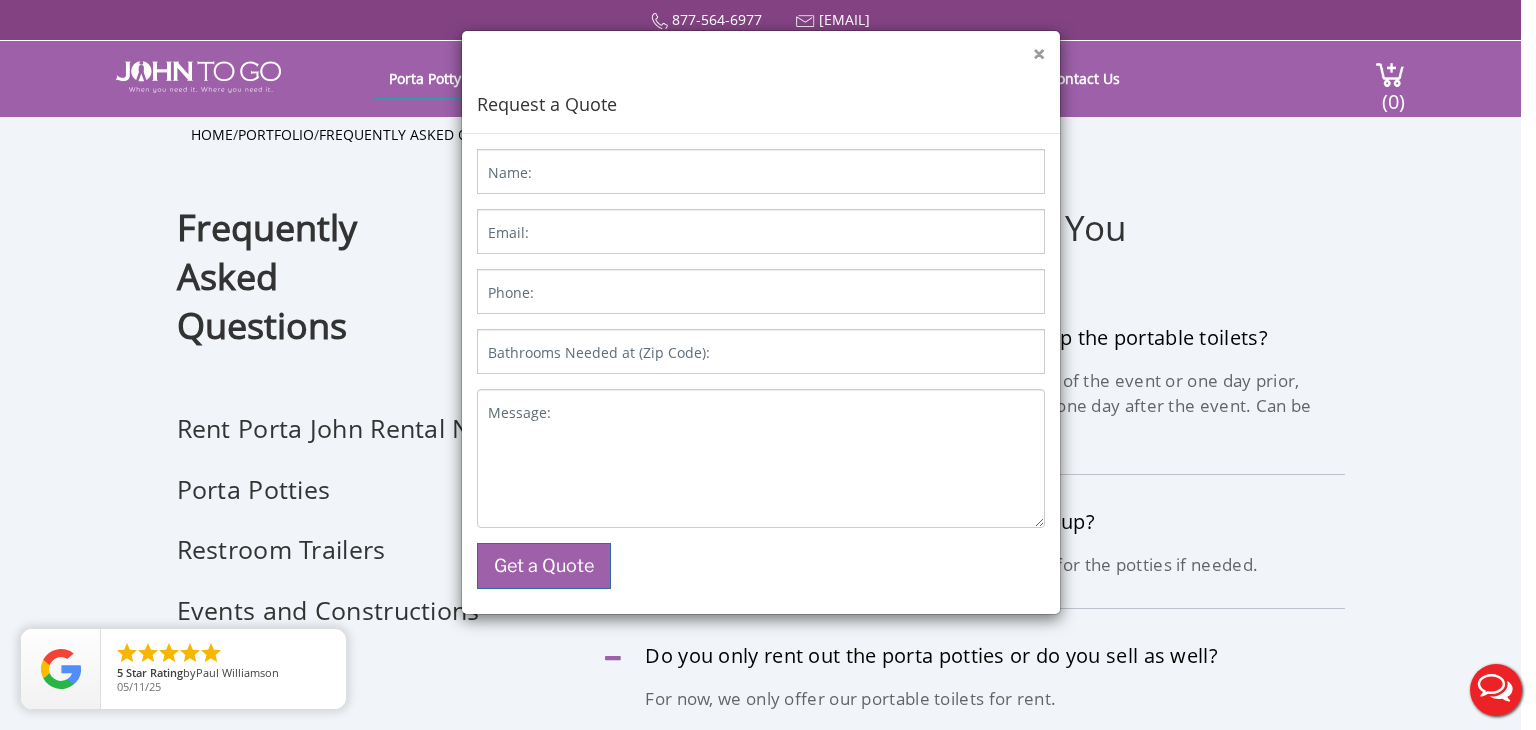 click on "×" at bounding box center [1039, 54] 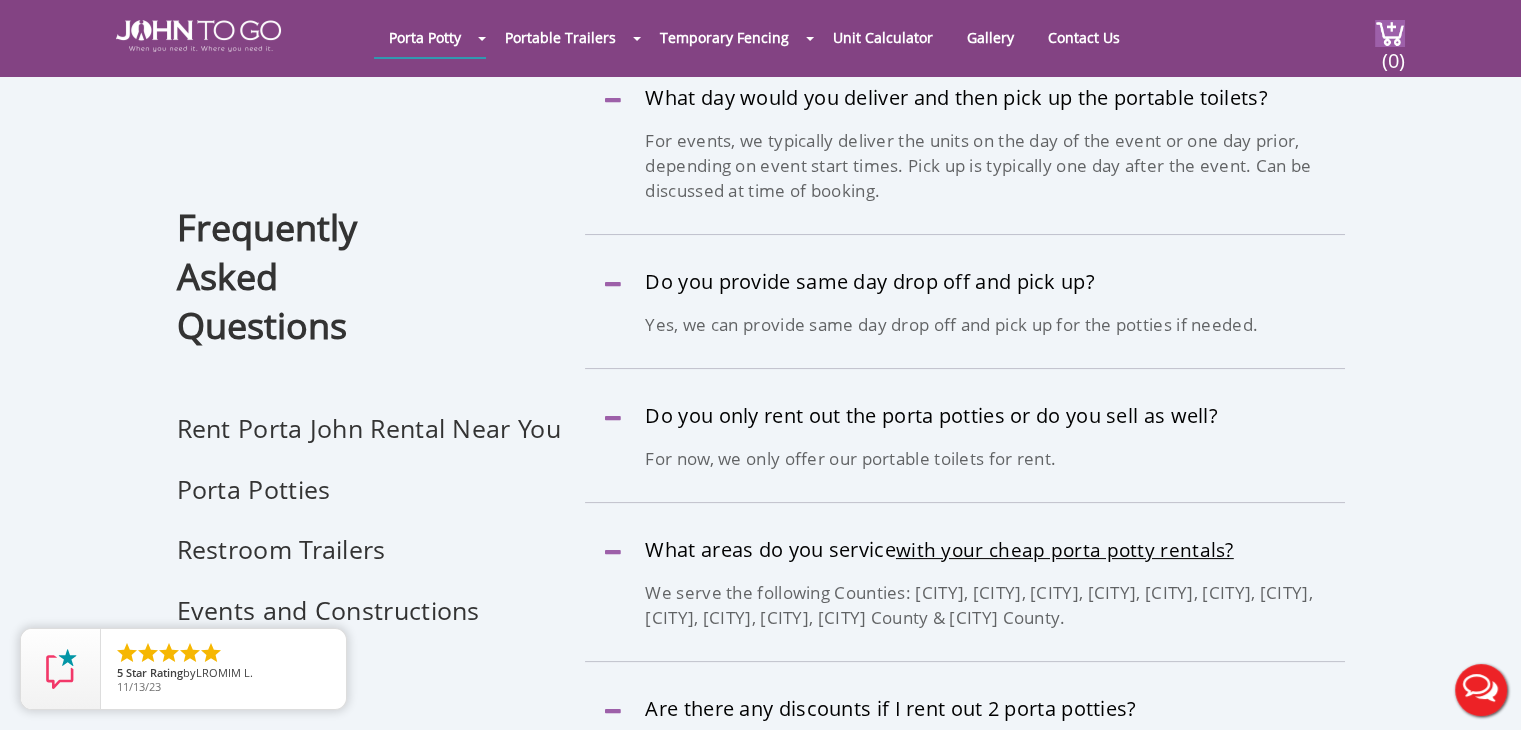 scroll, scrollTop: 281, scrollLeft: 0, axis: vertical 